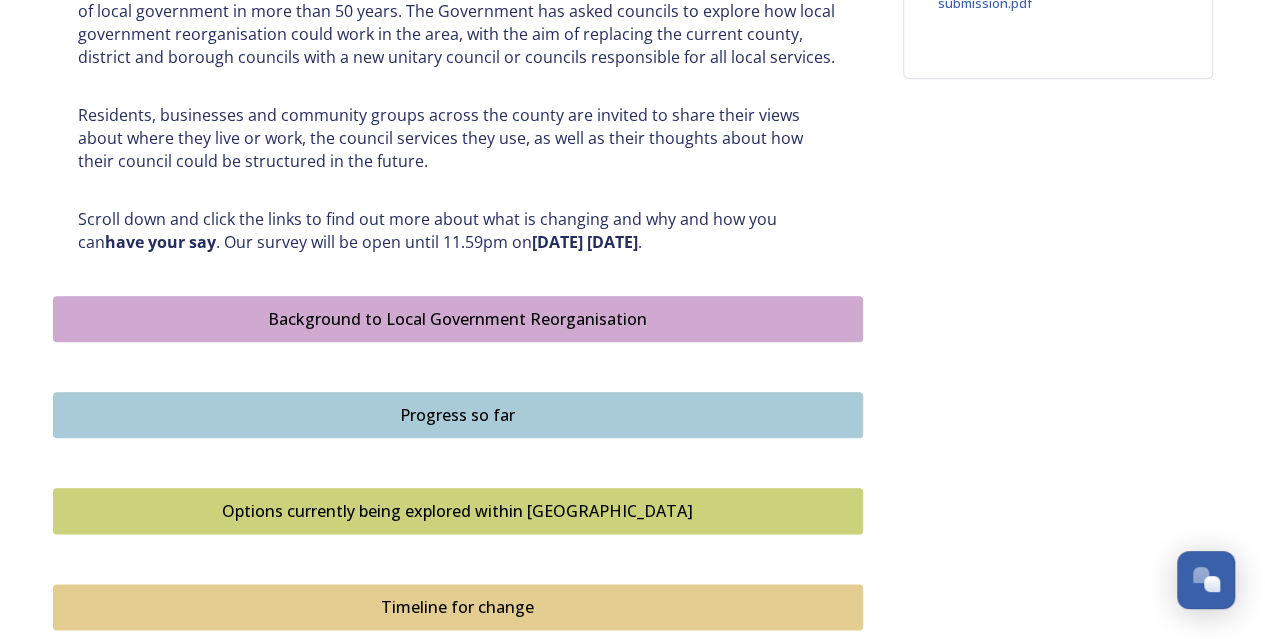 scroll, scrollTop: 913, scrollLeft: 0, axis: vertical 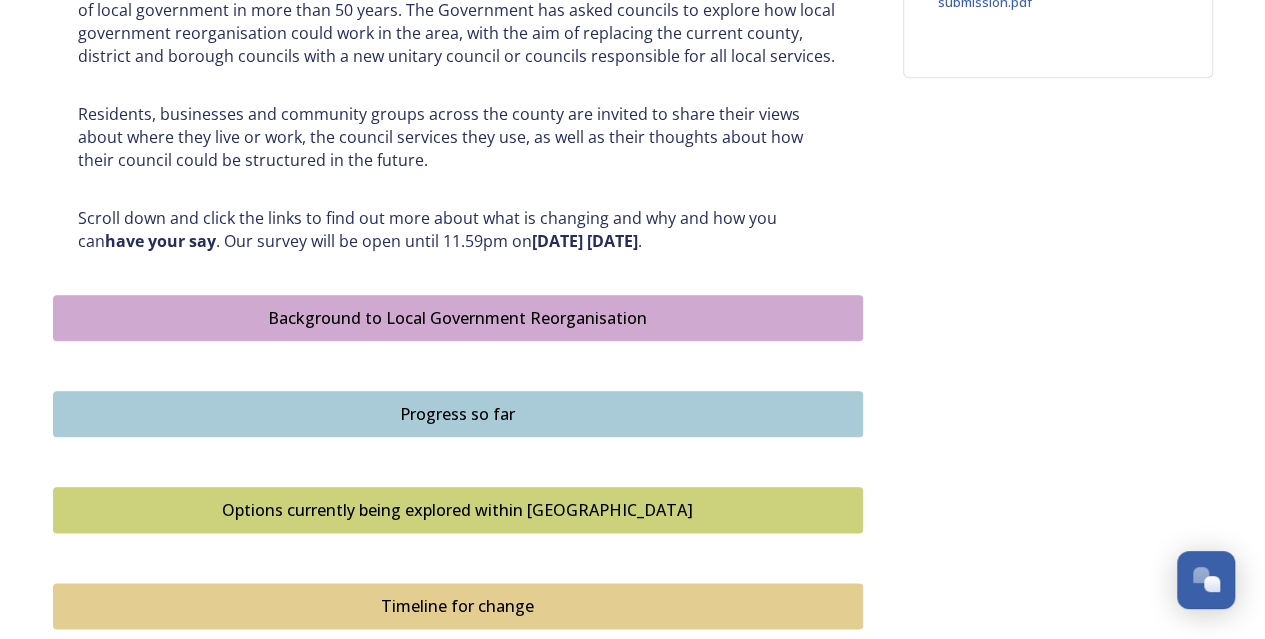 click on "Background to Local Government Reorganisation" at bounding box center [458, 318] 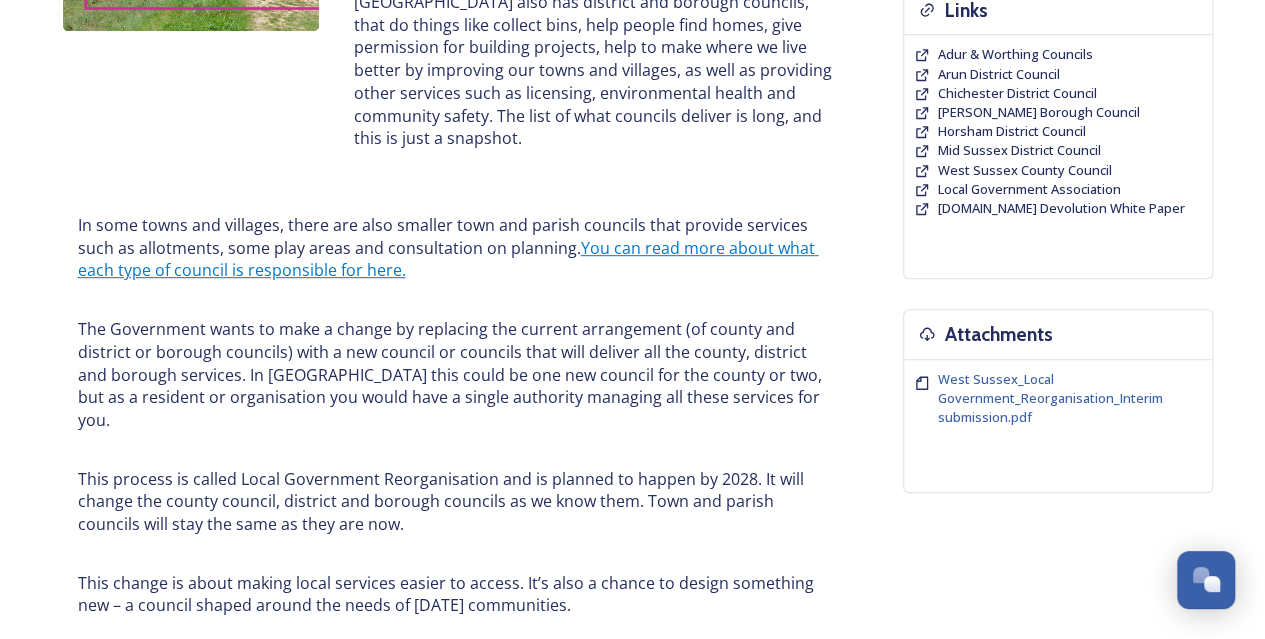 scroll, scrollTop: 505, scrollLeft: 0, axis: vertical 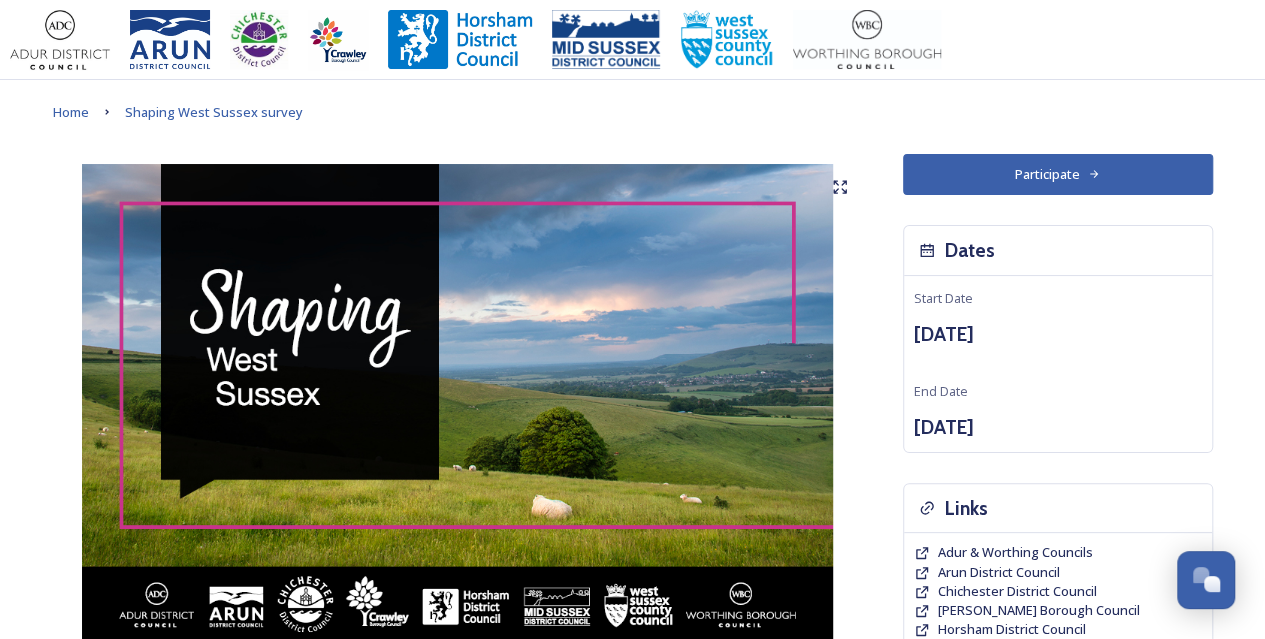 click on "Participate" at bounding box center [1058, 174] 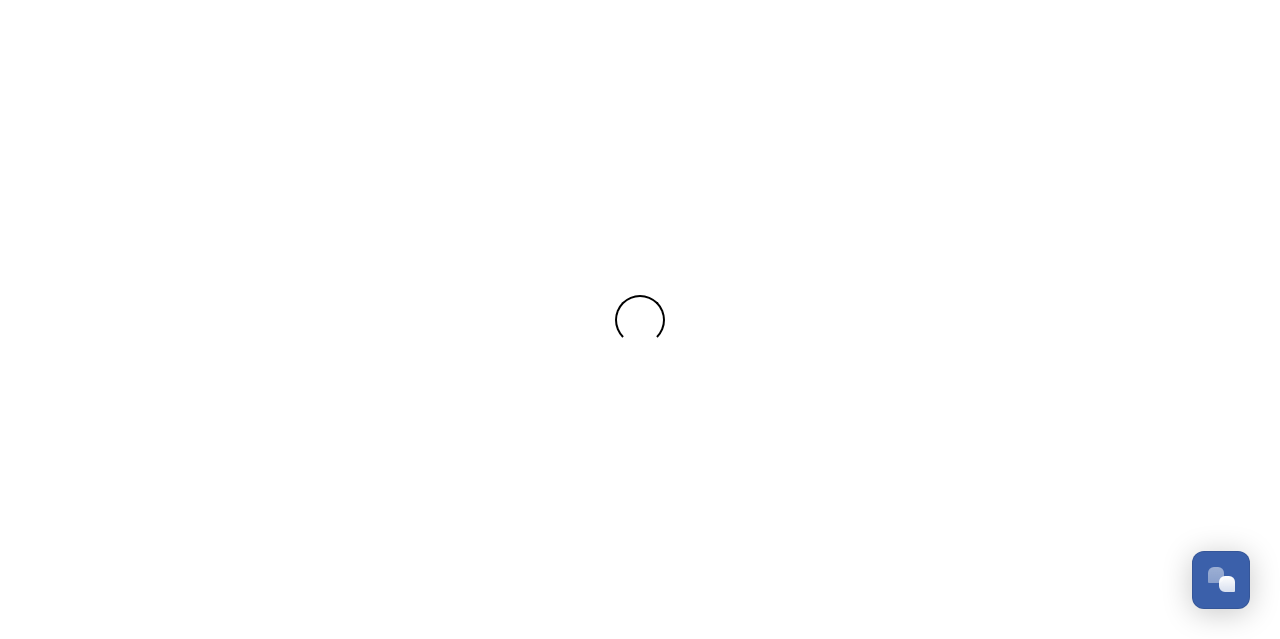 scroll, scrollTop: 0, scrollLeft: 0, axis: both 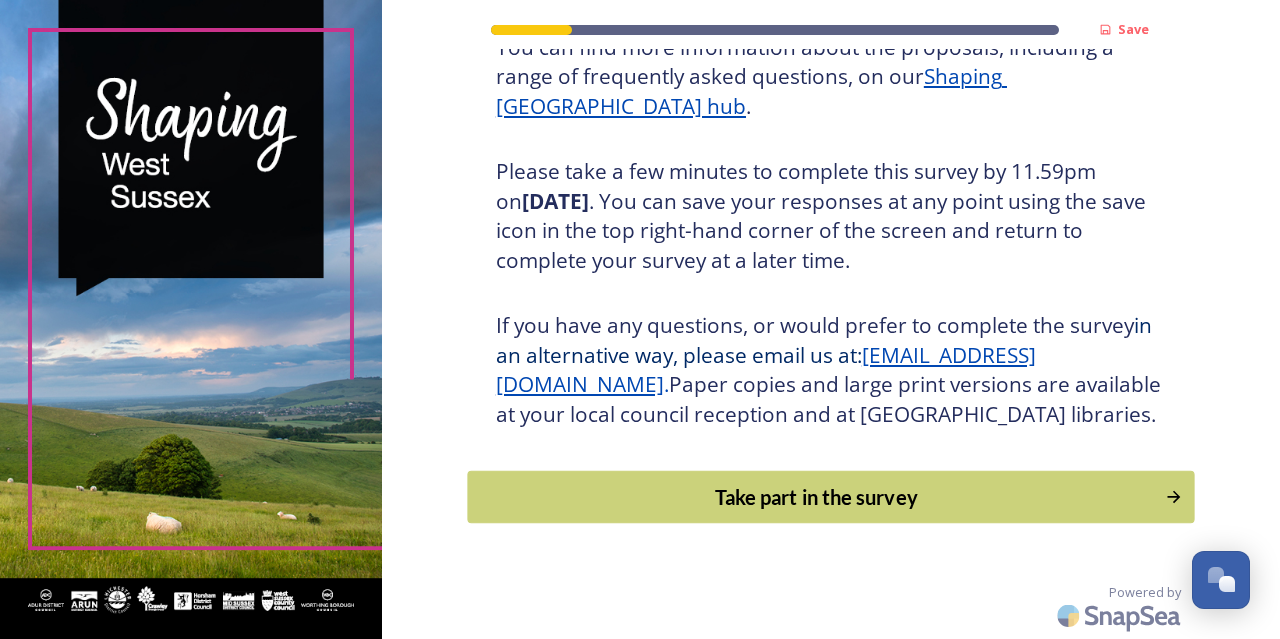 click on "Take part in the survey" at bounding box center (816, 497) 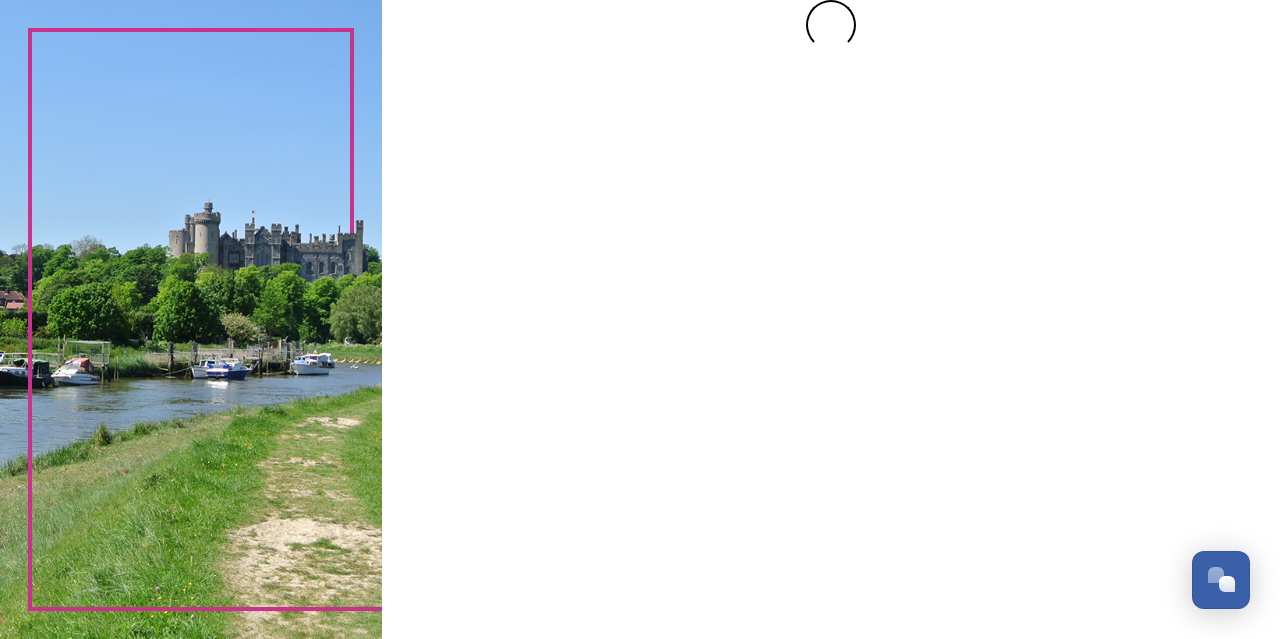 scroll, scrollTop: 0, scrollLeft: 0, axis: both 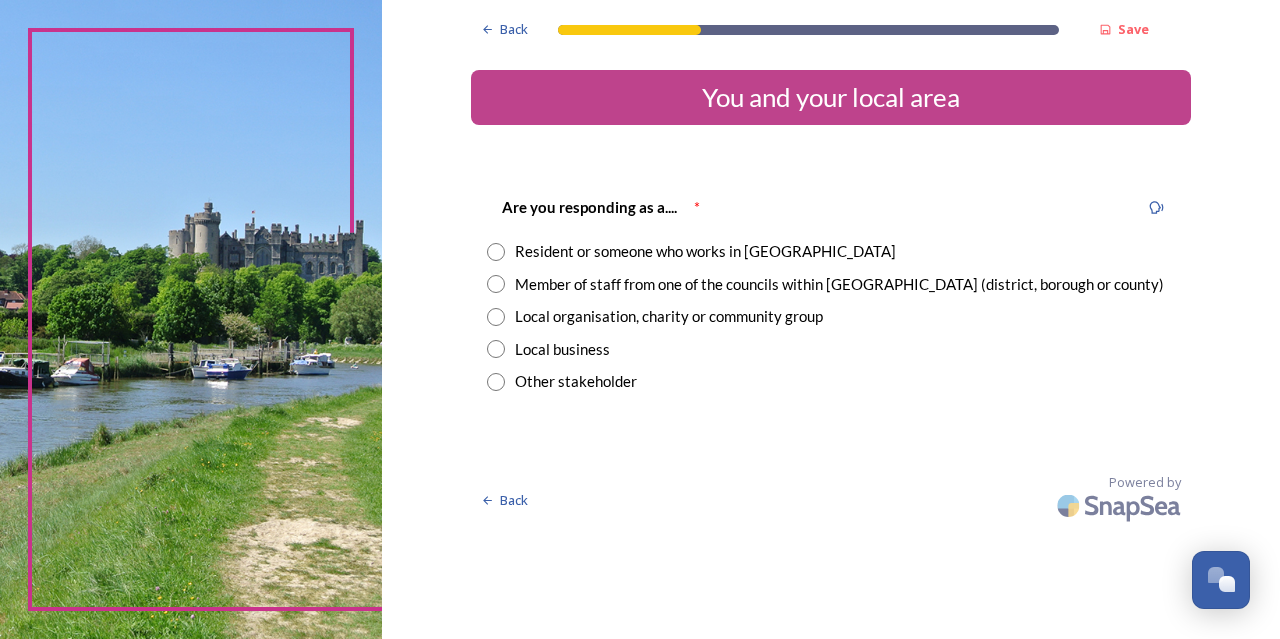 click at bounding box center (496, 252) 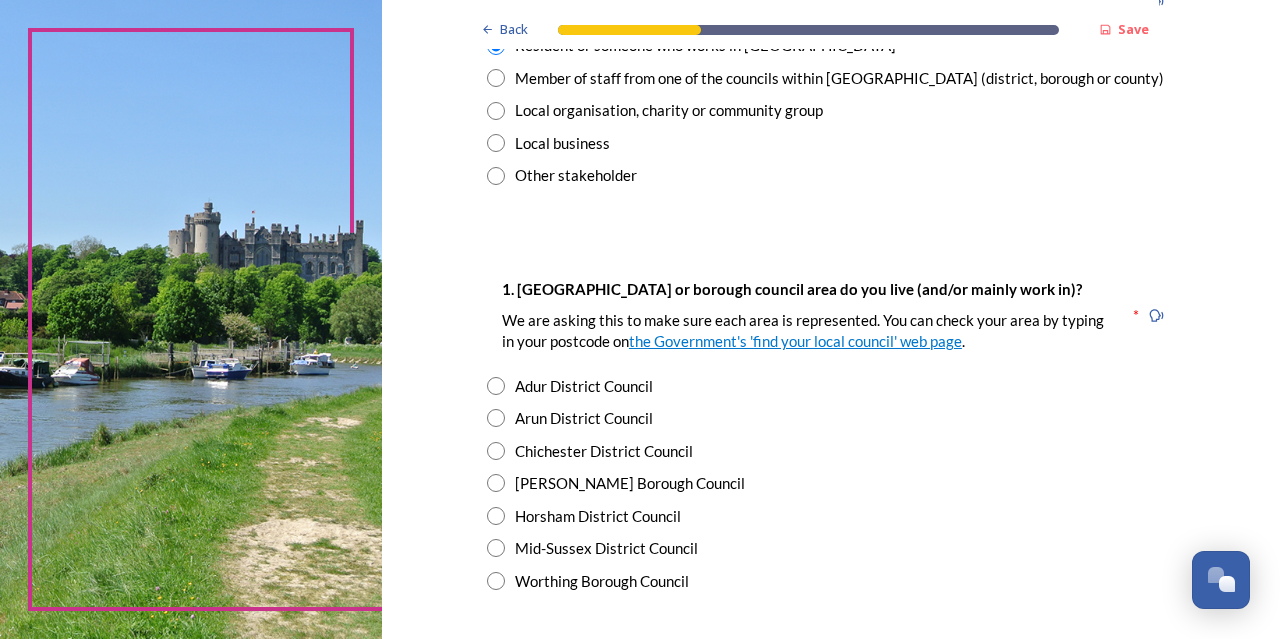 scroll, scrollTop: 210, scrollLeft: 0, axis: vertical 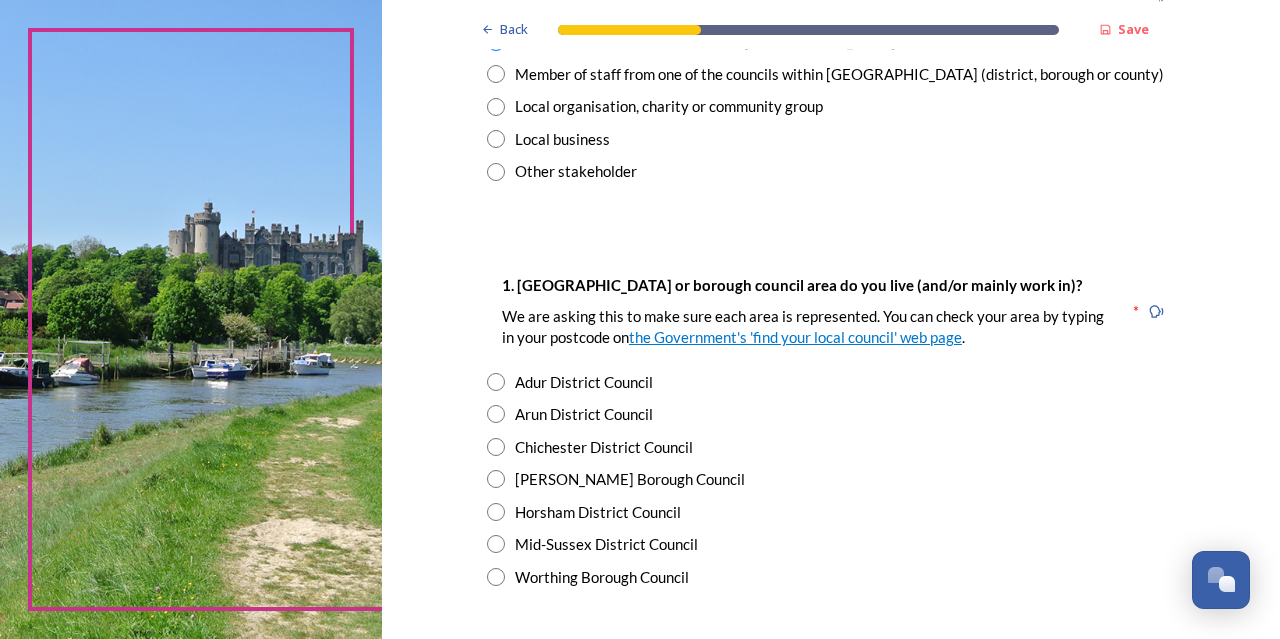click at bounding box center [496, 512] 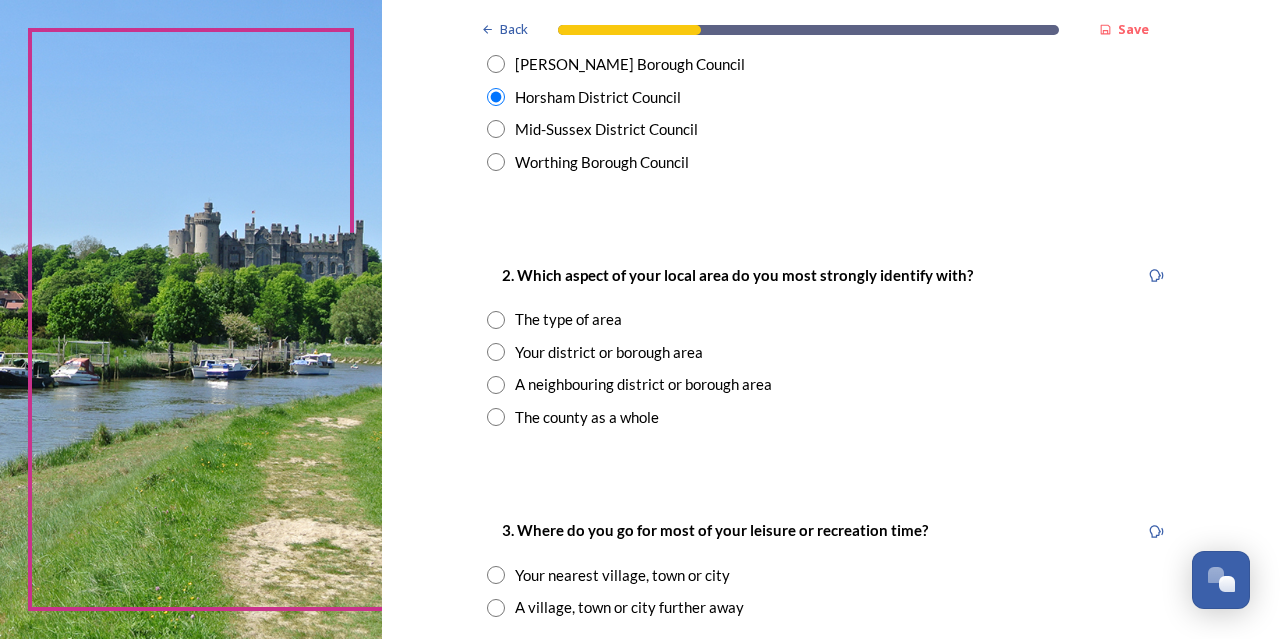 scroll, scrollTop: 626, scrollLeft: 0, axis: vertical 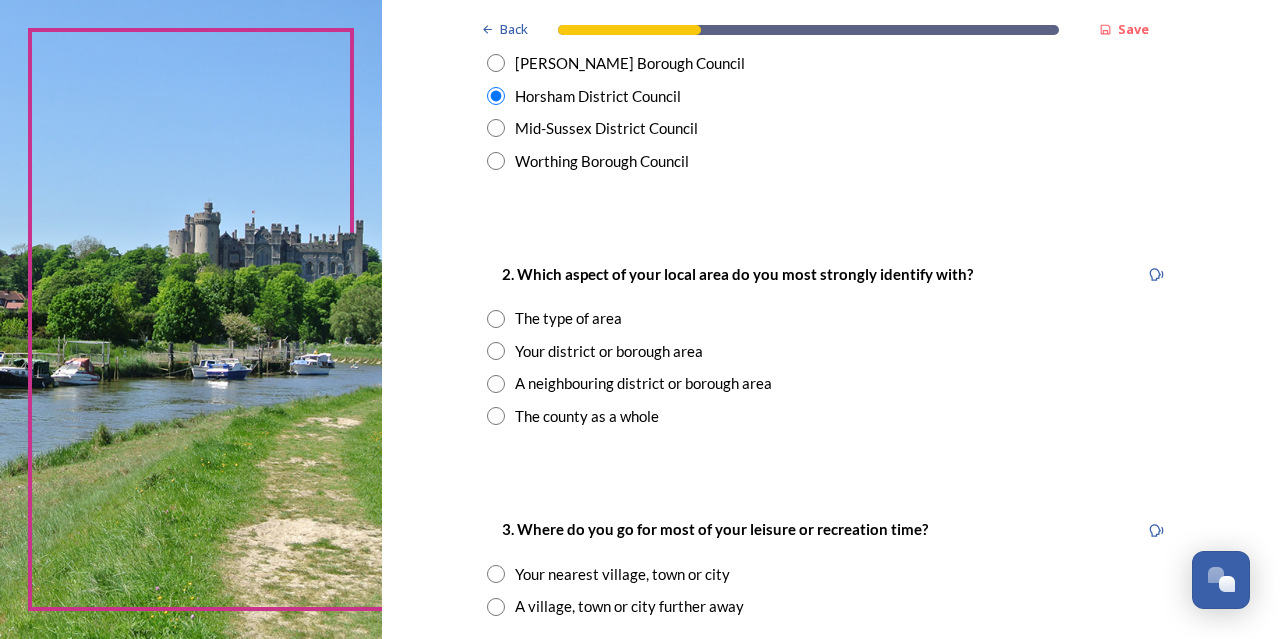 click at bounding box center [496, 351] 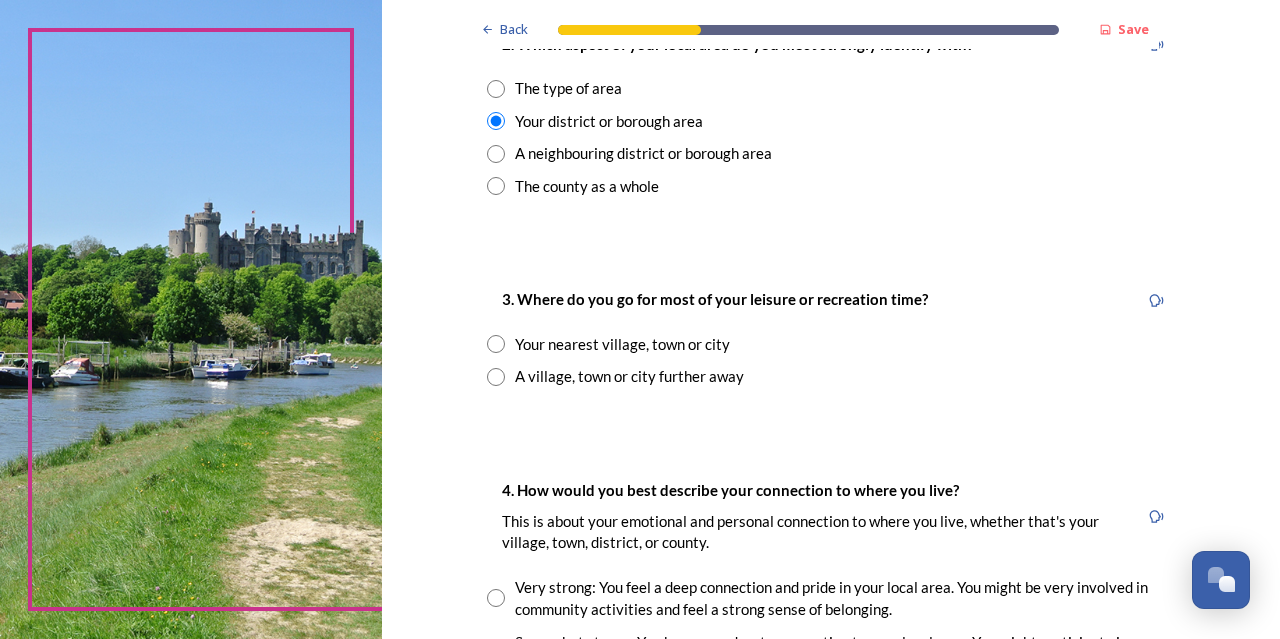 scroll, scrollTop: 869, scrollLeft: 0, axis: vertical 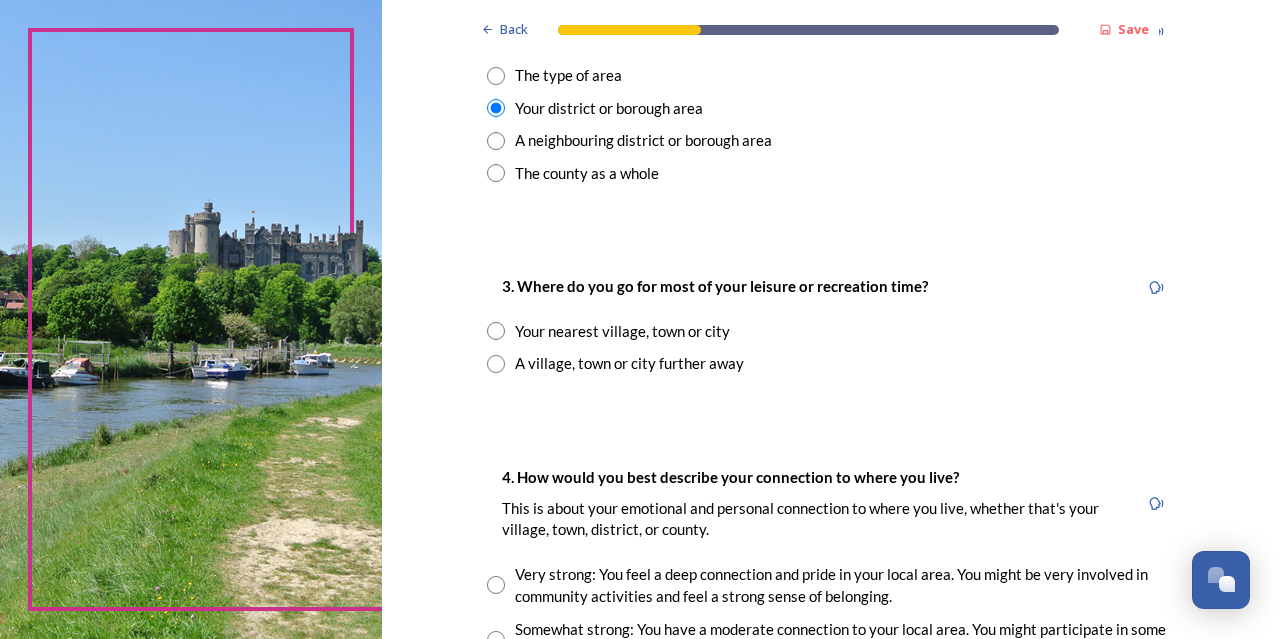 click at bounding box center [496, 331] 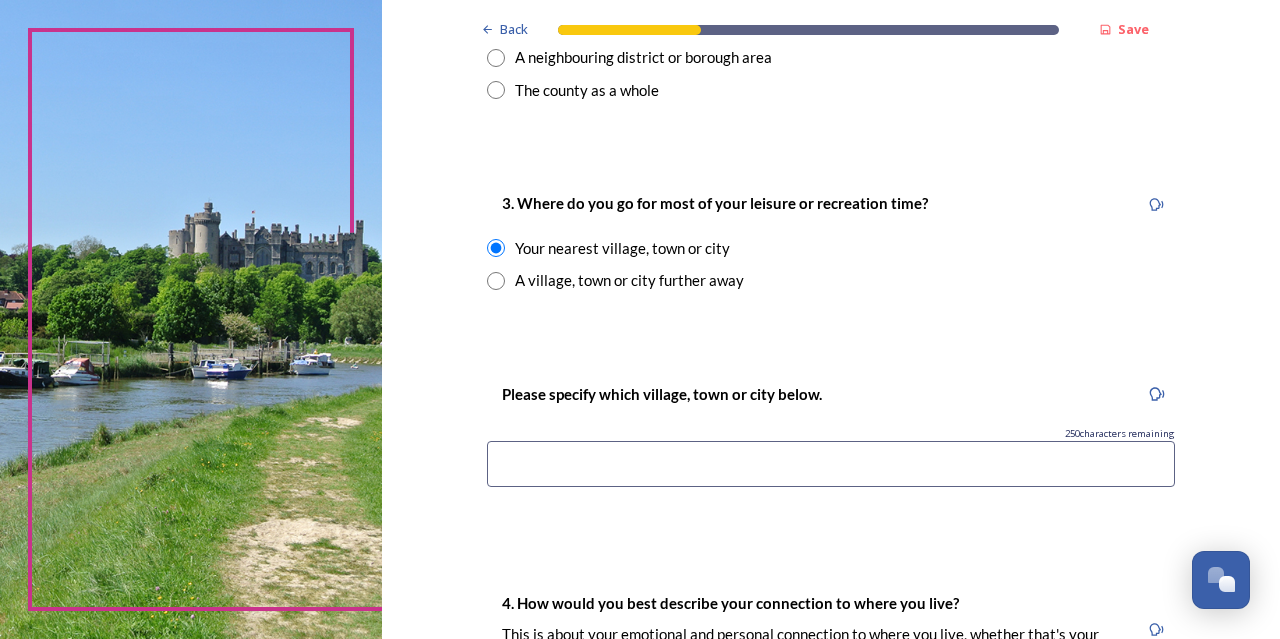 scroll, scrollTop: 953, scrollLeft: 0, axis: vertical 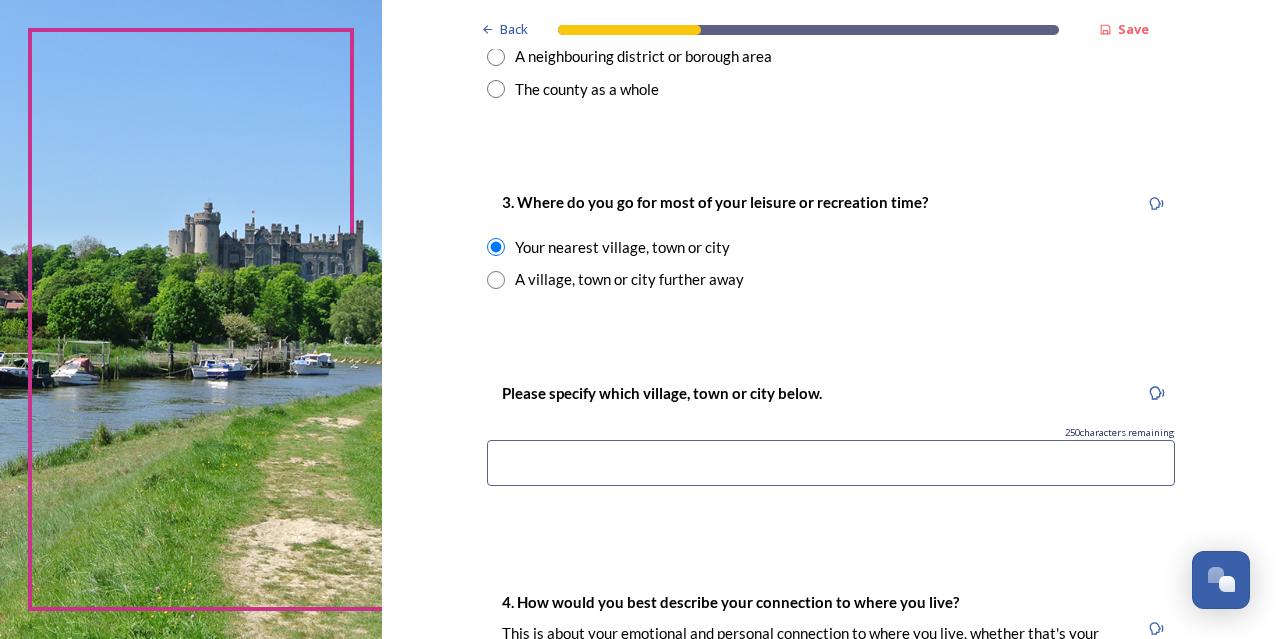 click at bounding box center [831, 463] 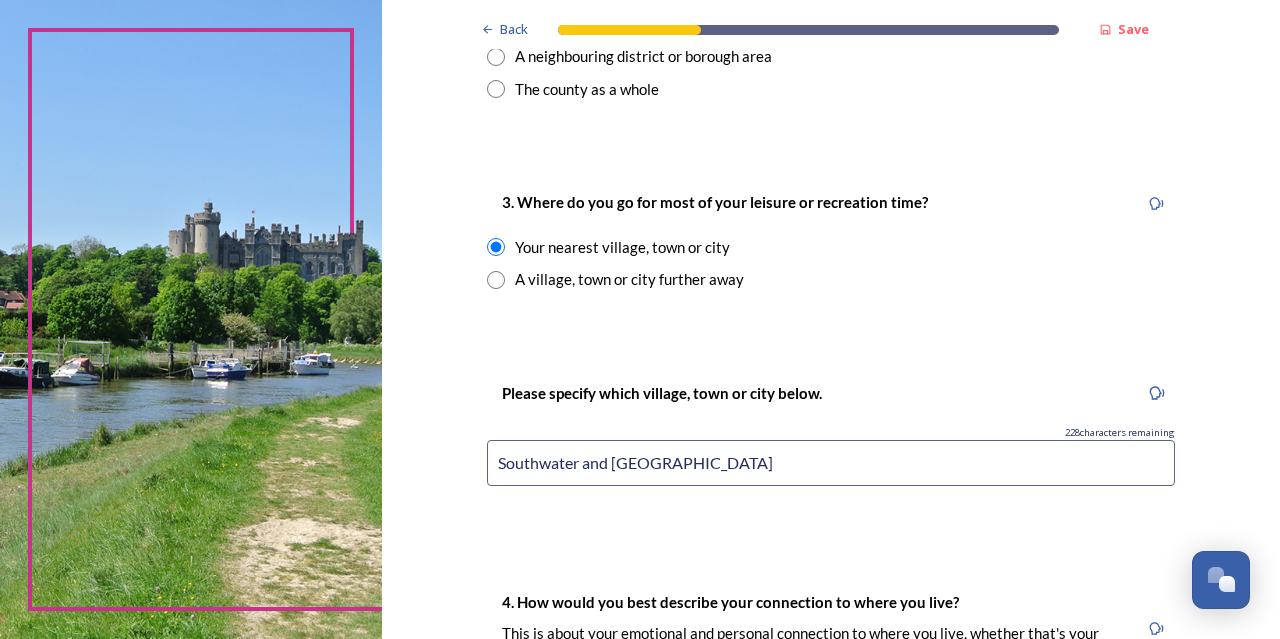 type on "Southwater and Horsham" 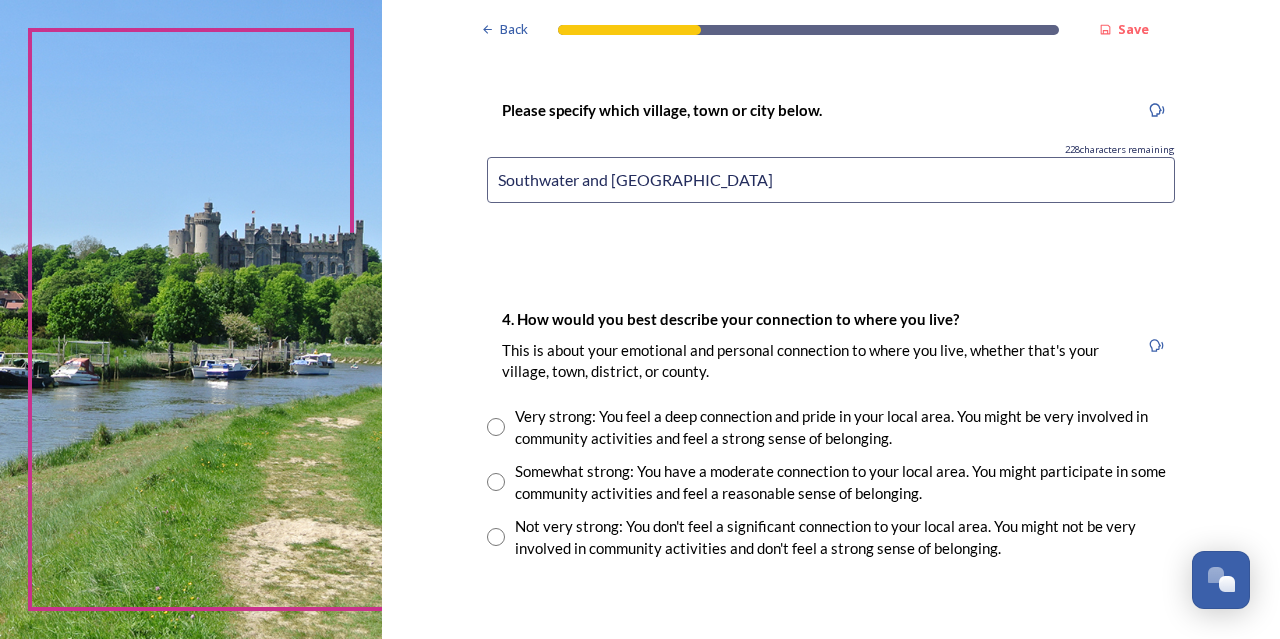 scroll, scrollTop: 1237, scrollLeft: 0, axis: vertical 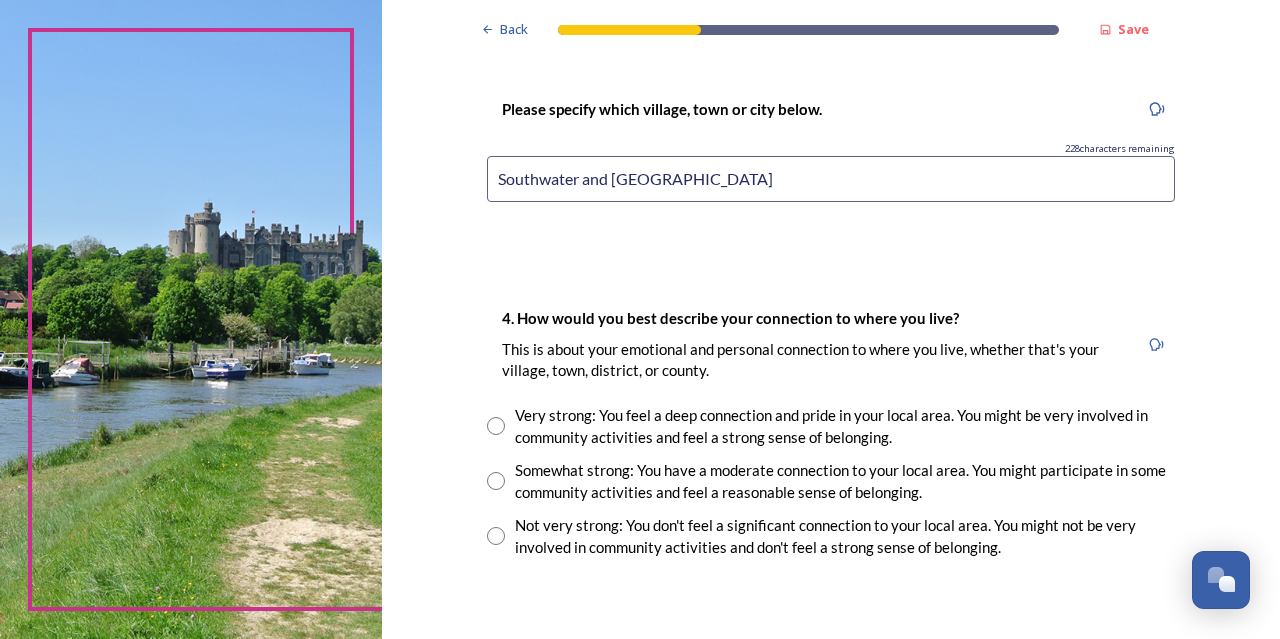 click at bounding box center (496, 481) 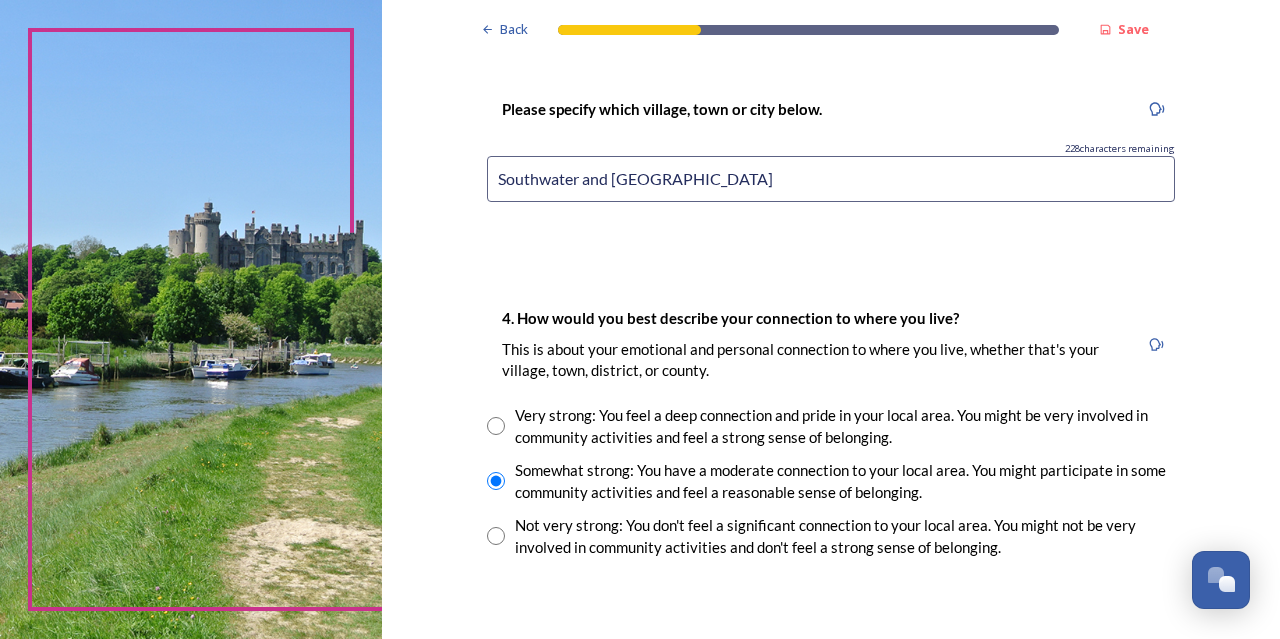 click on "Back Save You and your local area Are you responding as a.... * Resident or someone who works in West Sussex Member of staff from one of the councils within West Sussex (district, borough or county) Local organisation, charity or community group Local business Other stakeholder 1. Which district or borough council area do you live (and/or mainly work in)? We are asking this to make sure each area is represented. You can check your area by typing in your postcode on  the Government's 'find your local council' web page . * Adur District Council Arun District Council Chichester District Council Crawley Borough Council Horsham District Council Mid-Sussex District Council Worthing Borough Council 2. Which aspect of your local area do you most strongly identify with? The type of area Your district or borough area A neighbouring district or borough area The county as a whole 3. Where do you go for most of your leisure or recreation time? Your nearest village, town or city A village, town or city further away 228" at bounding box center [831, 45] 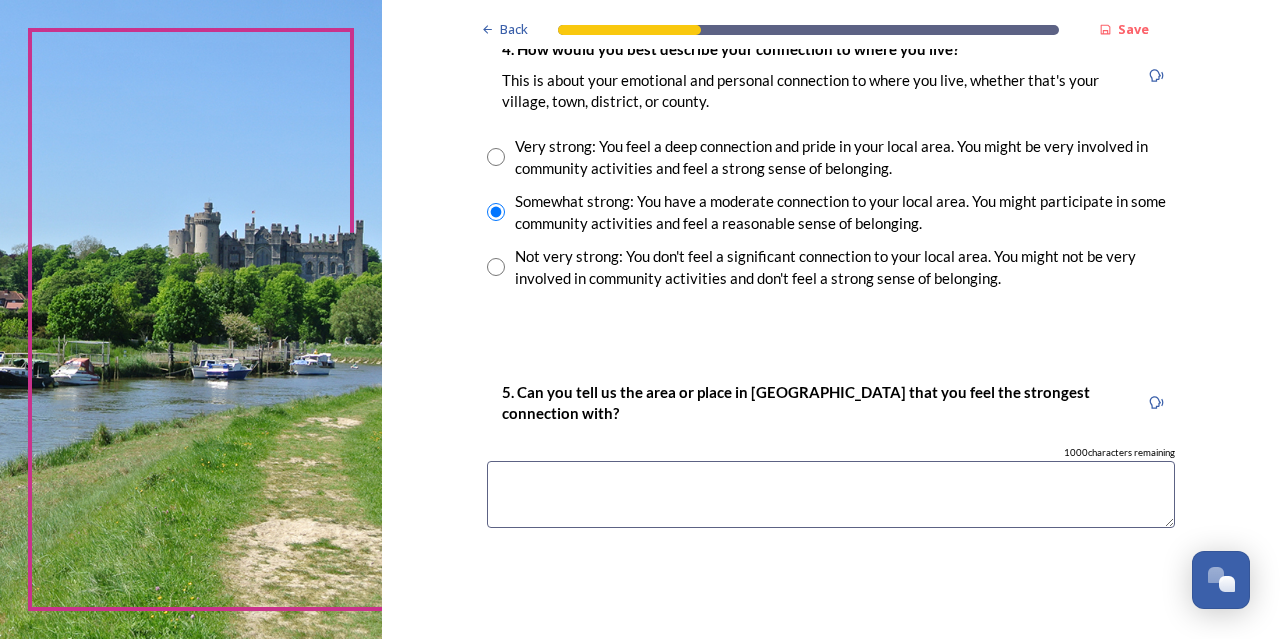 scroll, scrollTop: 1507, scrollLeft: 0, axis: vertical 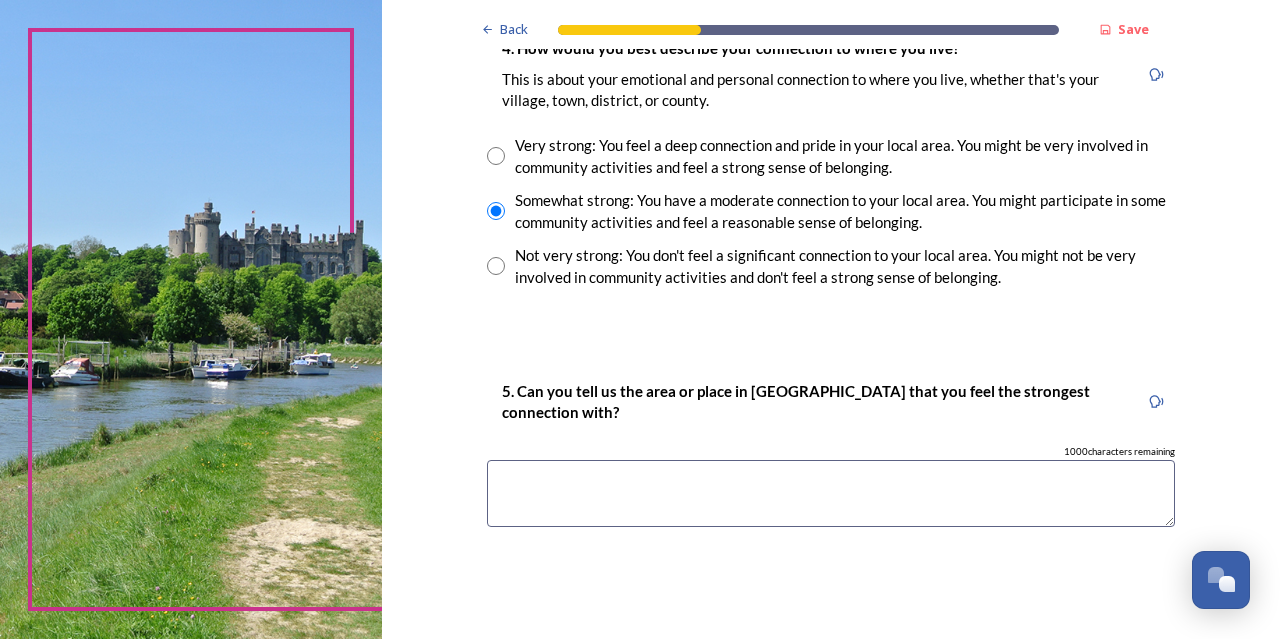 click at bounding box center [831, 493] 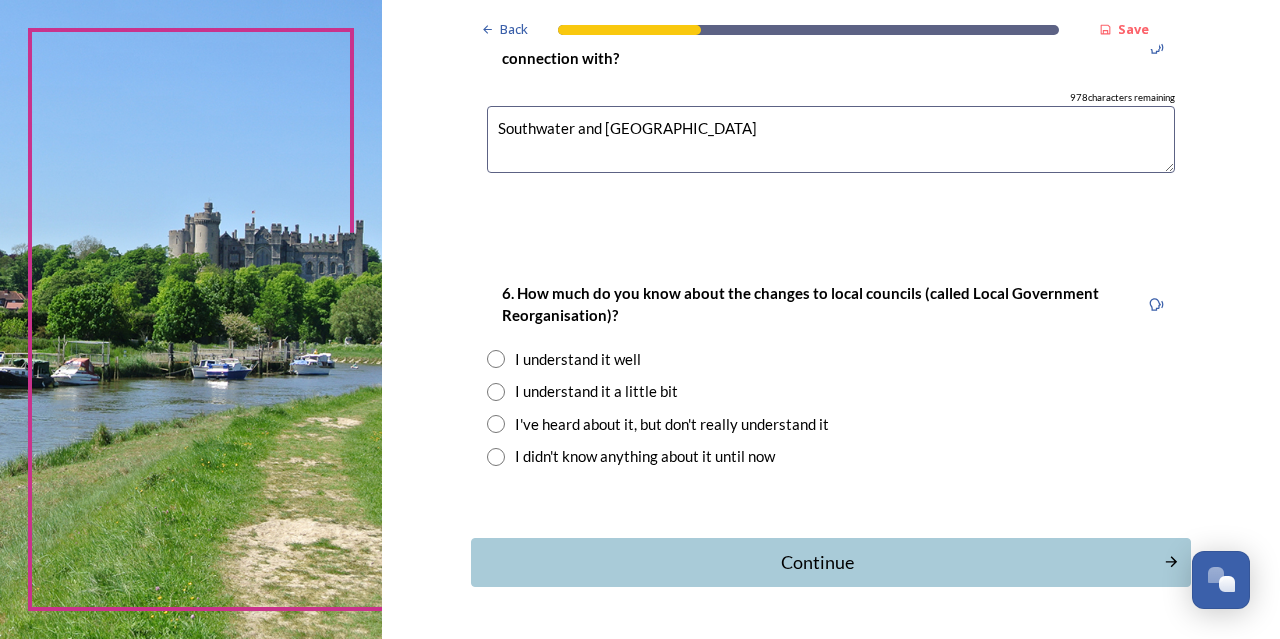 scroll, scrollTop: 1864, scrollLeft: 0, axis: vertical 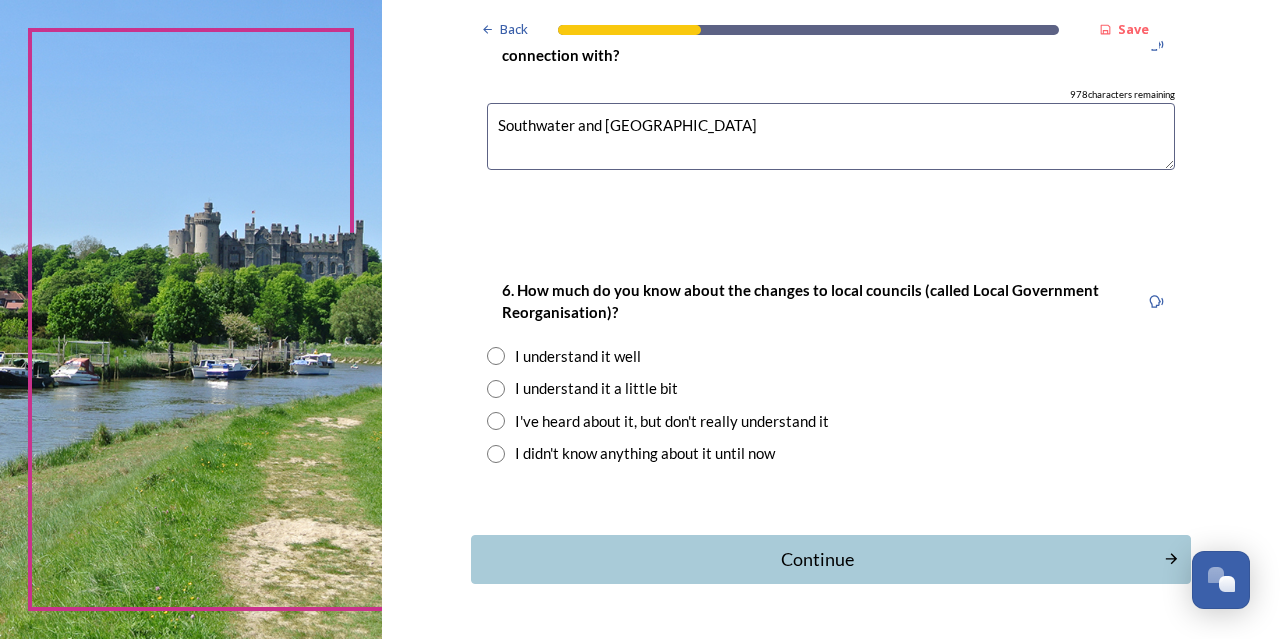 type on "Southwater and Horsham" 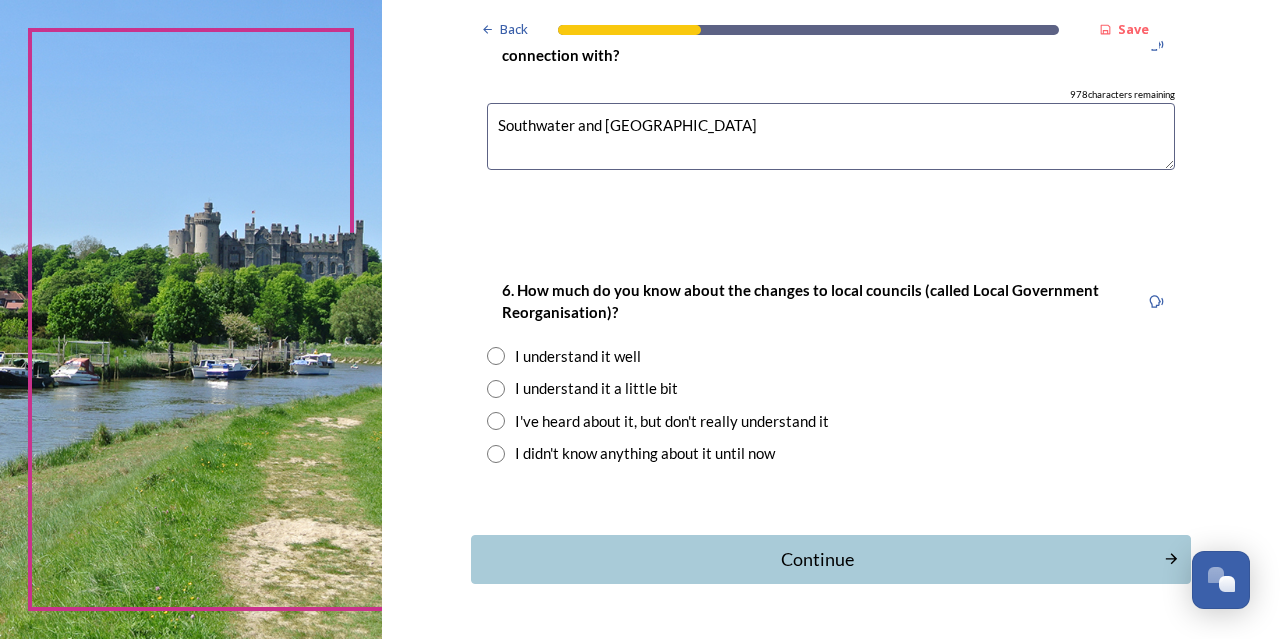 click at bounding box center (496, 356) 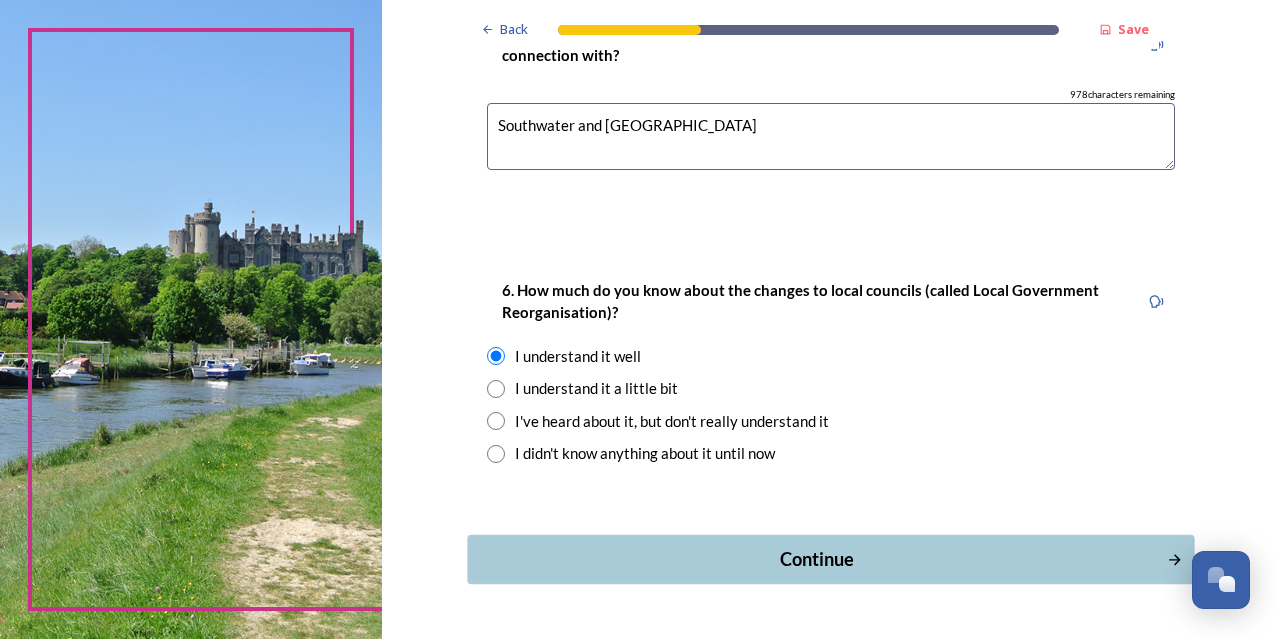 click on "Continue" at bounding box center (816, 559) 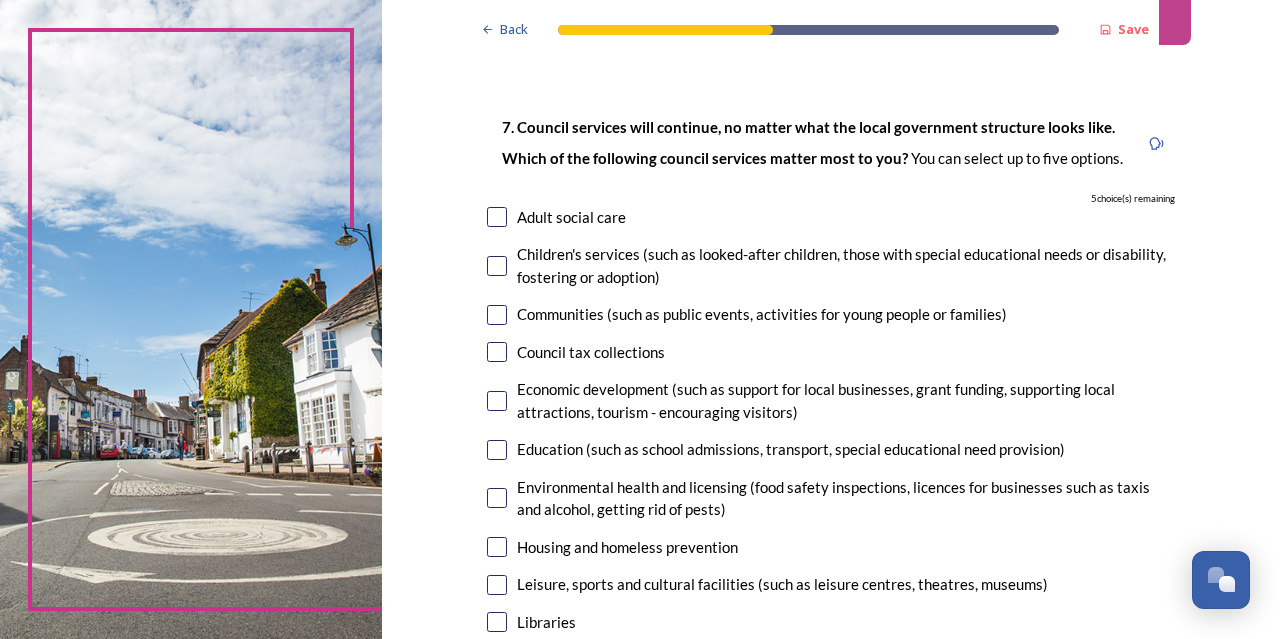 scroll, scrollTop: 84, scrollLeft: 0, axis: vertical 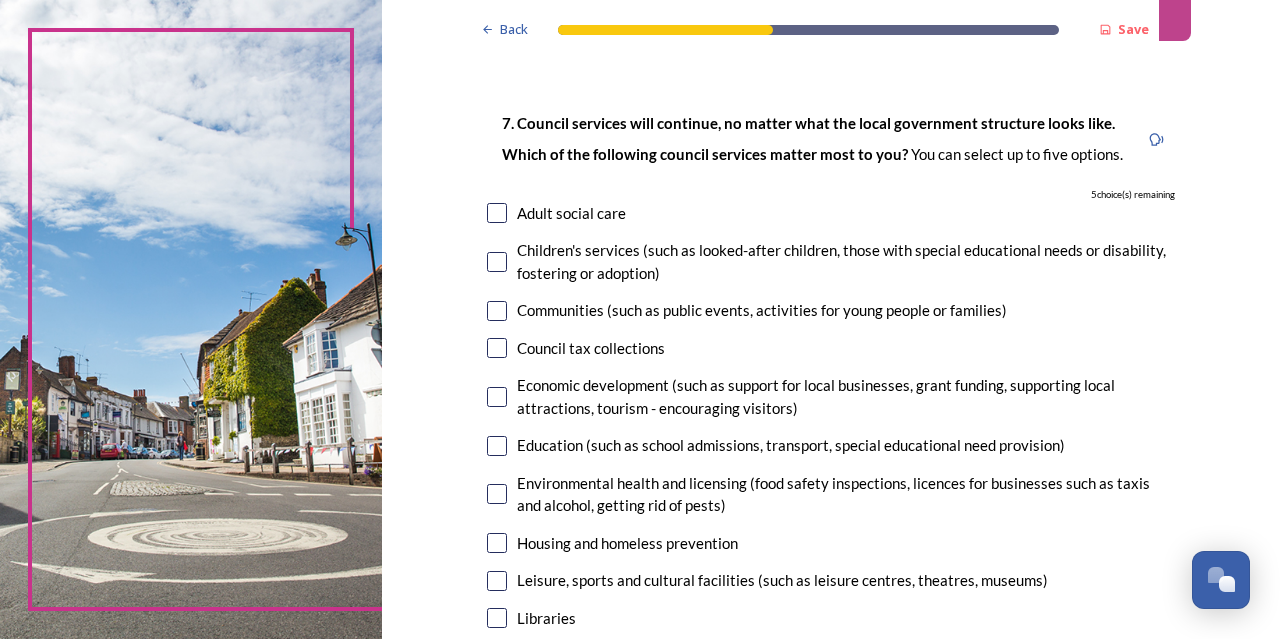 click at bounding box center [497, 262] 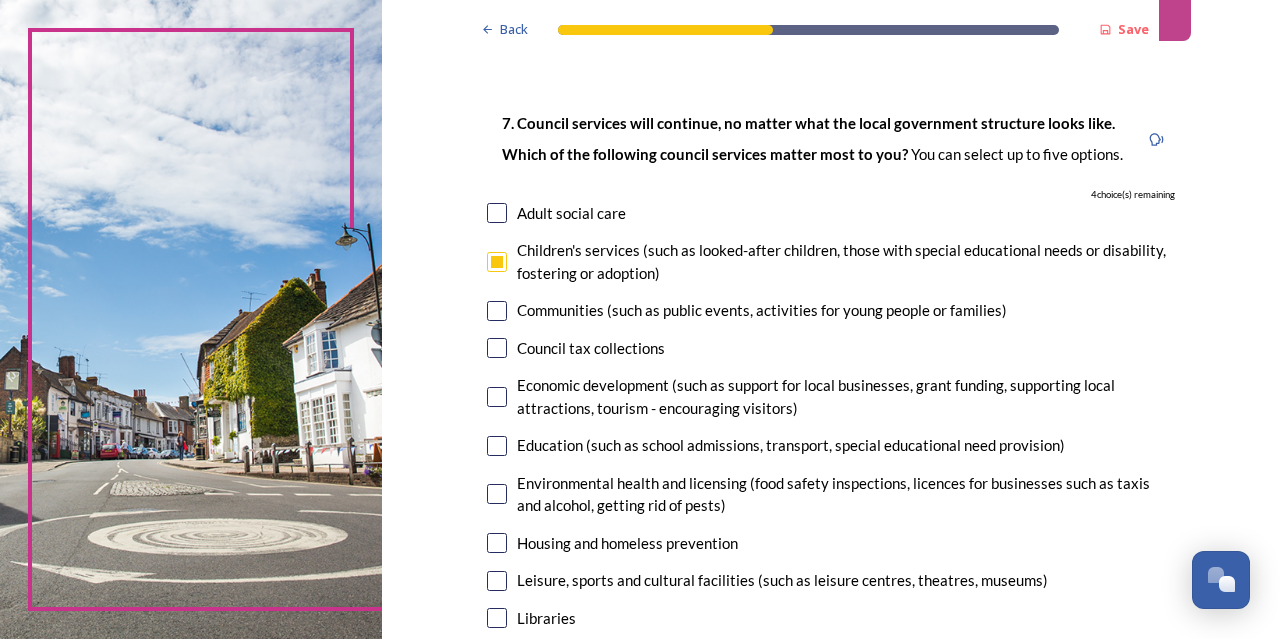 scroll, scrollTop: 112, scrollLeft: 0, axis: vertical 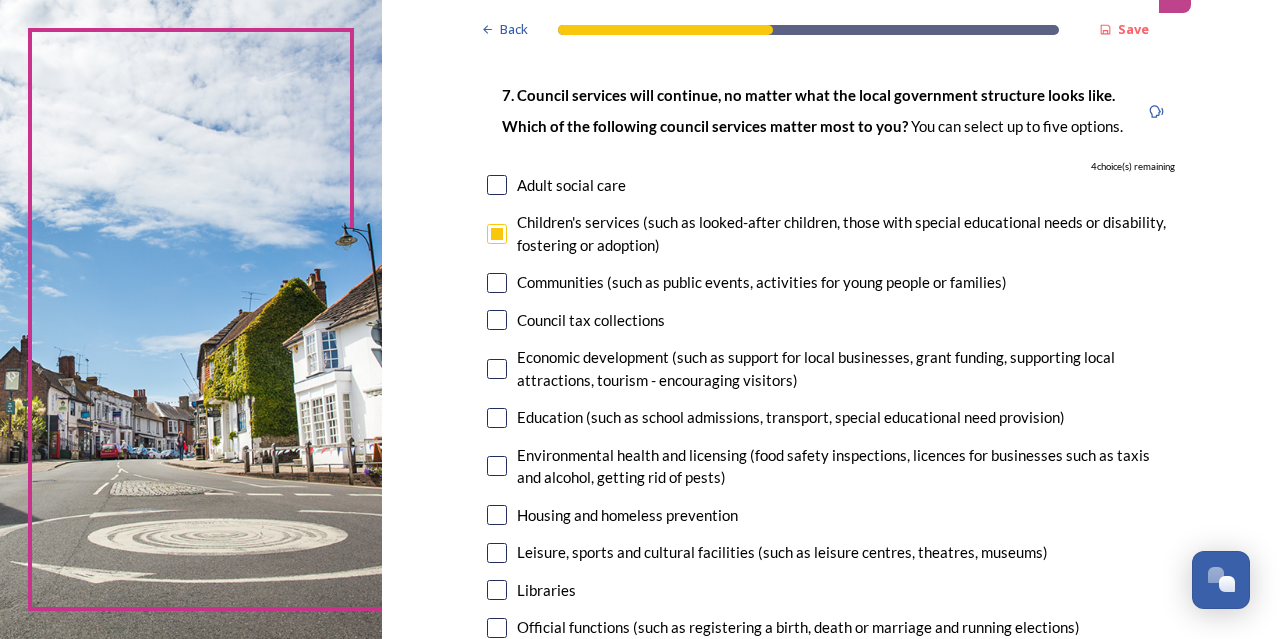 click at bounding box center (497, 283) 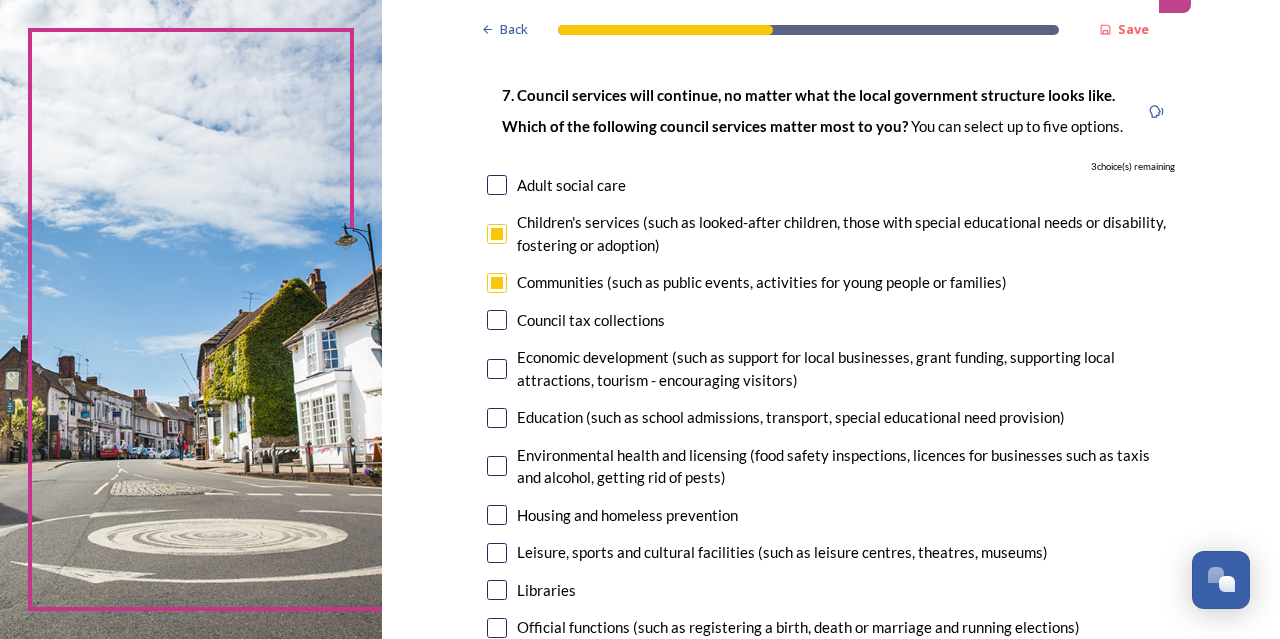 click on "Back Save Your local services 7. Council services will continue, no matter what the local government structure looks like.  ﻿﻿Which of the following council services matter most to you?  You can select up to five options. 3  choice(s) remaining Adult social care   Children's services (such as looked-after children, those with special educational needs or disability, fostering or adoption) Communities (such as public events, activities for young people or families) Council tax collections Economic development (such as support for local businesses, grant funding, supporting local attractions, tourism - encouraging visitors)  Education (such as school admissions, transport, special educational need provision)  Environmental health and licensing (food safety inspections, licences for businesses such as taxis and alcohol, getting rid of pests) Housing and homeless prevention Leisure, sports and cultural facilities (such as leisure centres, theatres, museums) Libraries Parks and green spaces Public safety" at bounding box center [831, 1154] 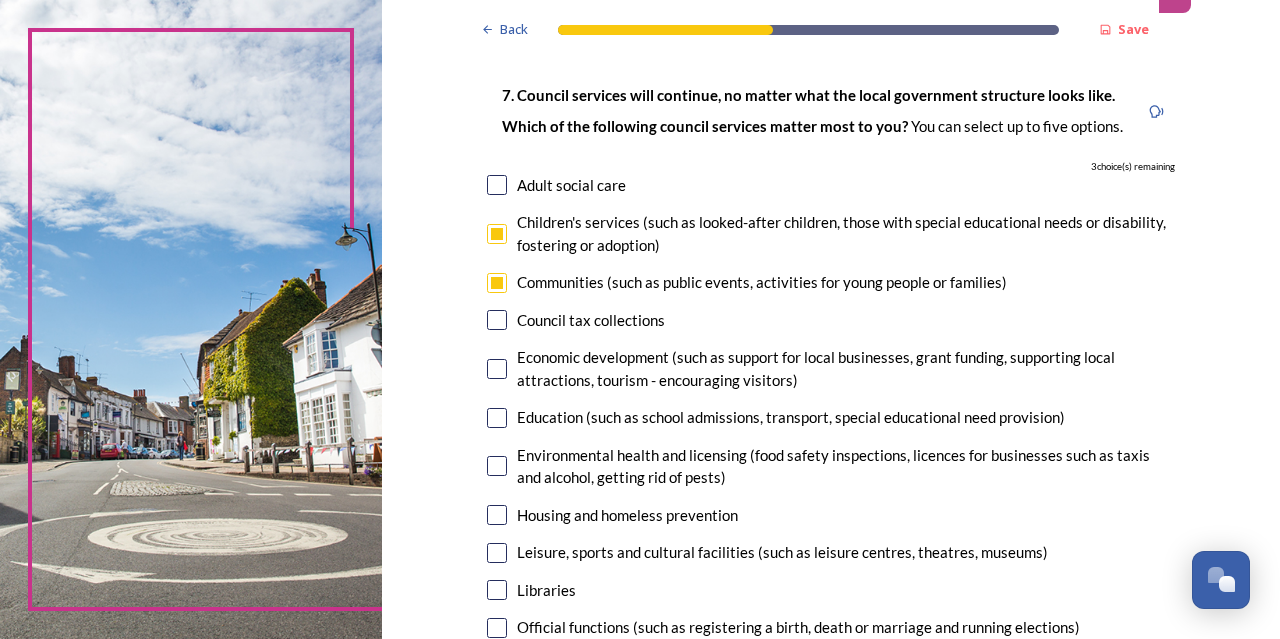 scroll, scrollTop: 186, scrollLeft: 0, axis: vertical 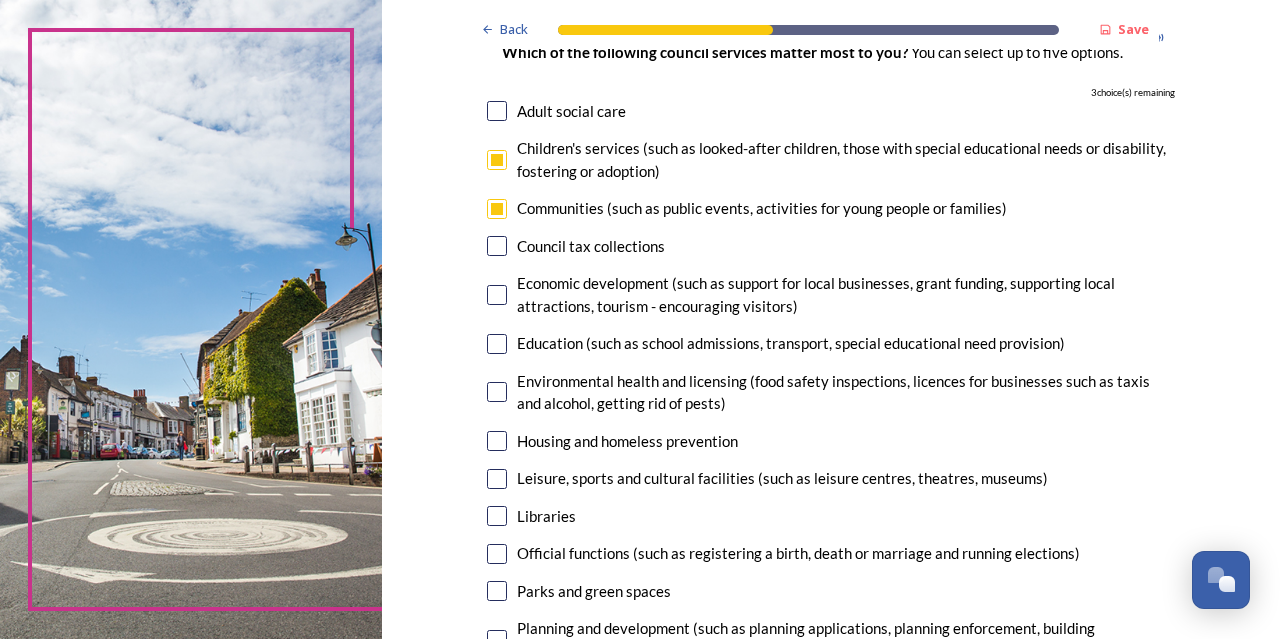 click at bounding box center [497, 295] 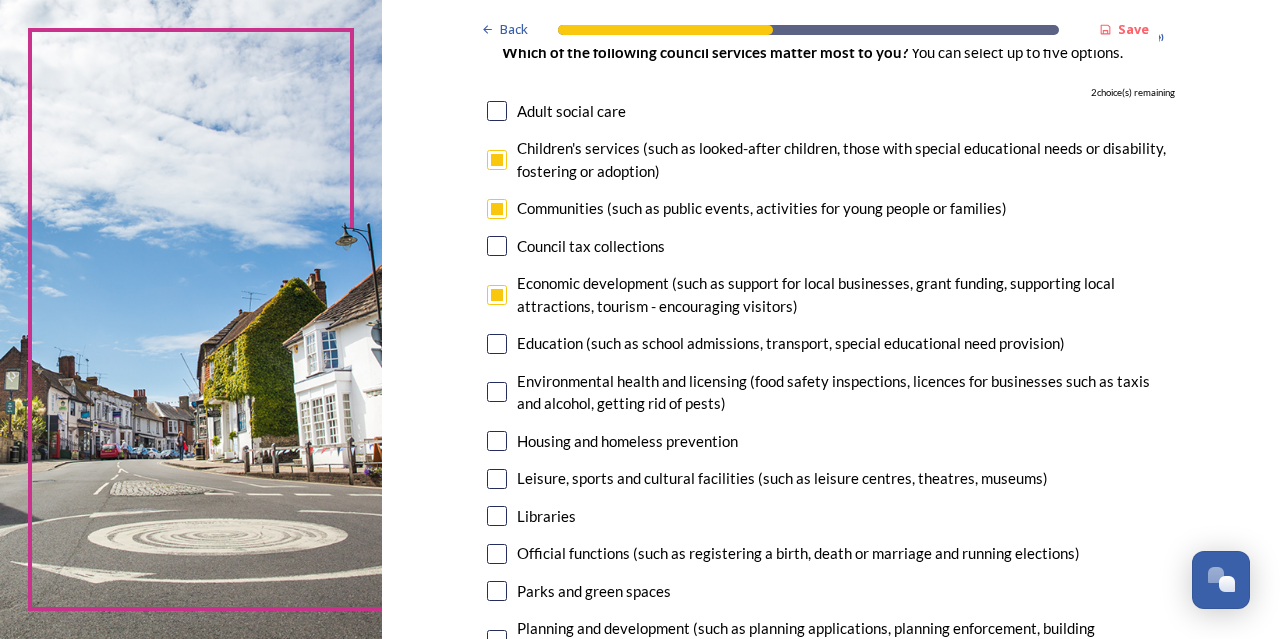 click at bounding box center [497, 344] 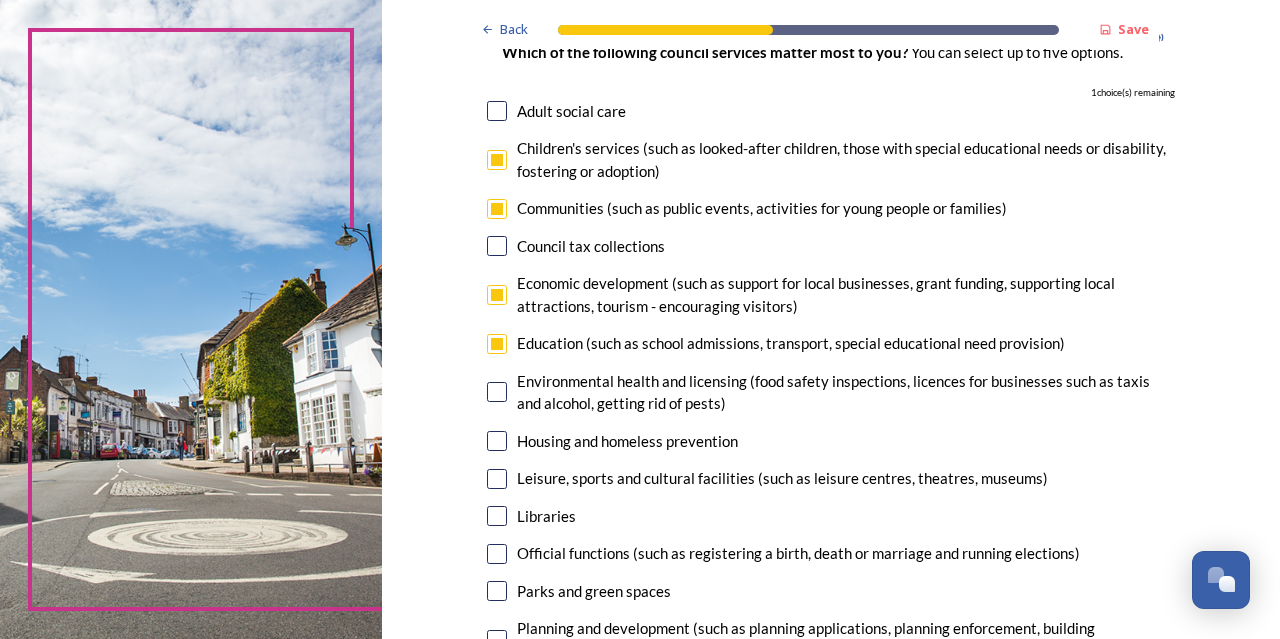 click on "7. Council services will continue, no matter what the local government structure looks like.  ﻿﻿Which of the following council services matter most to you?  You can select up to five options. 1  choice(s) remaining Adult social care   Children's services (such as looked-after children, those with special educational needs or disability, fostering or adoption) Communities (such as public events, activities for young people or families) Council tax collections Economic development (such as support for local businesses, grant funding, supporting local attractions, tourism - encouraging visitors)  Education (such as school admissions, transport, special educational need provision)  Environmental health and licensing (food safety inspections, licences for businesses such as taxis and alcohol, getting rid of pests) Housing and homeless prevention Leisure, sports and cultural facilities (such as leisure centres, theatres, museums) Libraries Parks and green spaces Public safety Trading standards" at bounding box center [831, 462] 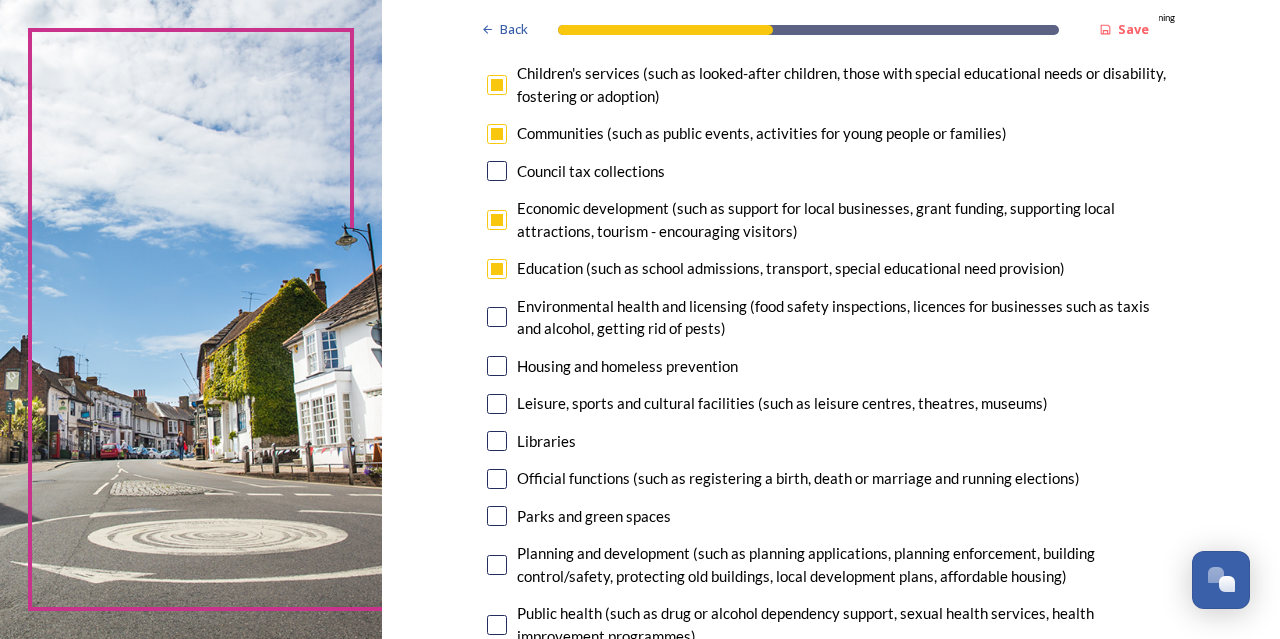 click at bounding box center (497, 317) 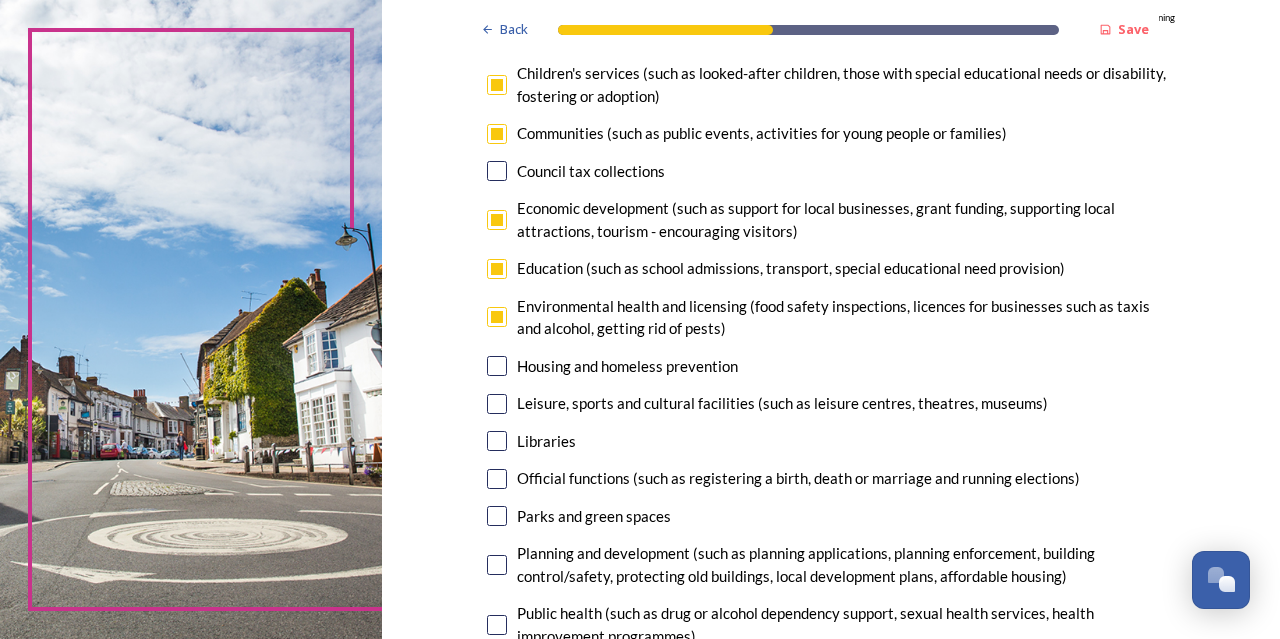 click at bounding box center [497, 366] 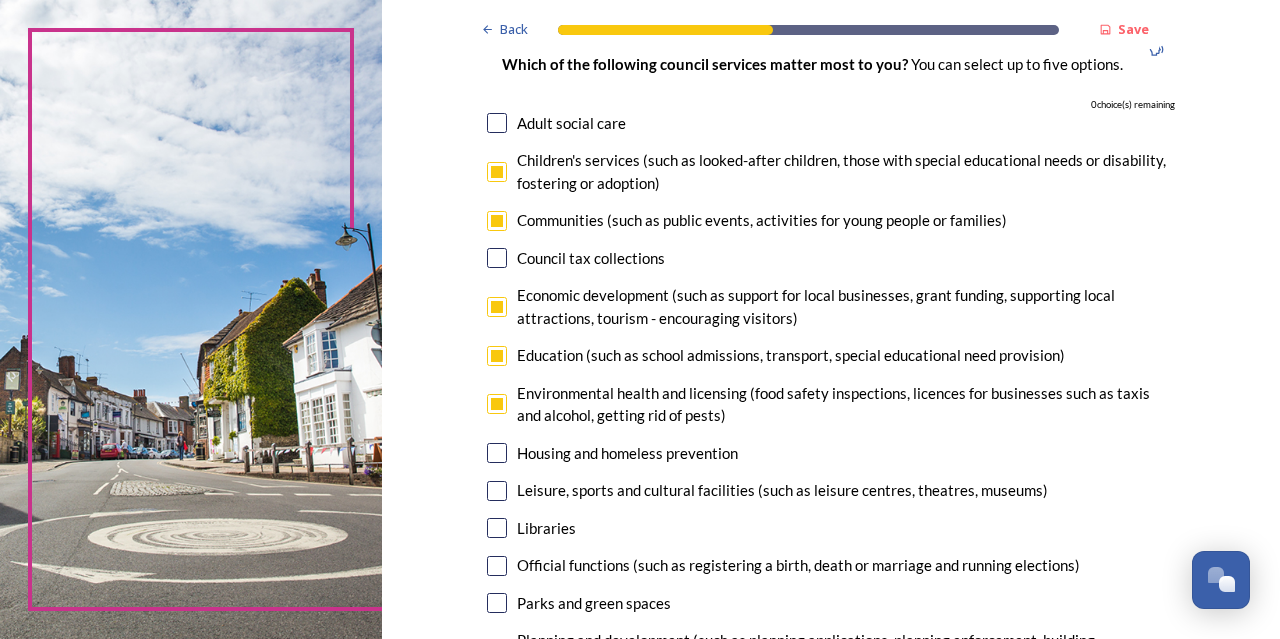 scroll, scrollTop: 175, scrollLeft: 0, axis: vertical 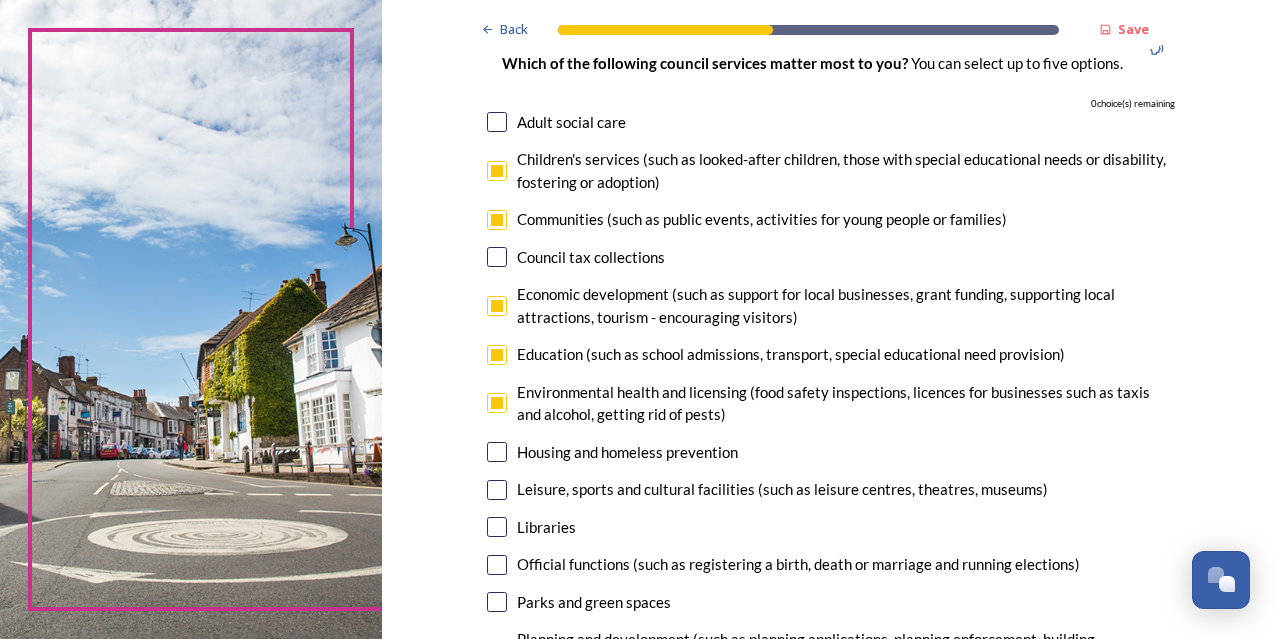click at bounding box center (497, 403) 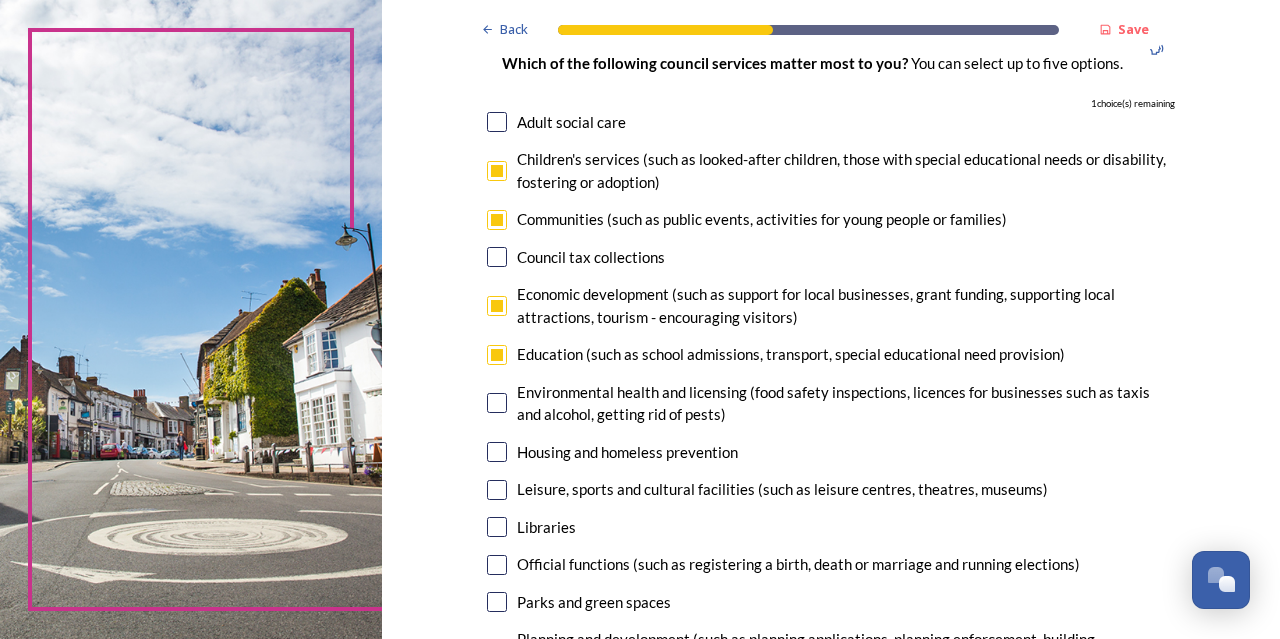 click at bounding box center [497, 355] 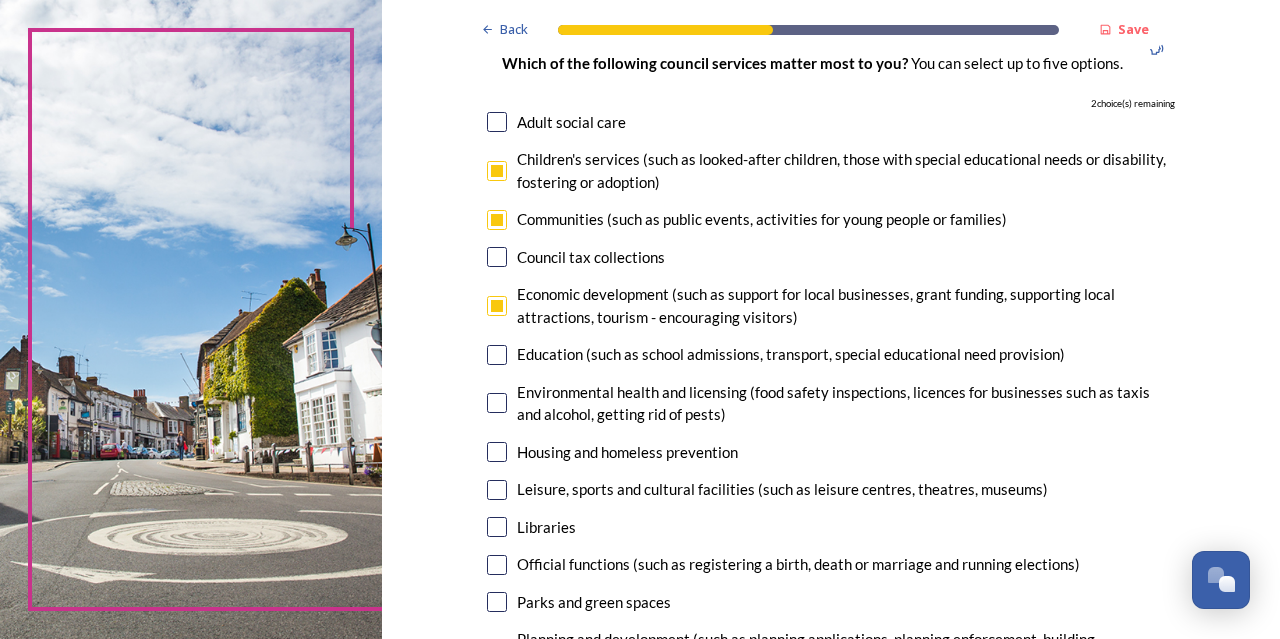 click at bounding box center (497, 306) 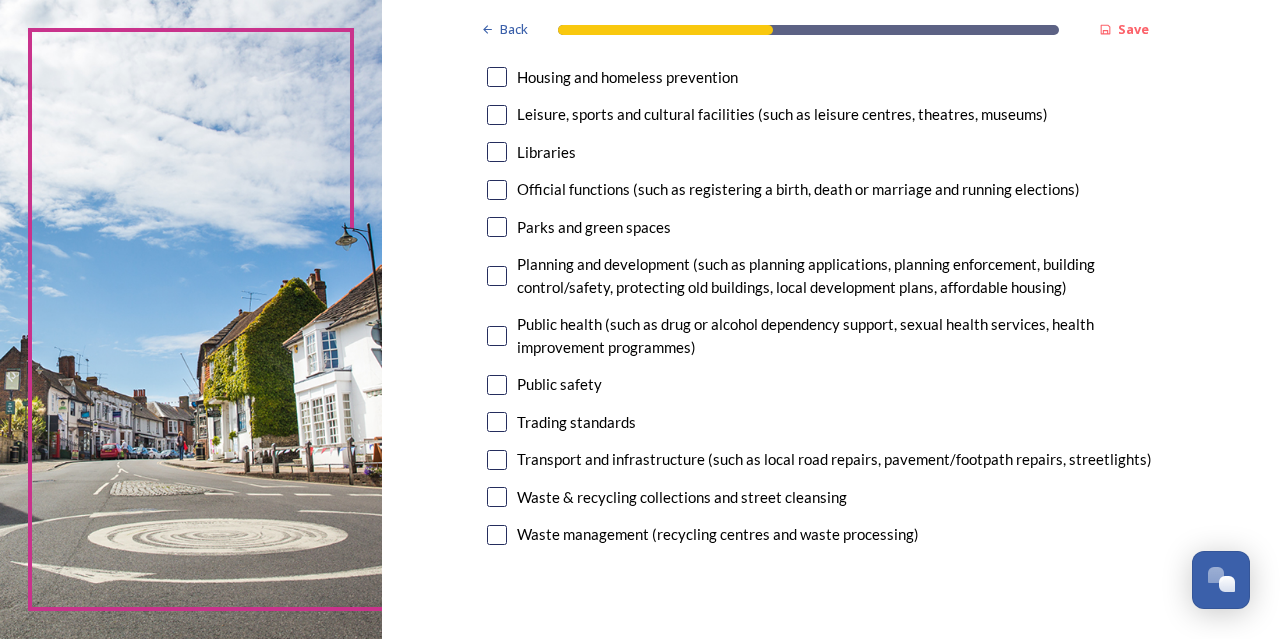 scroll, scrollTop: 560, scrollLeft: 0, axis: vertical 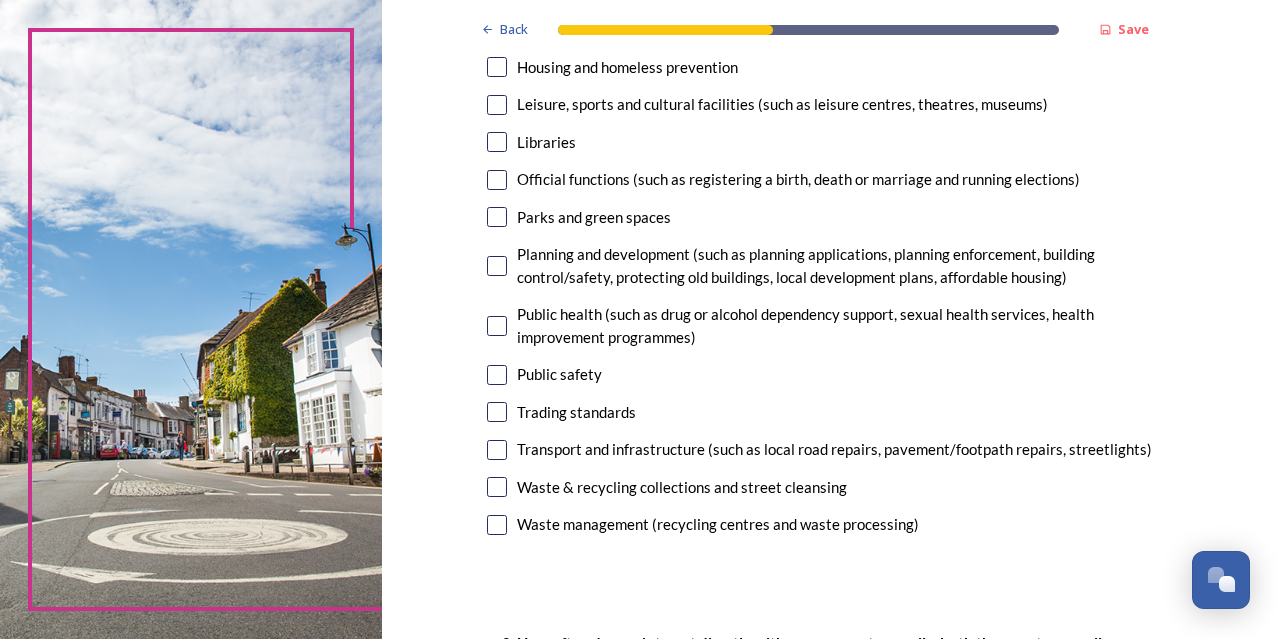 click at bounding box center [497, 450] 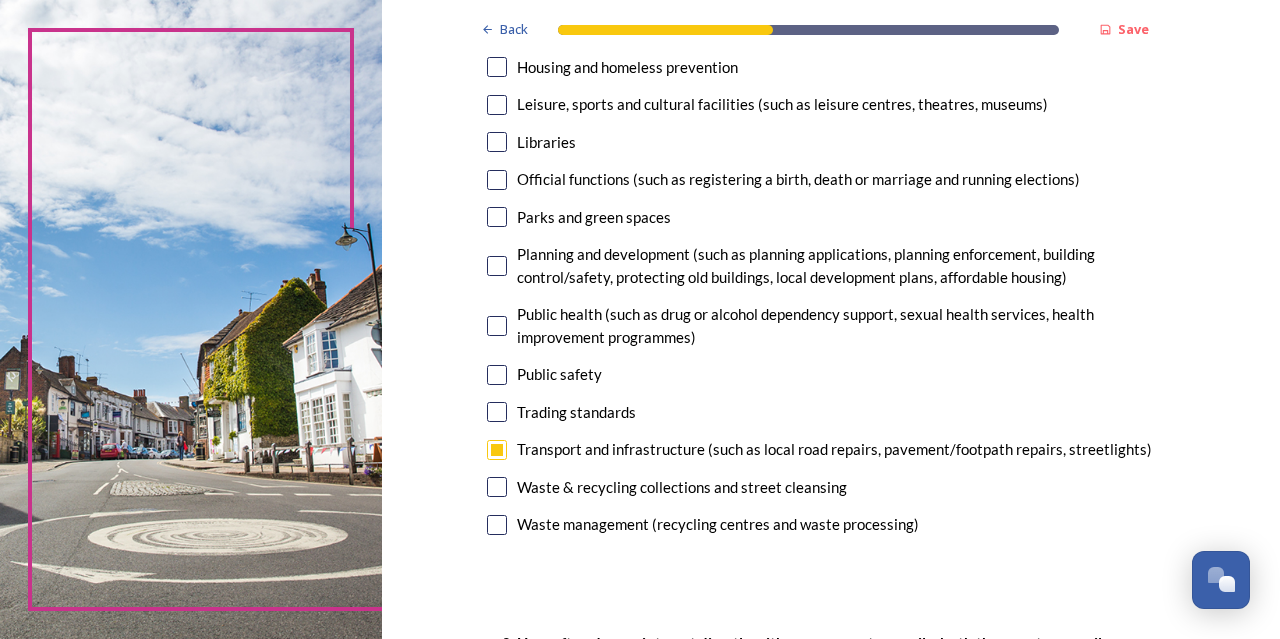 click at bounding box center [497, 217] 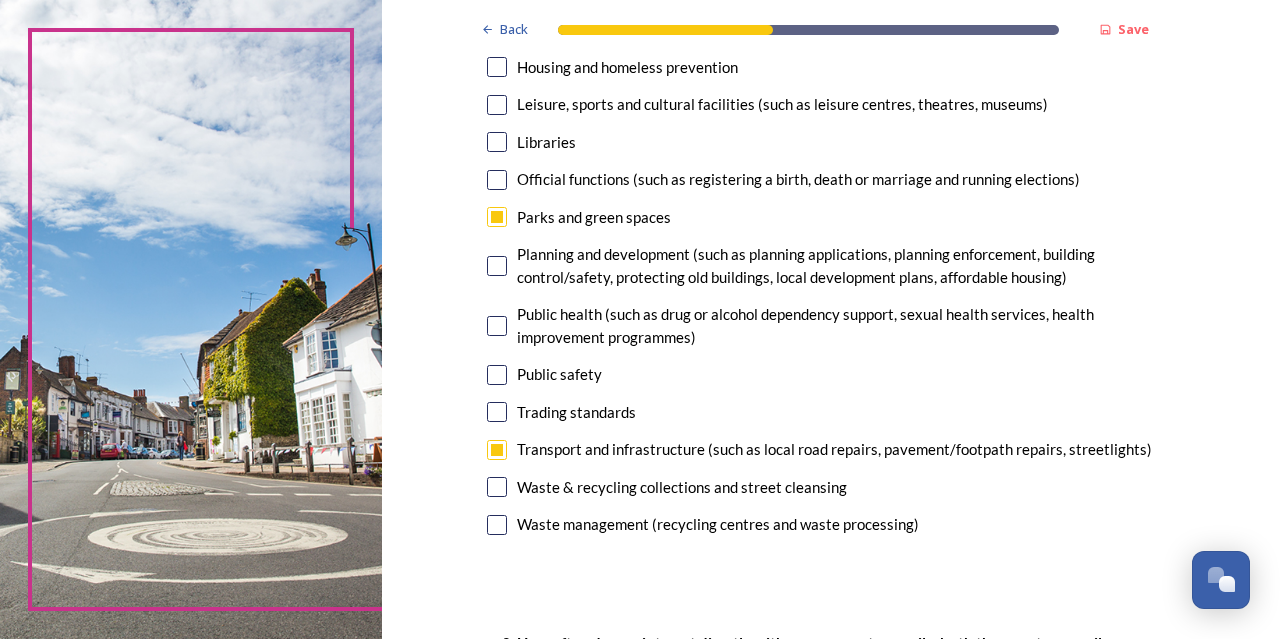 click at bounding box center [497, 266] 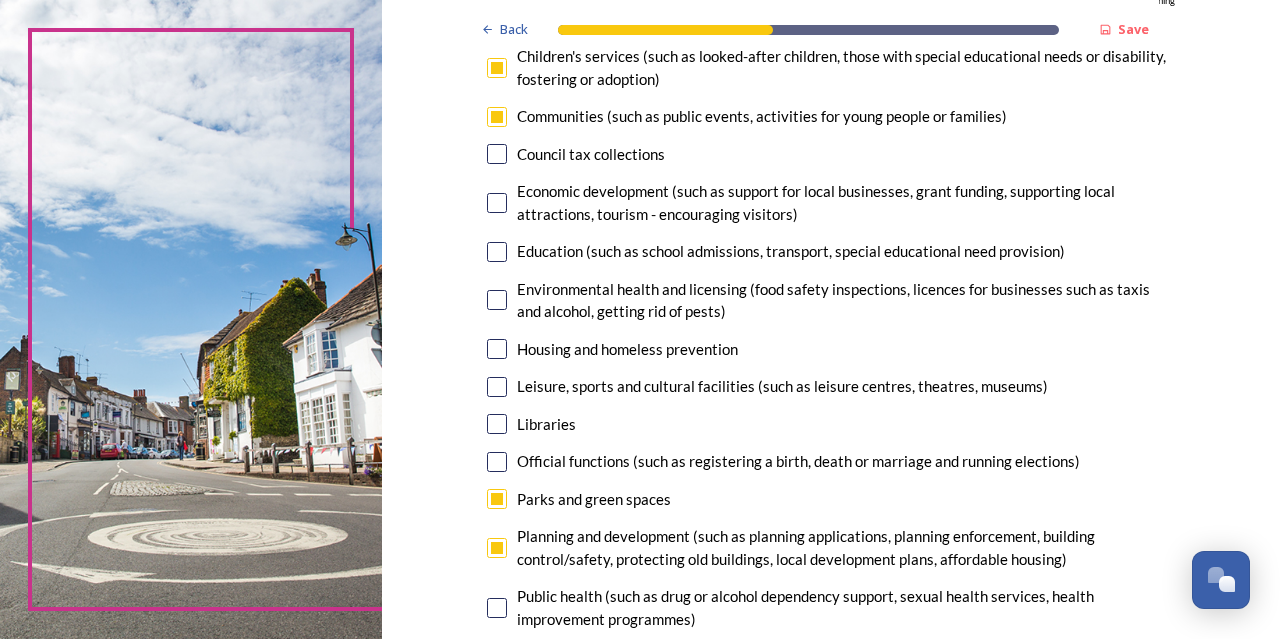 scroll, scrollTop: 234, scrollLeft: 0, axis: vertical 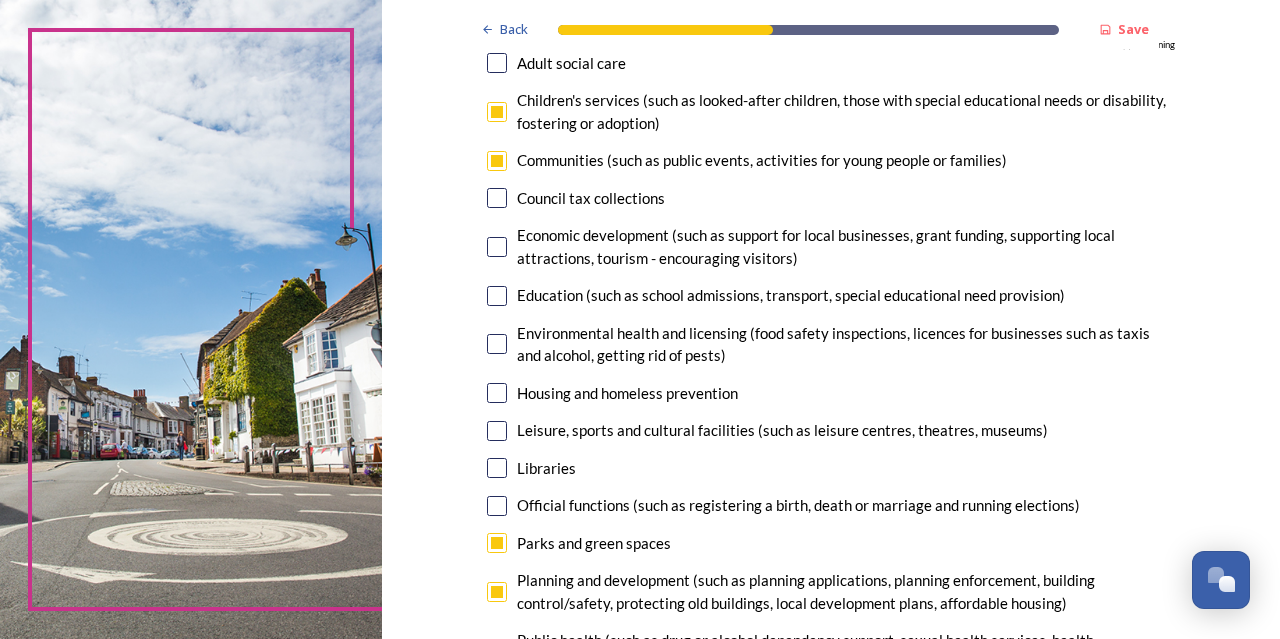 click on "7. Council services will continue, no matter what the local government structure looks like.  ﻿﻿Which of the following council services matter most to you?  You can select up to five options. 0  choice(s) remaining Adult social care   Children's services (such as looked-after children, those with special educational needs or disability, fostering or adoption) Communities (such as public events, activities for young people or families) Council tax collections Economic development (such as support for local businesses, grant funding, supporting local attractions, tourism - encouraging visitors)  Education (such as school admissions, transport, special educational need provision)  Environmental health and licensing (food safety inspections, licences for businesses such as taxis and alcohol, getting rid of pests) Housing and homeless prevention Leisure, sports and cultural facilities (such as leisure centres, theatres, museums) Libraries Parks and green spaces Public safety Trading standards" at bounding box center [831, 414] 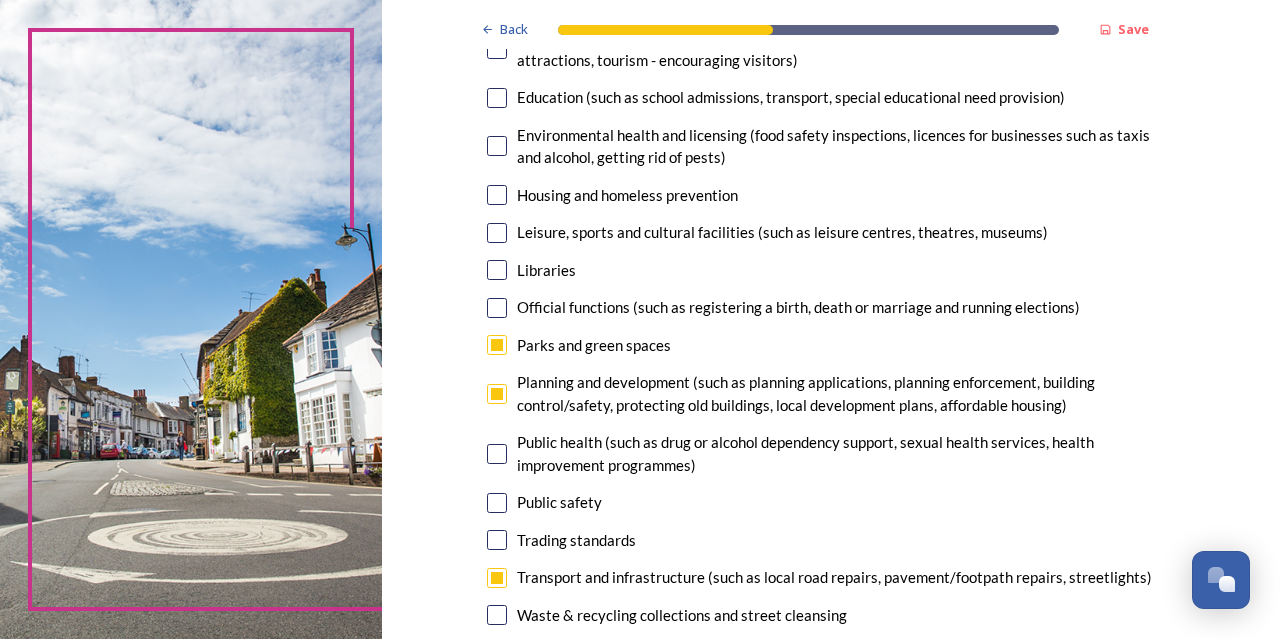 scroll, scrollTop: 431, scrollLeft: 0, axis: vertical 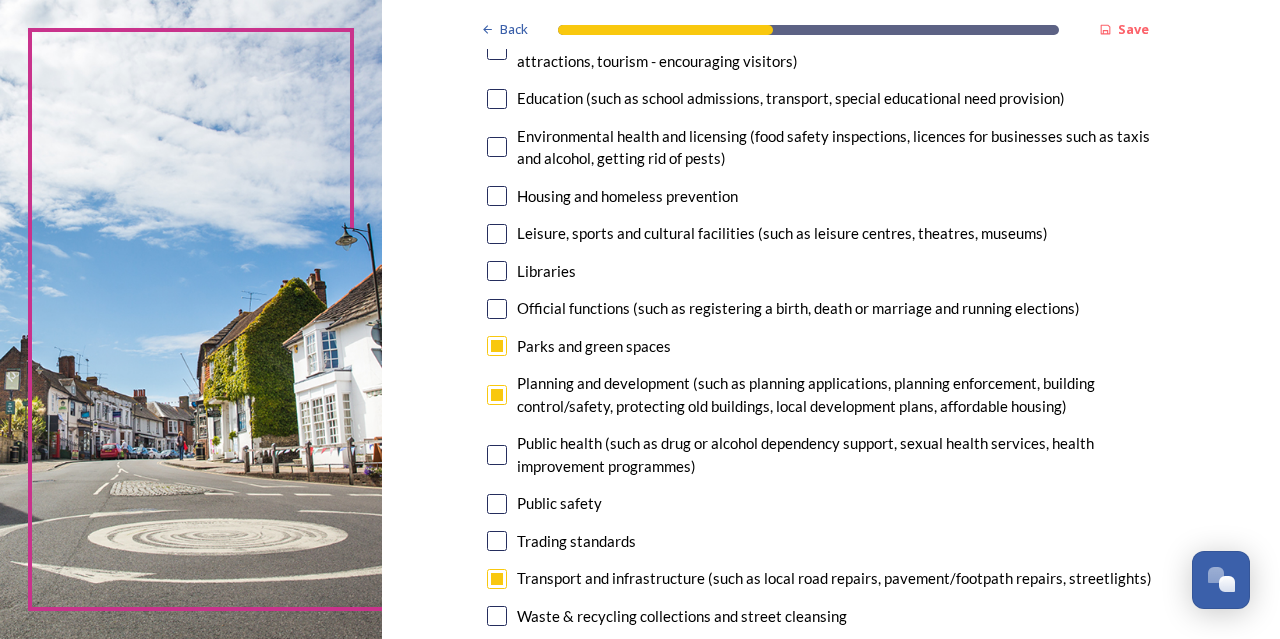 click at bounding box center [497, 395] 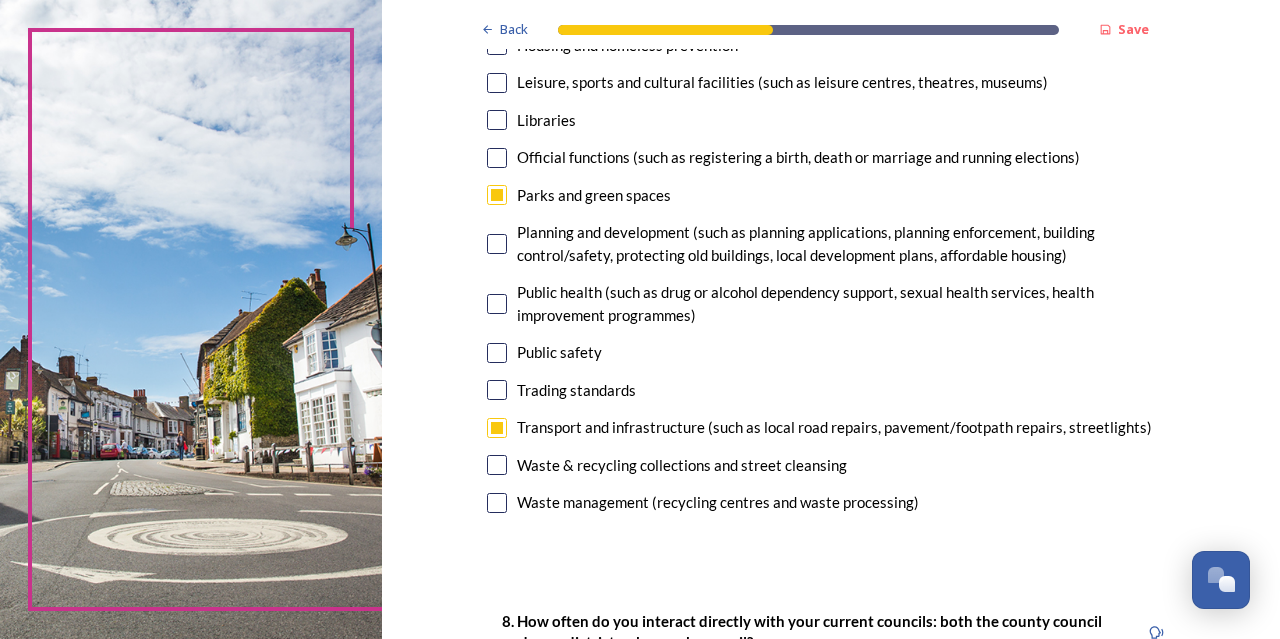 scroll, scrollTop: 583, scrollLeft: 0, axis: vertical 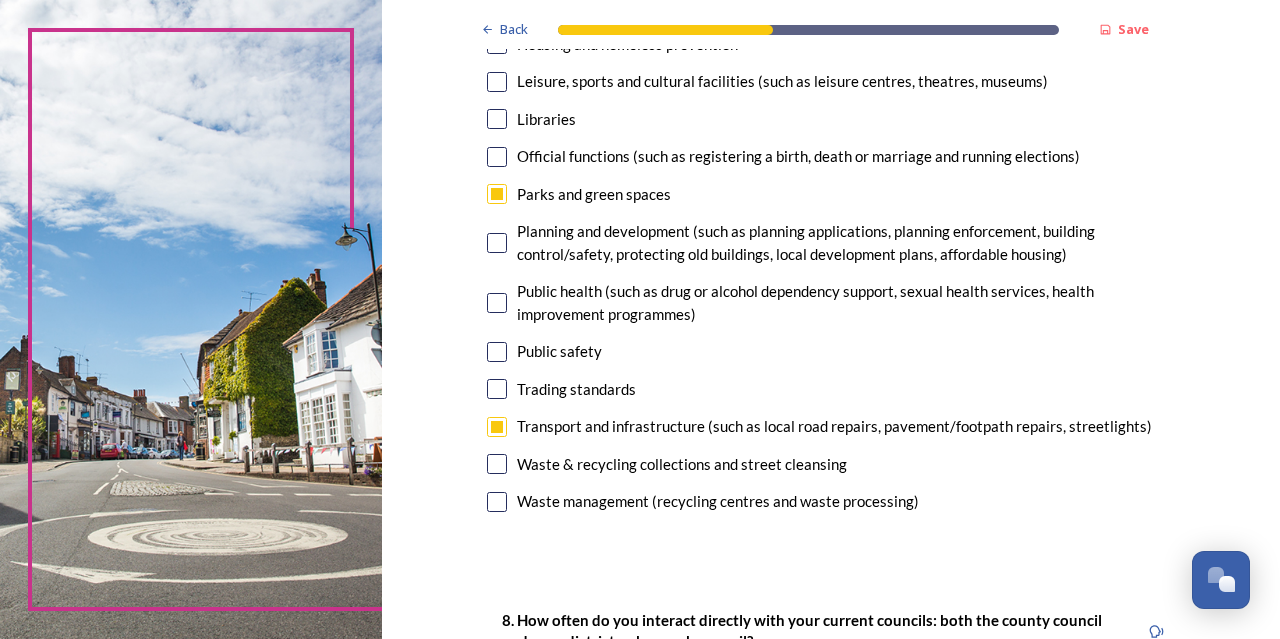 click at bounding box center (497, 464) 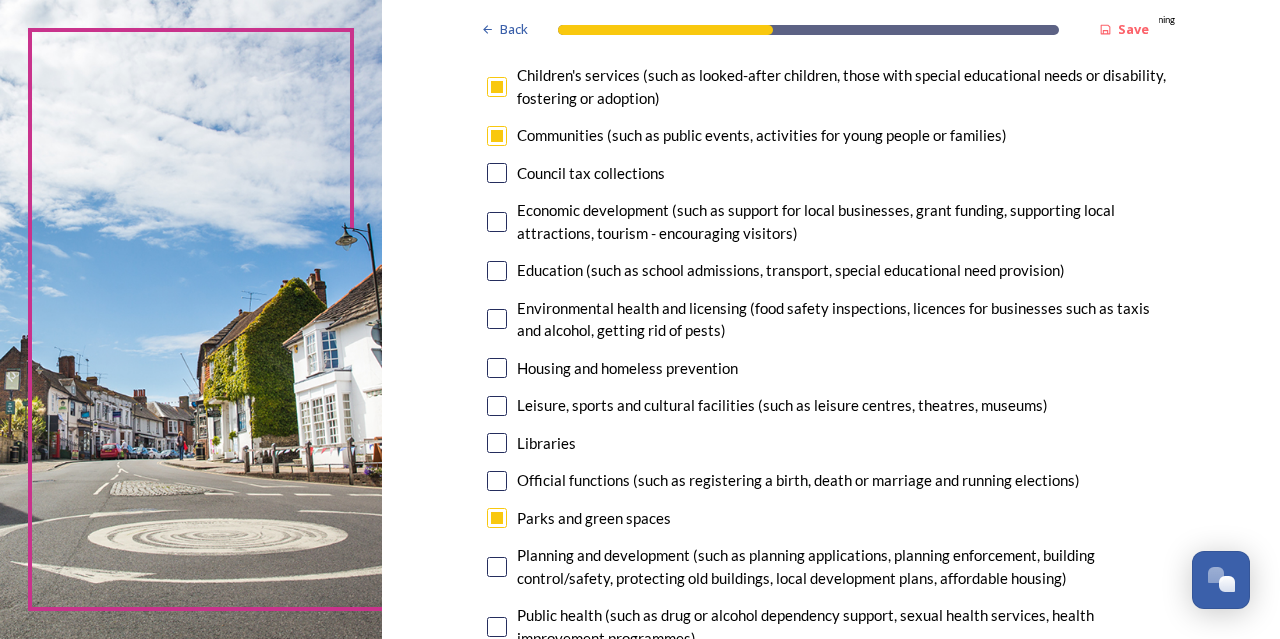 scroll, scrollTop: 257, scrollLeft: 0, axis: vertical 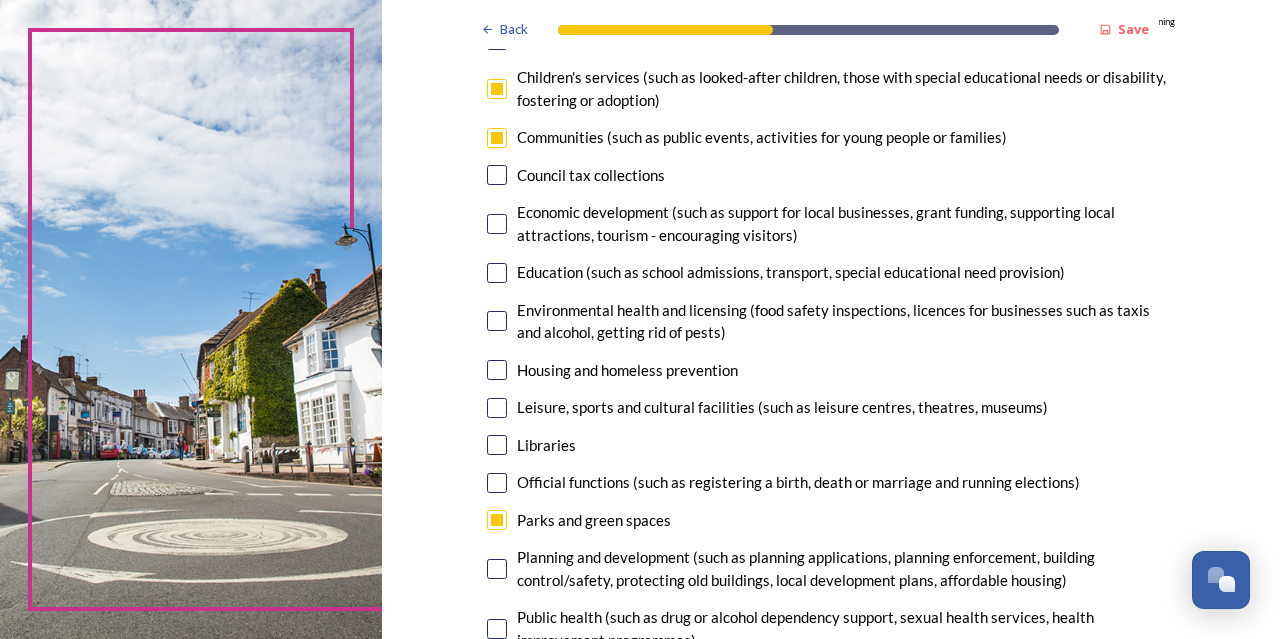 click at bounding box center (497, 273) 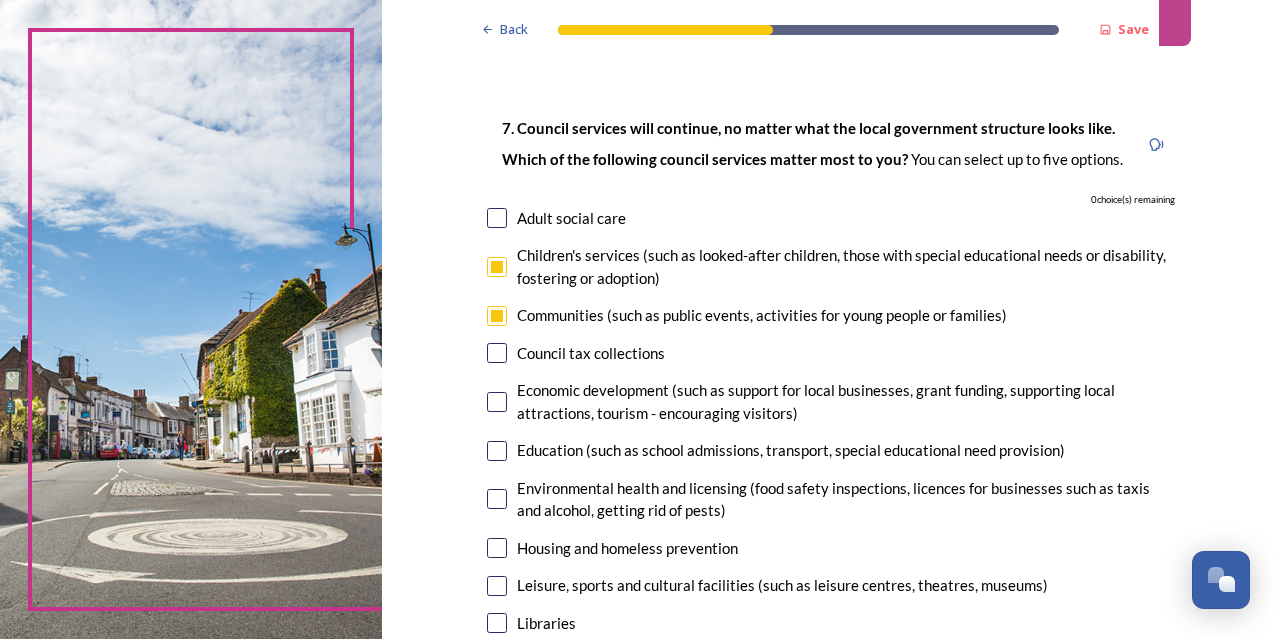 click at bounding box center (497, 267) 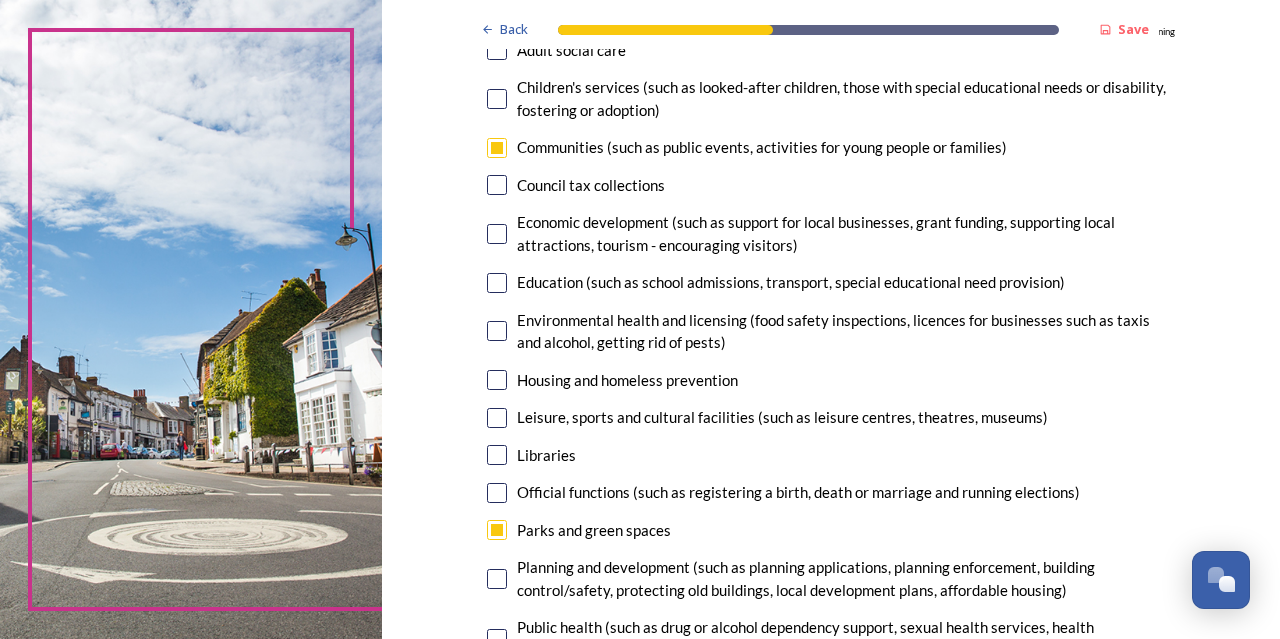 scroll, scrollTop: 395, scrollLeft: 0, axis: vertical 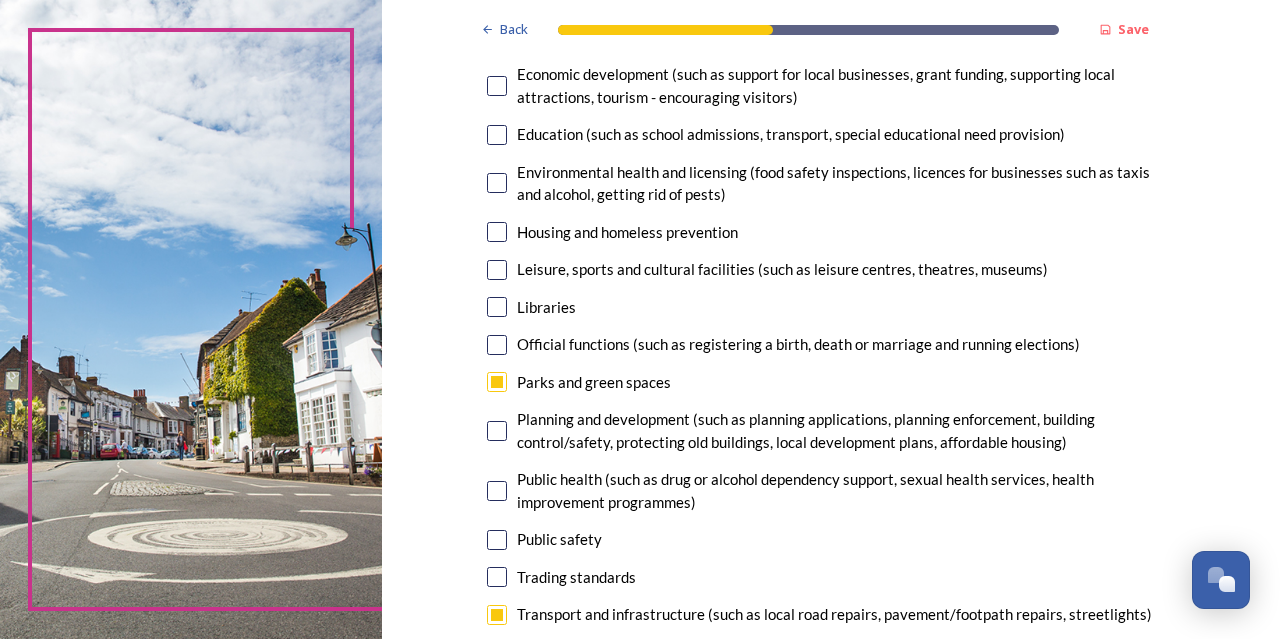 click at bounding box center (497, 232) 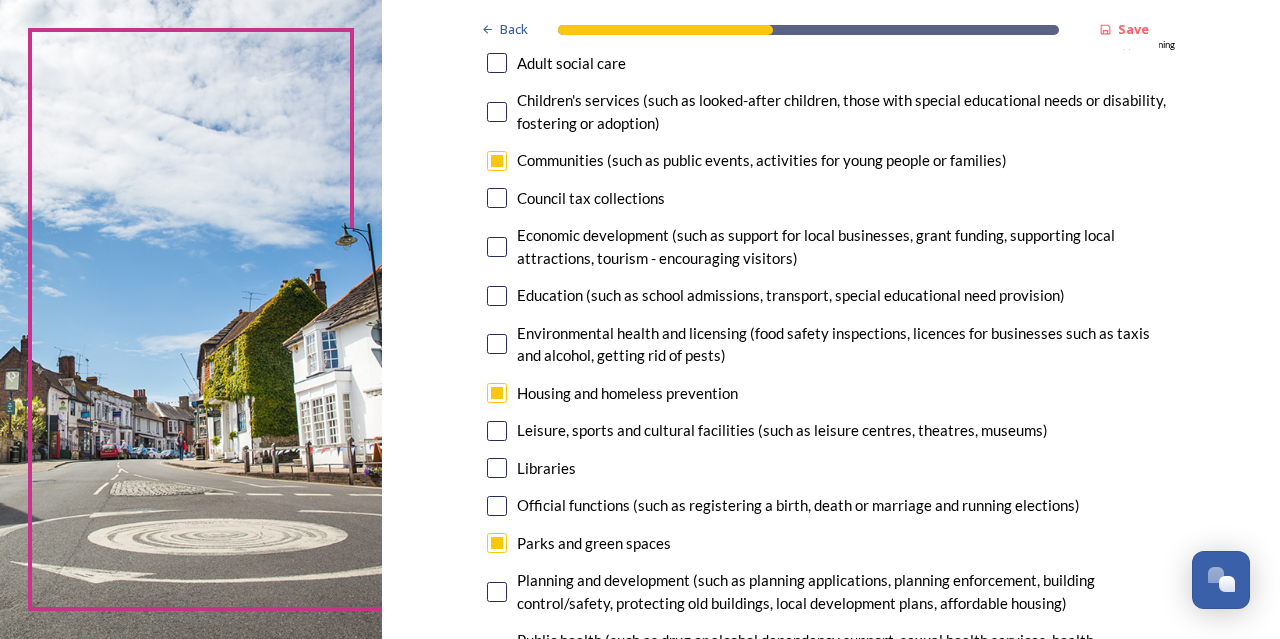 scroll, scrollTop: 233, scrollLeft: 0, axis: vertical 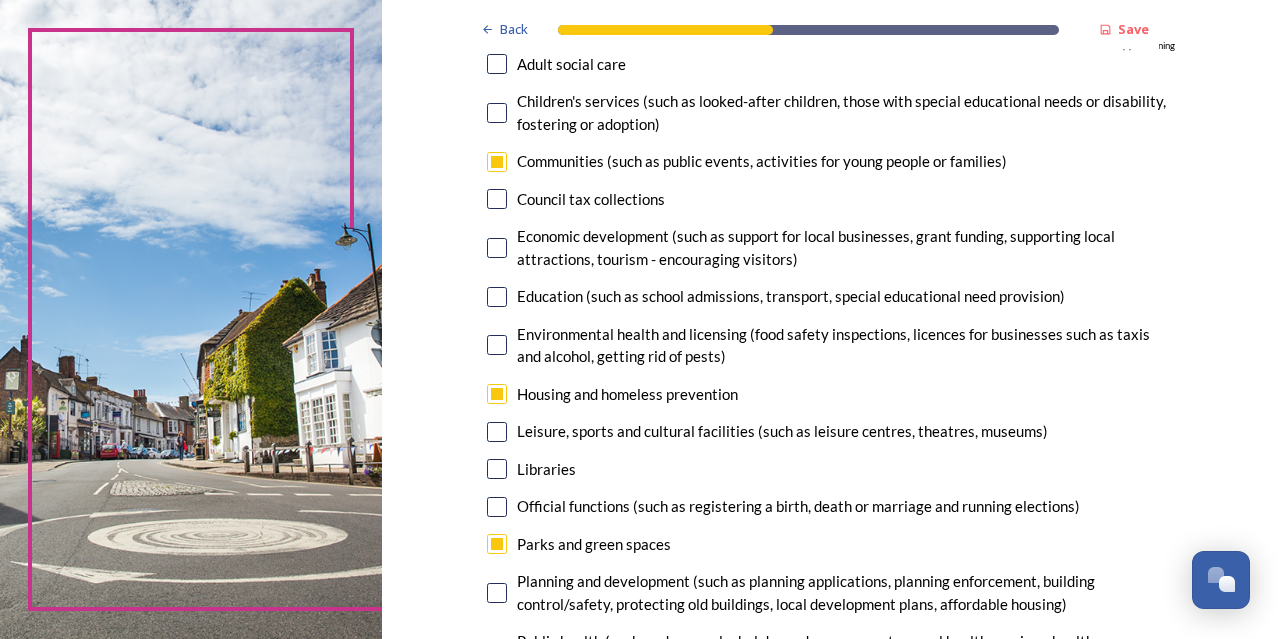click at bounding box center (497, 394) 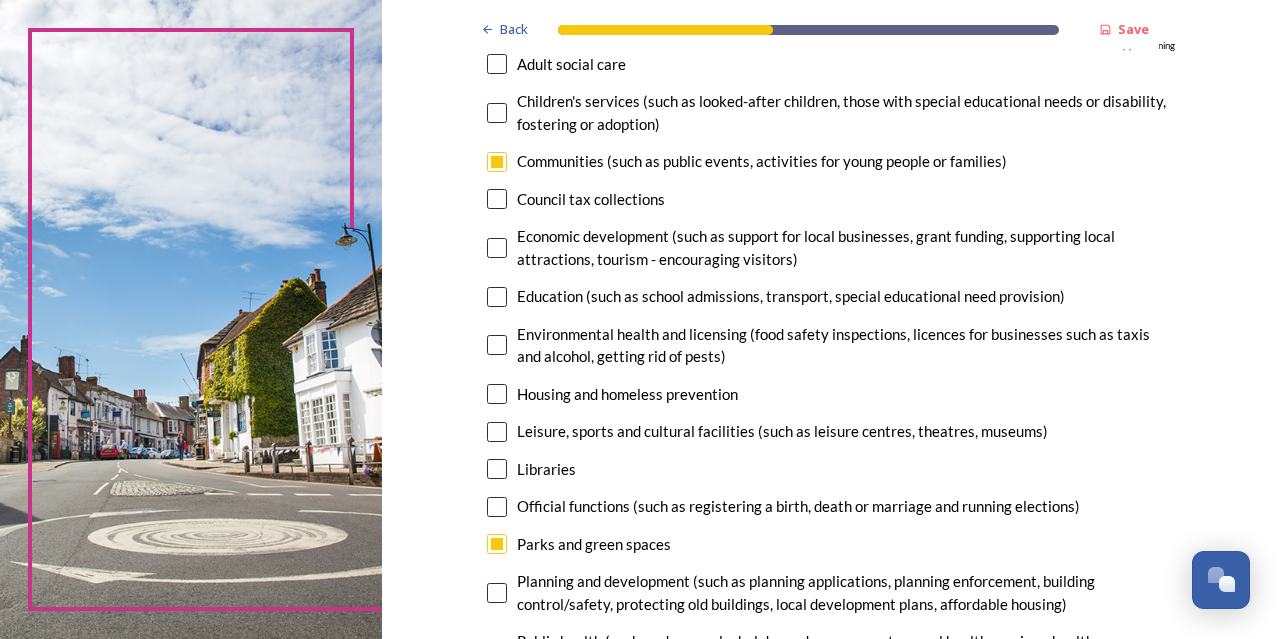 click on "Back Save Your local services 7. Council services will continue, no matter what the local government structure looks like.  ﻿﻿Which of the following council services matter most to you?  You can select up to five options. 1  choice(s) remaining Adult social care   Children's services (such as looked-after children, those with special educational needs or disability, fostering or adoption) Communities (such as public events, activities for young people or families) Council tax collections Economic development (such as support for local businesses, grant funding, supporting local attractions, tourism - encouraging visitors)  Education (such as school admissions, transport, special educational need provision)  Environmental health and licensing (food safety inspections, licences for businesses such as taxis and alcohol, getting rid of pests) Housing and homeless prevention Leisure, sports and cultural facilities (such as leisure centres, theatres, museums) Libraries Parks and green spaces Public safety" at bounding box center [831, 1033] 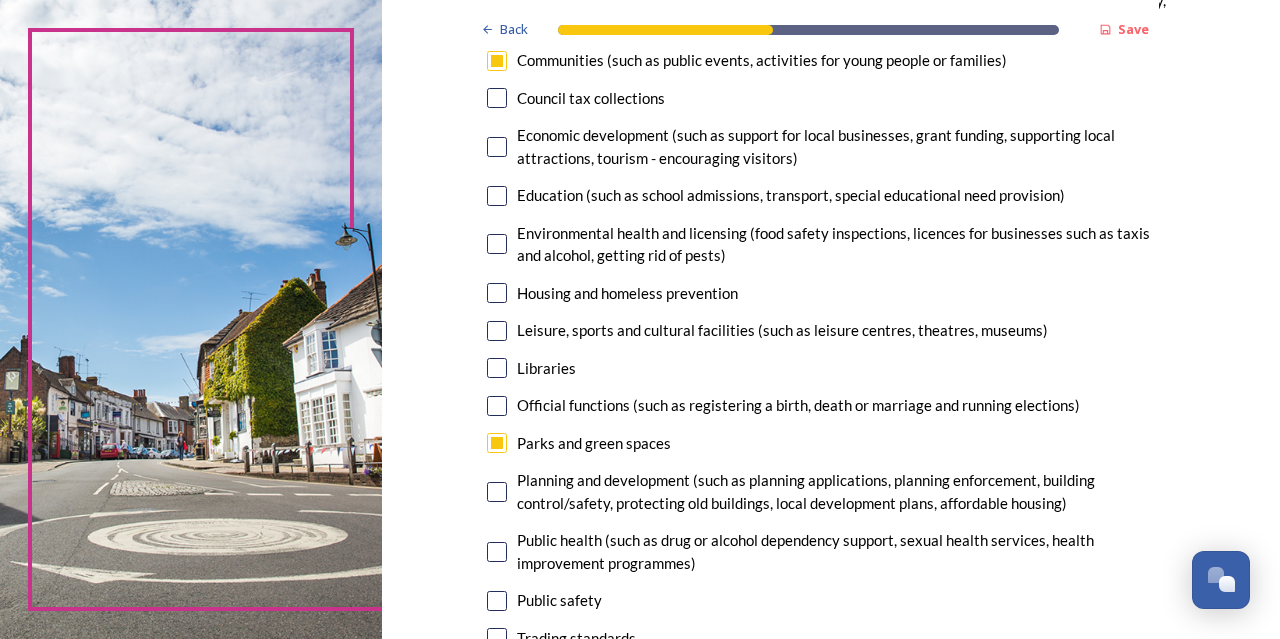 scroll, scrollTop: 339, scrollLeft: 0, axis: vertical 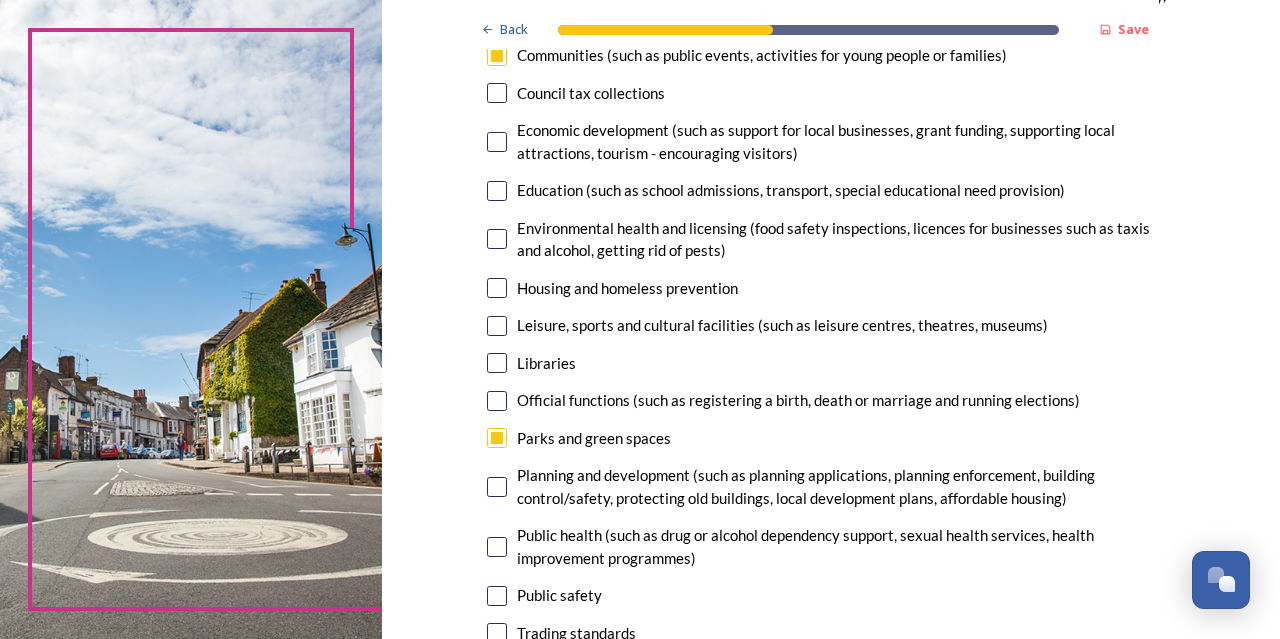 click at bounding box center [497, 326] 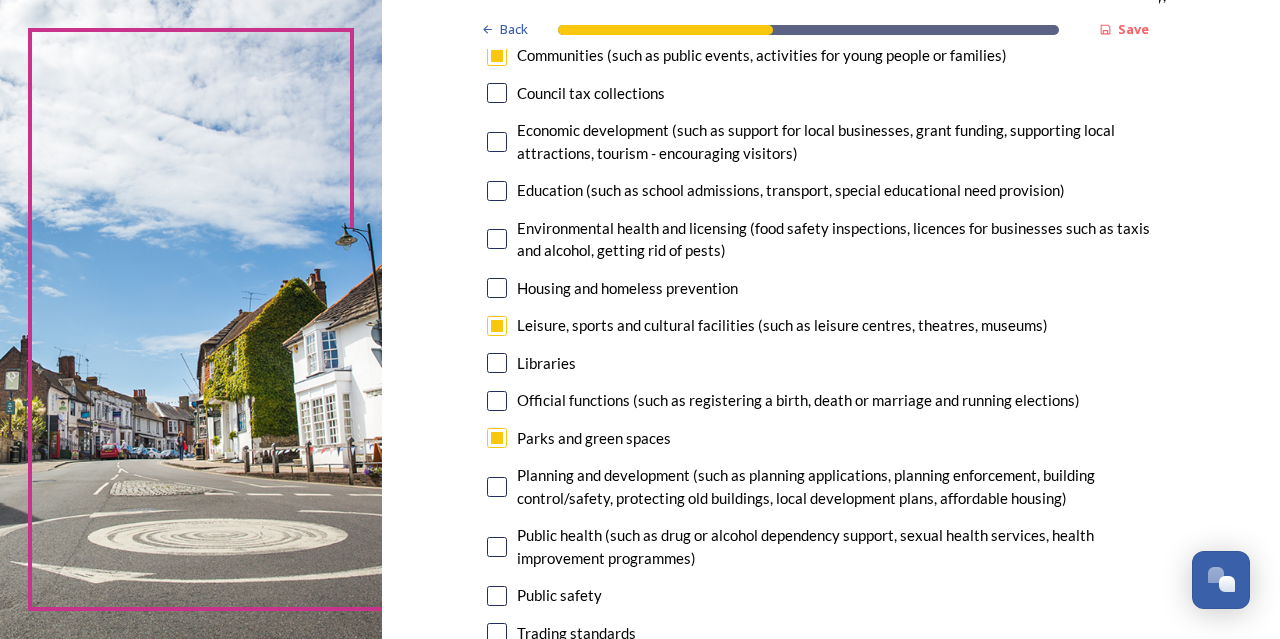 click at bounding box center (497, 363) 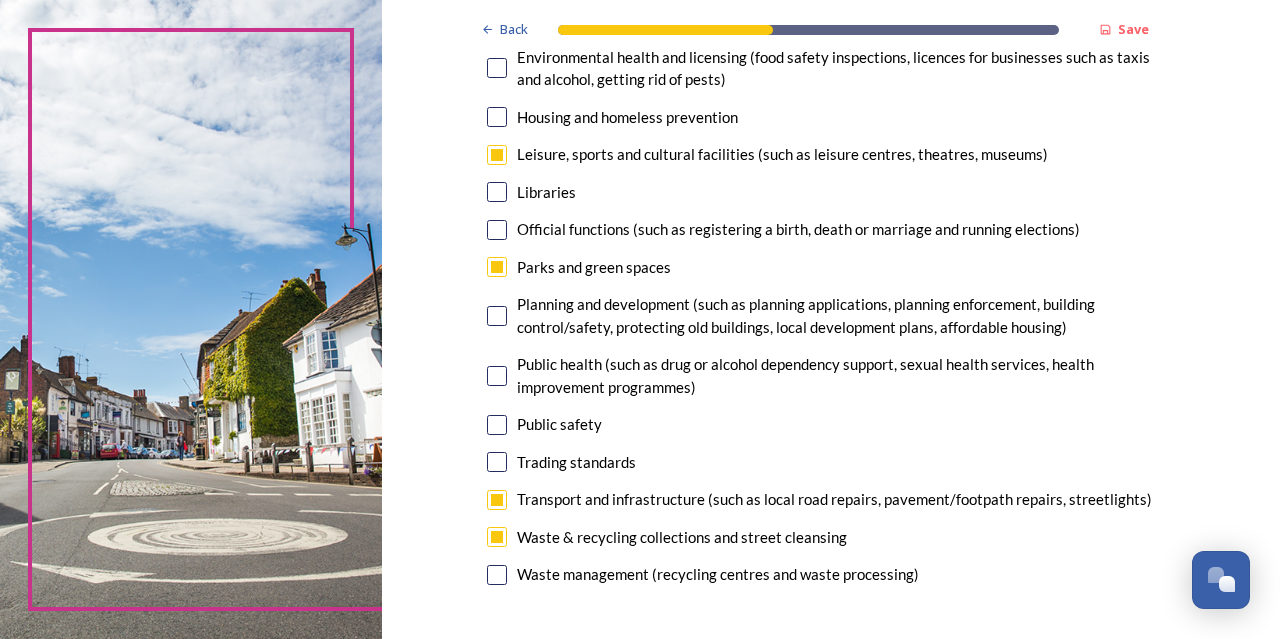 click at bounding box center (497, 537) 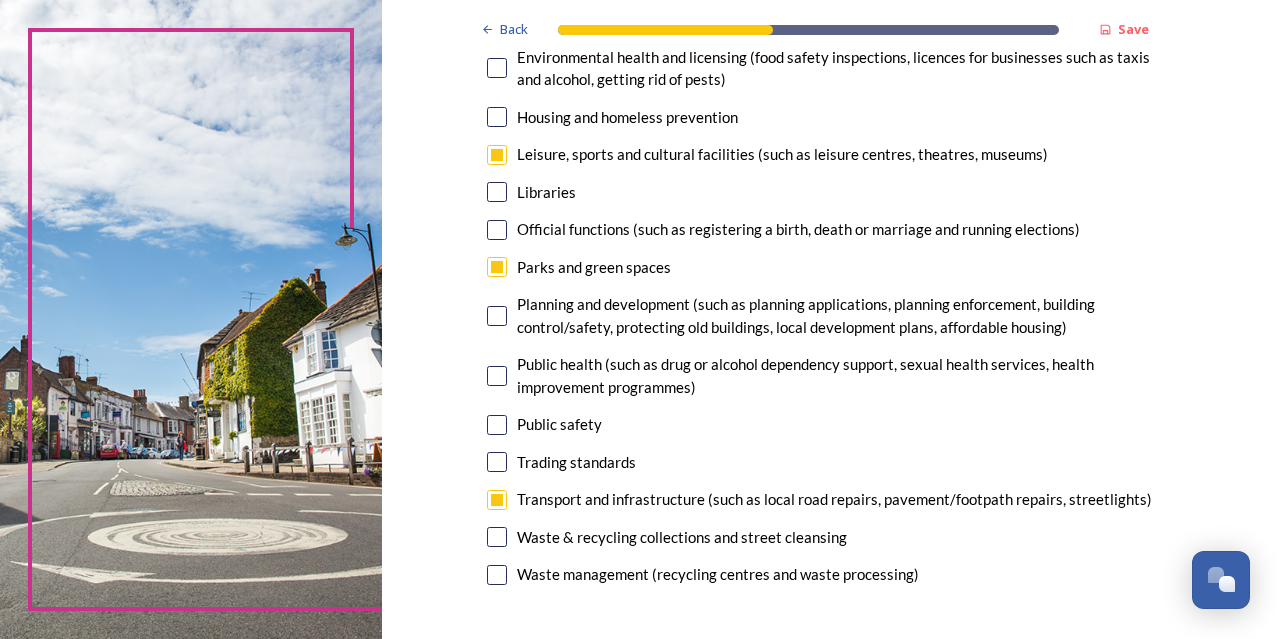 click at bounding box center [497, 537] 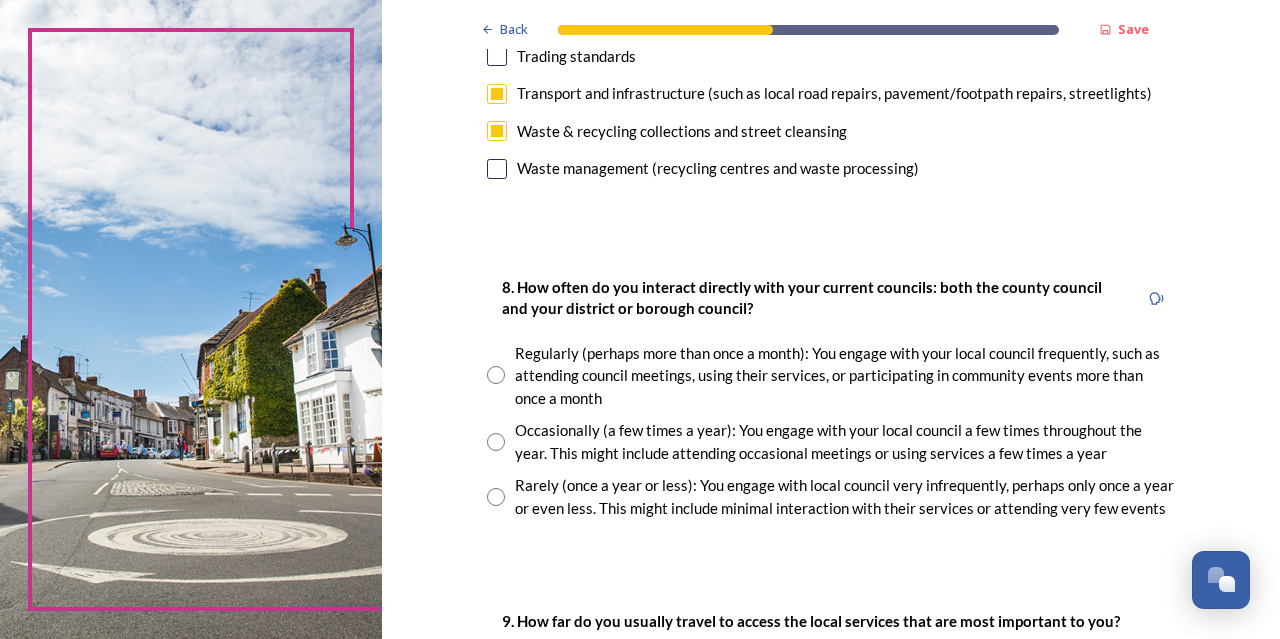 scroll, scrollTop: 982, scrollLeft: 0, axis: vertical 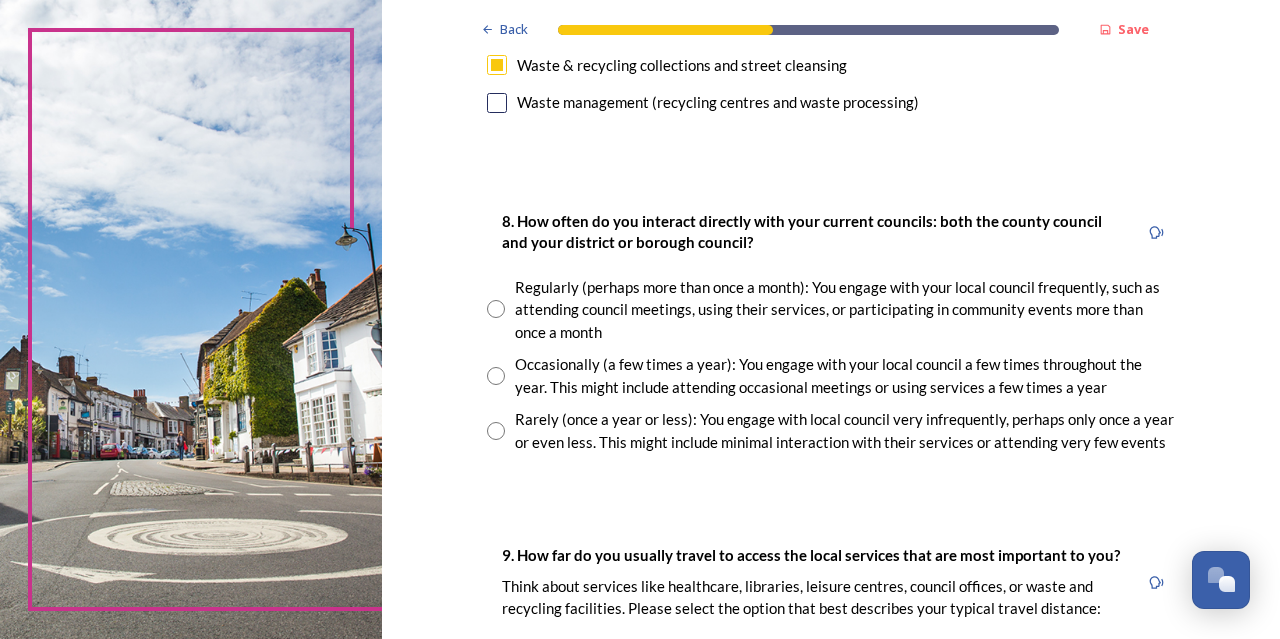 click at bounding box center (496, 309) 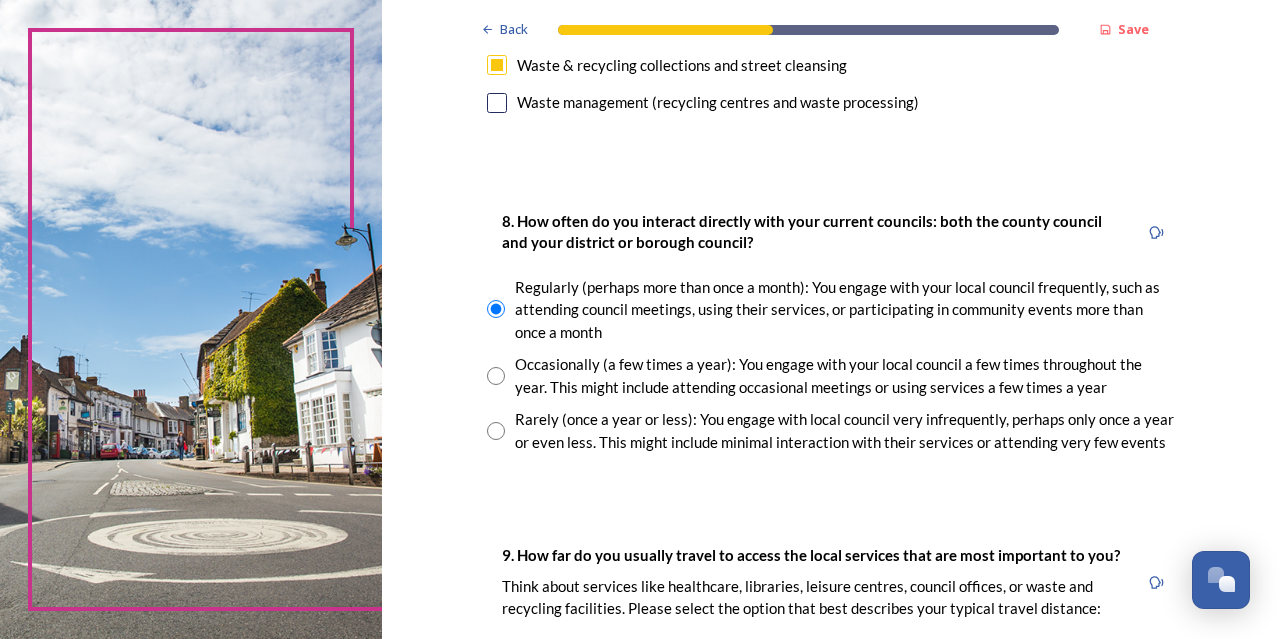 click on "Back Save Your local services 7. Council services will continue, no matter what the local government structure looks like.  ﻿﻿Which of the following council services matter most to you?  You can select up to five options. 0  choice(s) remaining Adult social care   Children's services (such as looked-after children, those with special educational needs or disability, fostering or adoption) Communities (such as public events, activities for young people or families) Council tax collections Economic development (such as support for local businesses, grant funding, supporting local attractions, tourism - encouraging visitors)  Education (such as school admissions, transport, special educational need provision)  Environmental health and licensing (food safety inspections, licences for businesses such as taxis and alcohol, getting rid of pests) Housing and homeless prevention Leisure, sports and cultural facilities (such as leisure centres, theatres, museums) Libraries Parks and green spaces Public safety" at bounding box center [831, 284] 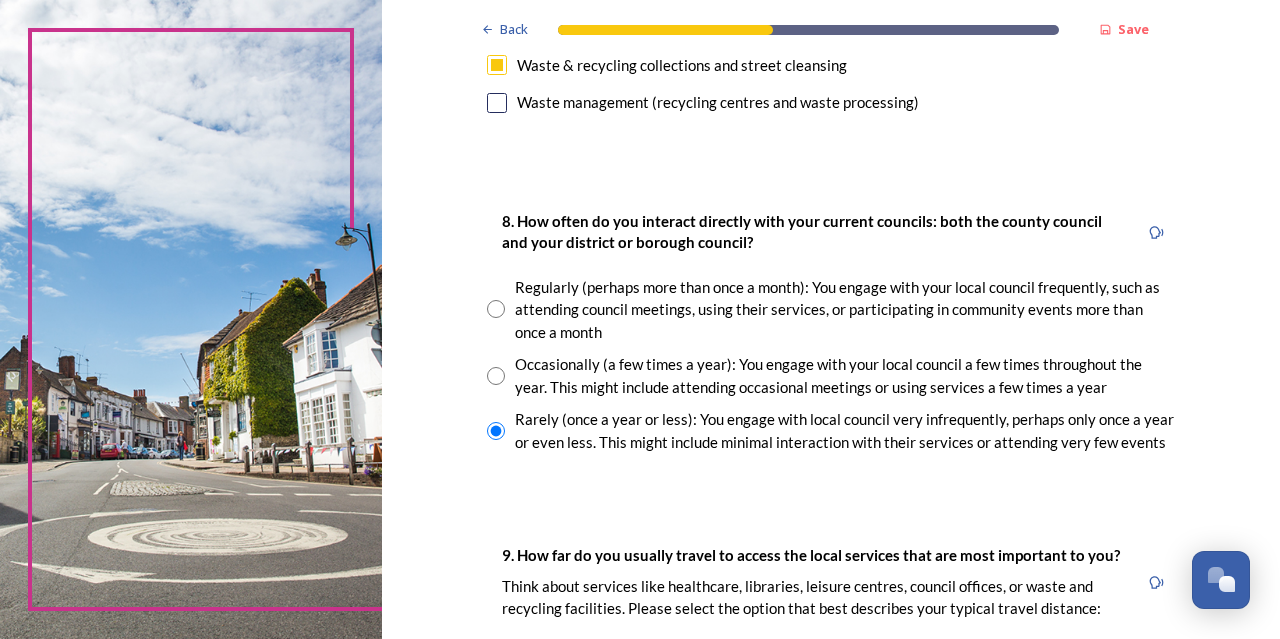 click at bounding box center (496, 431) 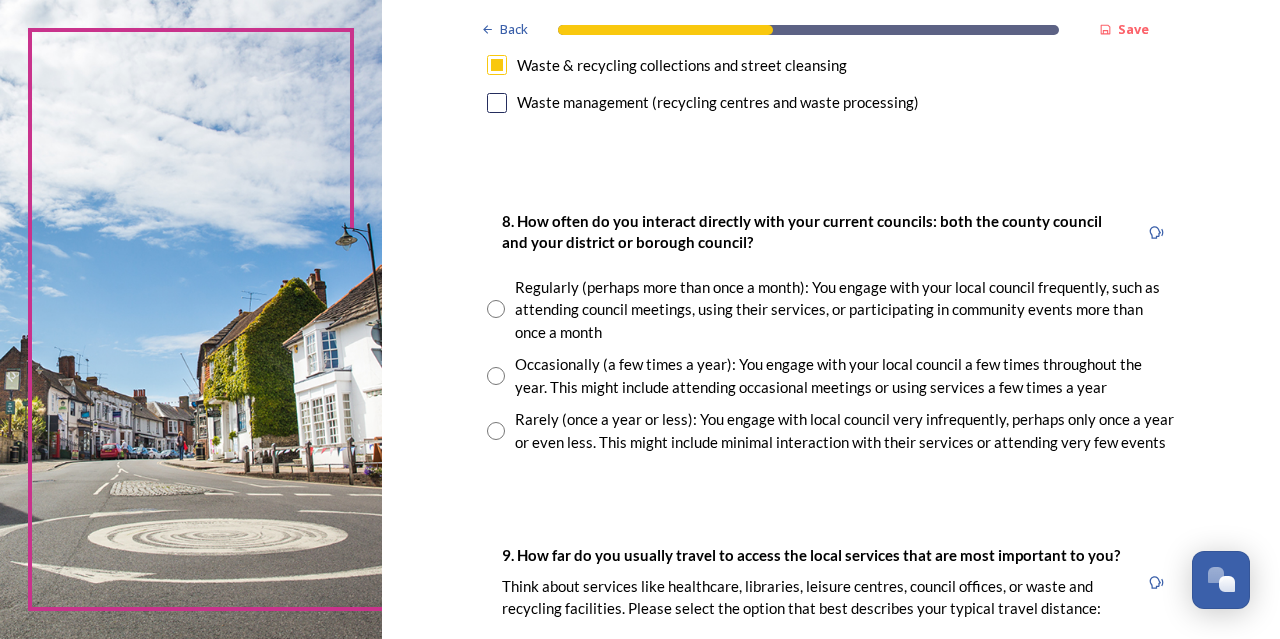 click on "Back Save Your local services 7. Council services will continue, no matter what the local government structure looks like.  ﻿﻿Which of the following council services matter most to you?  You can select up to five options. 0  choice(s) remaining Adult social care   Children's services (such as looked-after children, those with special educational needs or disability, fostering or adoption) Communities (such as public events, activities for young people or families) Council tax collections Economic development (such as support for local businesses, grant funding, supporting local attractions, tourism - encouraging visitors)  Education (such as school admissions, transport, special educational need provision)  Environmental health and licensing (food safety inspections, licences for businesses such as taxis and alcohol, getting rid of pests) Housing and homeless prevention Leisure, sports and cultural facilities (such as leisure centres, theatres, museums) Libraries Parks and green spaces Public safety" at bounding box center (831, 284) 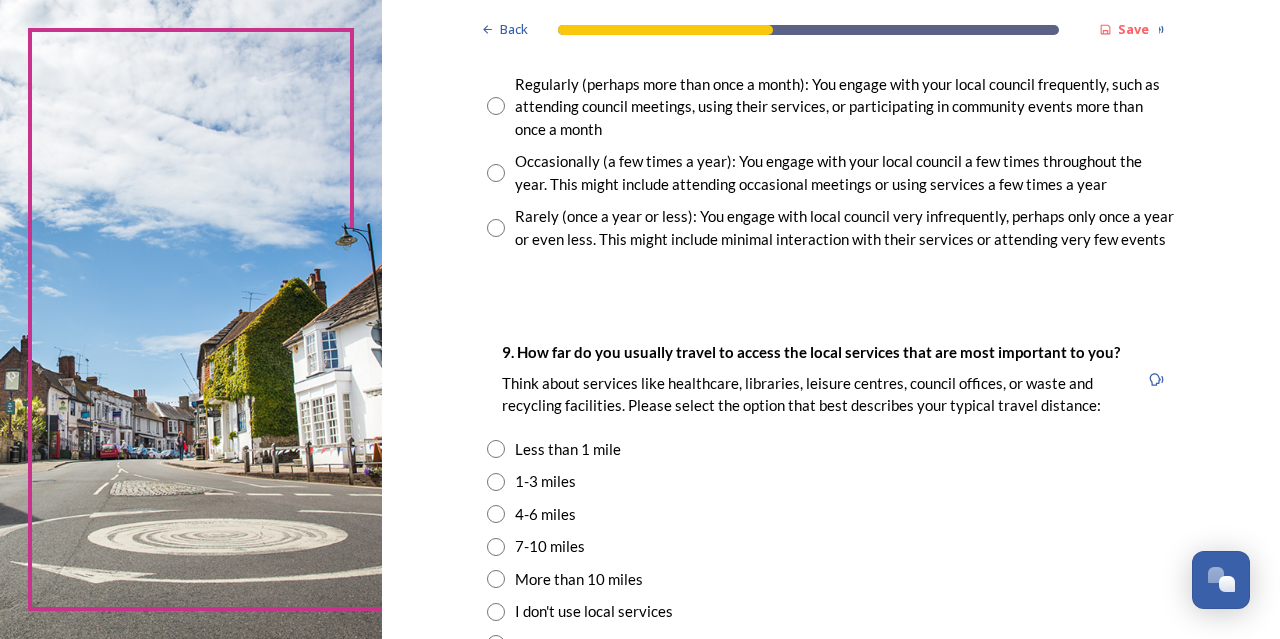 scroll, scrollTop: 1187, scrollLeft: 0, axis: vertical 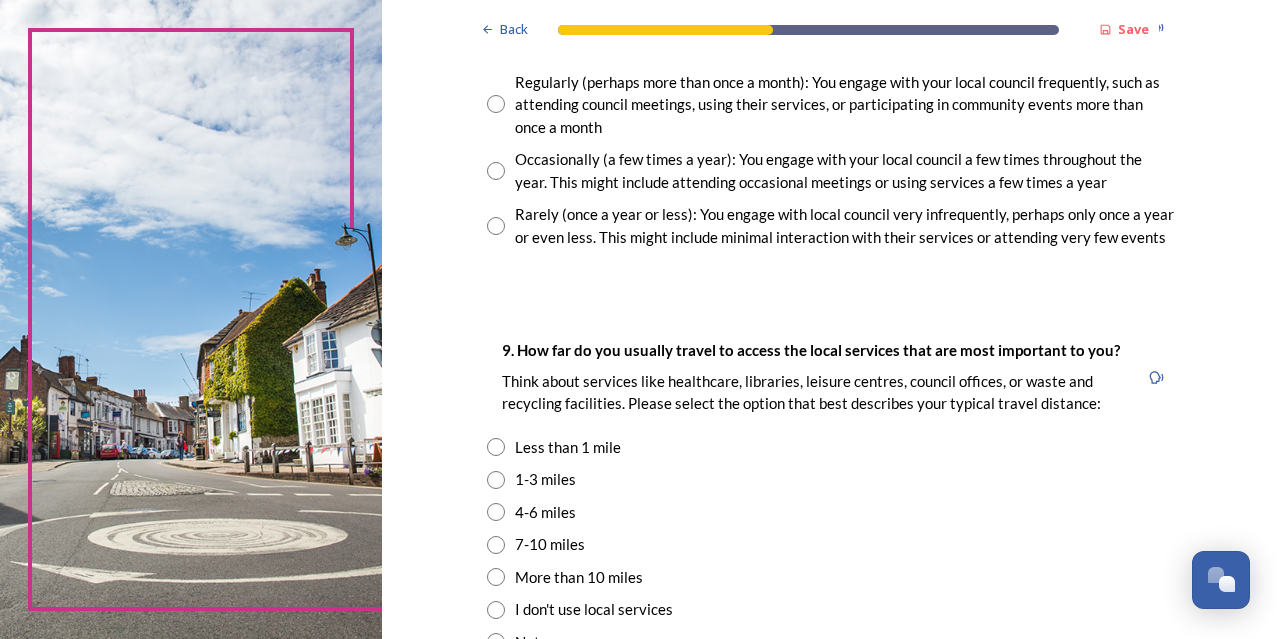 click at bounding box center (496, 171) 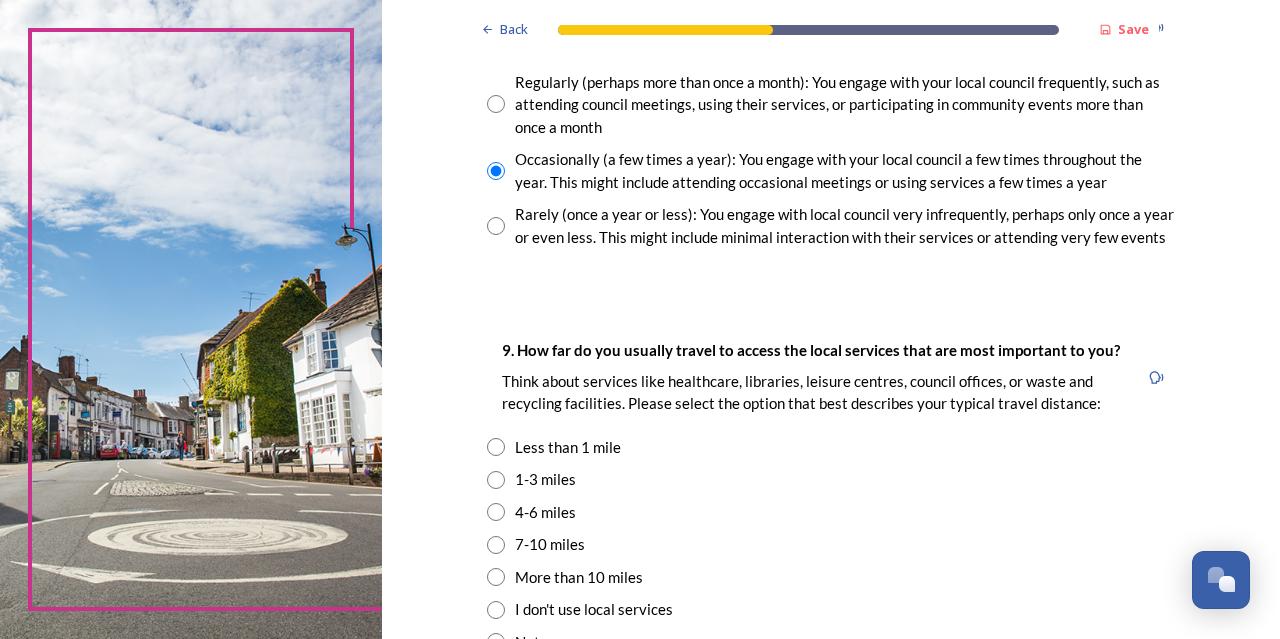 click on "Back Save Your local services 7. Council services will continue, no matter what the local government structure looks like.  ﻿﻿Which of the following council services matter most to you?  You can select up to five options. 0  choice(s) remaining Adult social care   Children's services (such as looked-after children, those with special educational needs or disability, fostering or adoption) Communities (such as public events, activities for young people or families) Council tax collections Economic development (such as support for local businesses, grant funding, supporting local attractions, tourism - encouraging visitors)  Education (such as school admissions, transport, special educational need provision)  Environmental health and licensing (food safety inspections, licences for businesses such as taxis and alcohol, getting rid of pests) Housing and homeless prevention Leisure, sports and cultural facilities (such as leisure centres, theatres, museums) Libraries Parks and green spaces Public safety" at bounding box center (831, 79) 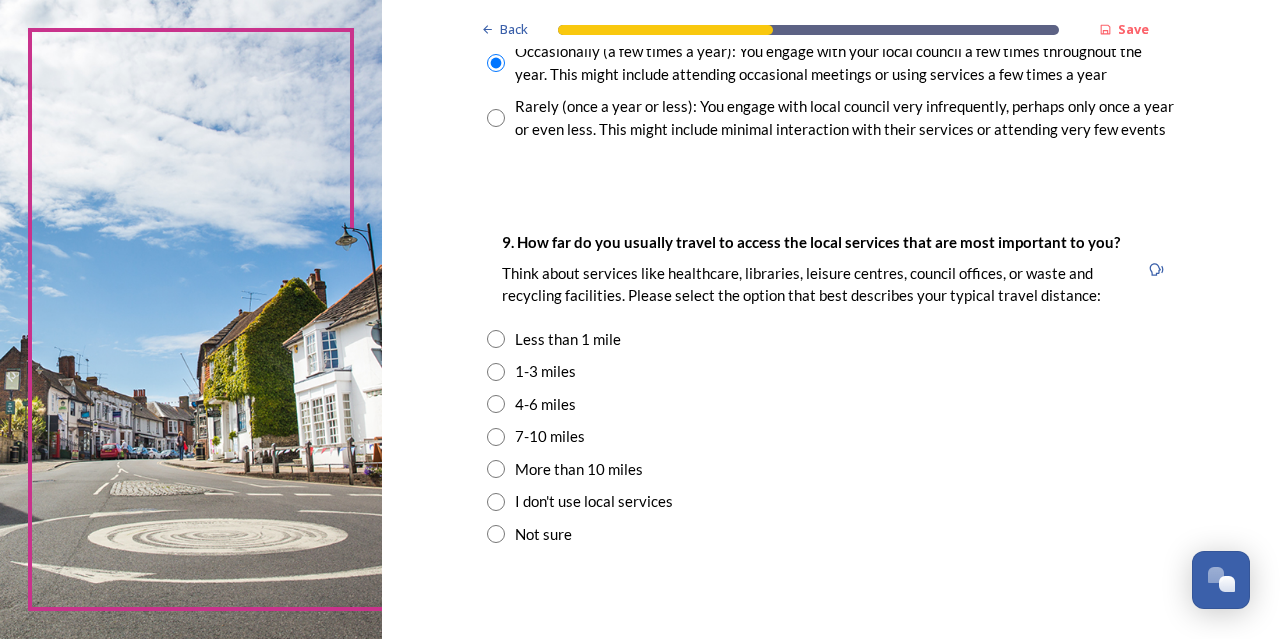 click at bounding box center (496, 469) 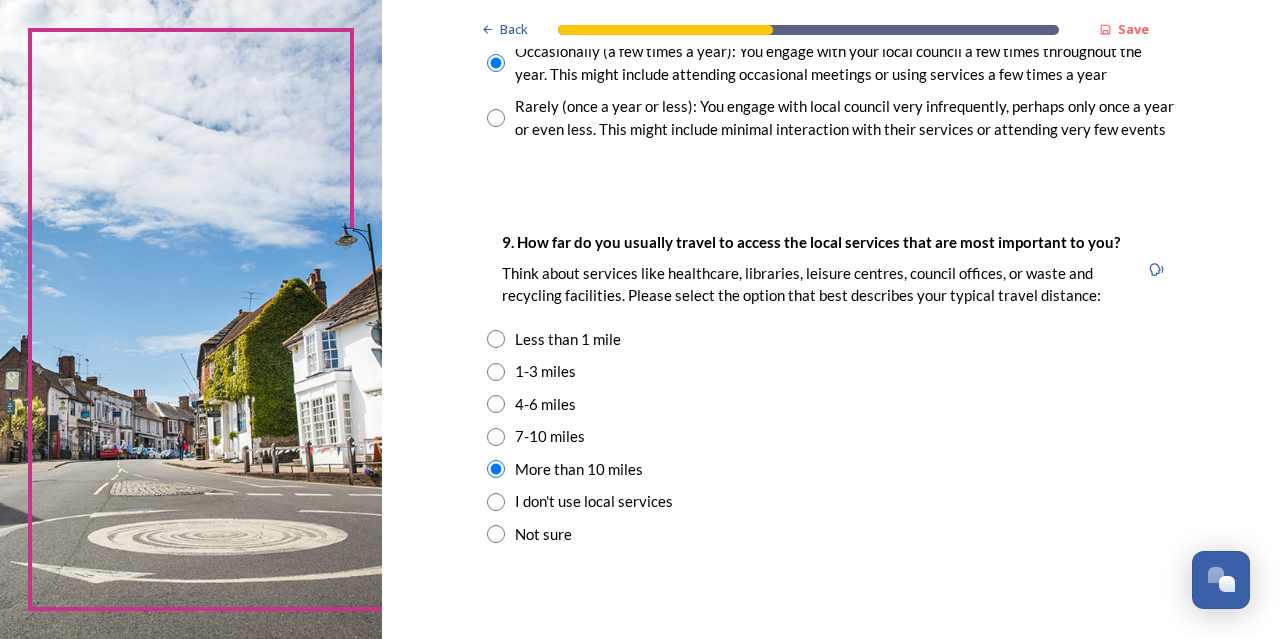 click on "Back Save Your local services 7. Council services will continue, no matter what the local government structure looks like.  ﻿﻿Which of the following council services matter most to you?  You can select up to five options. 0  choice(s) remaining Adult social care   Children's services (such as looked-after children, those with special educational needs or disability, fostering or adoption) Communities (such as public events, activities for young people or families) Council tax collections Economic development (such as support for local businesses, grant funding, supporting local attractions, tourism - encouraging visitors)  Education (such as school admissions, transport, special educational need provision)  Environmental health and licensing (food safety inspections, licences for businesses such as taxis and alcohol, getting rid of pests) Housing and homeless prevention Leisure, sports and cultural facilities (such as leisure centres, theatres, museums) Libraries Parks and green spaces Public safety" at bounding box center [831, -29] 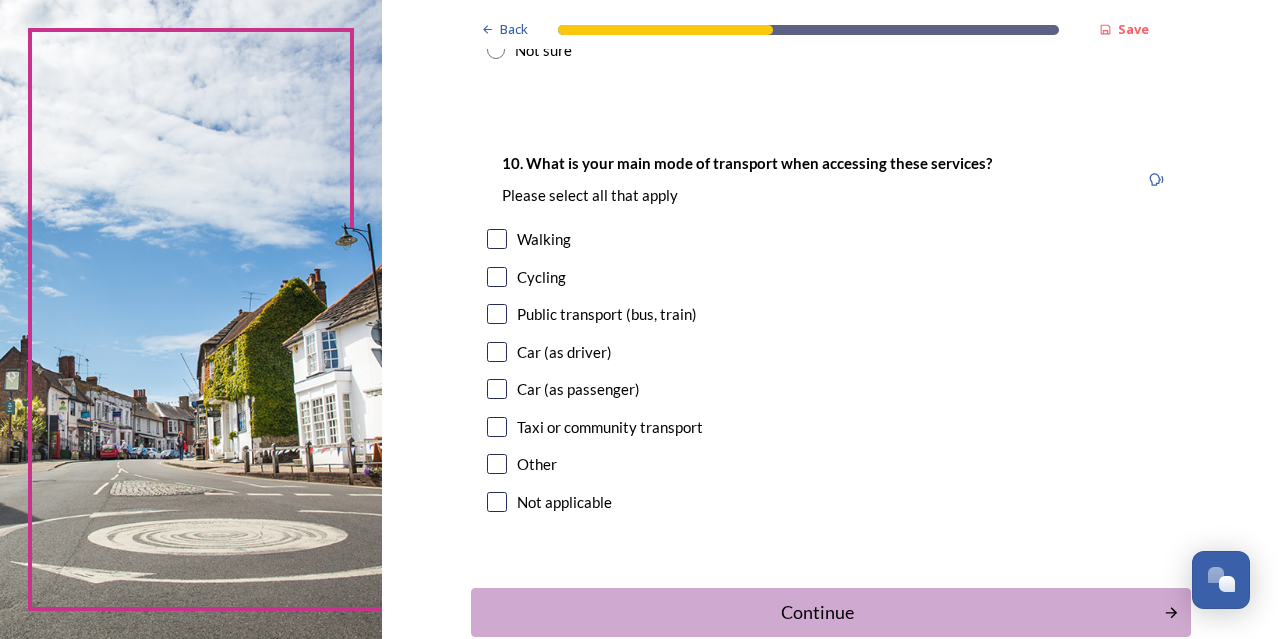 scroll, scrollTop: 1780, scrollLeft: 0, axis: vertical 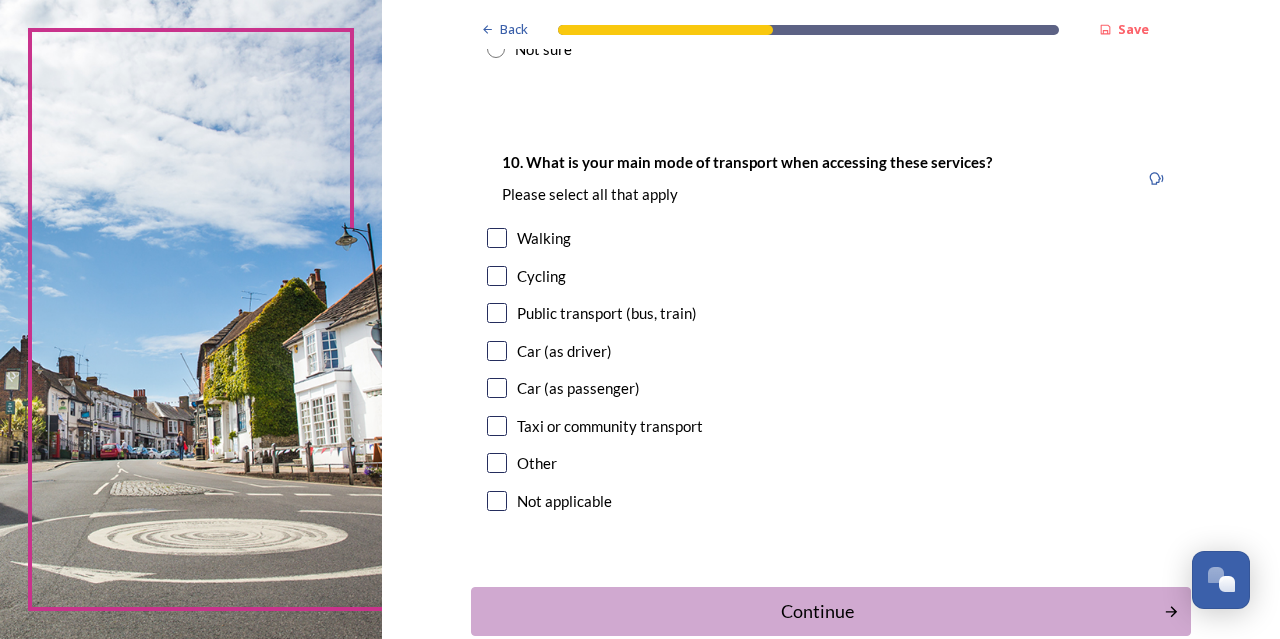 click at bounding box center [497, 313] 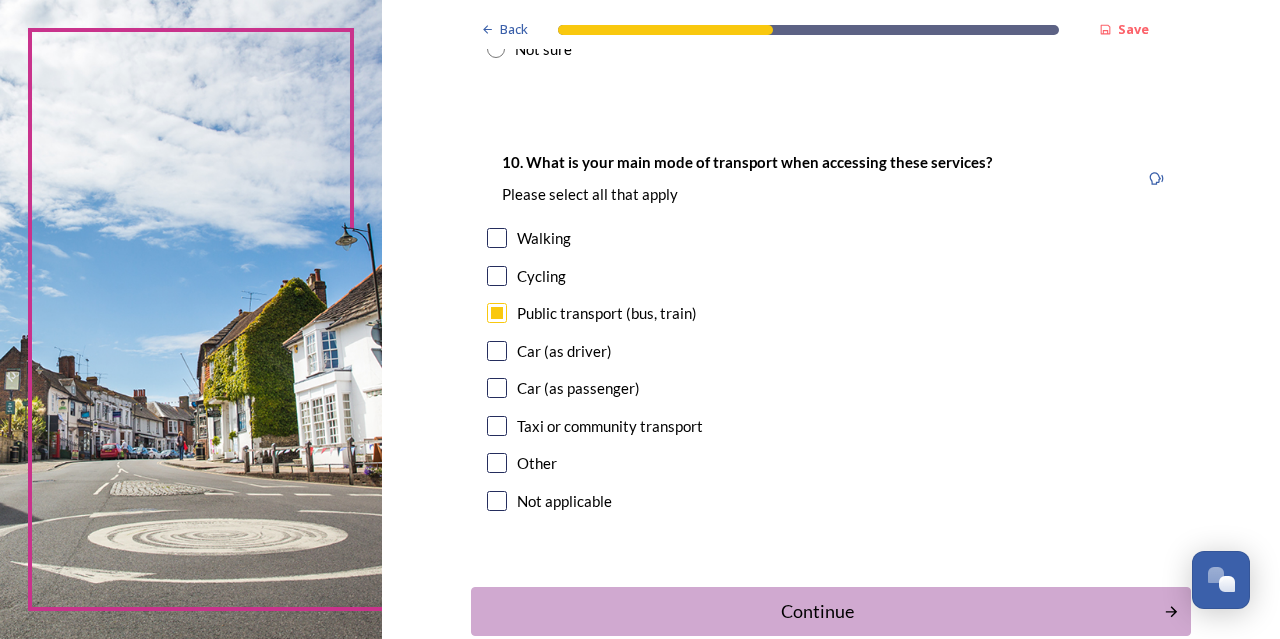 click at bounding box center [497, 351] 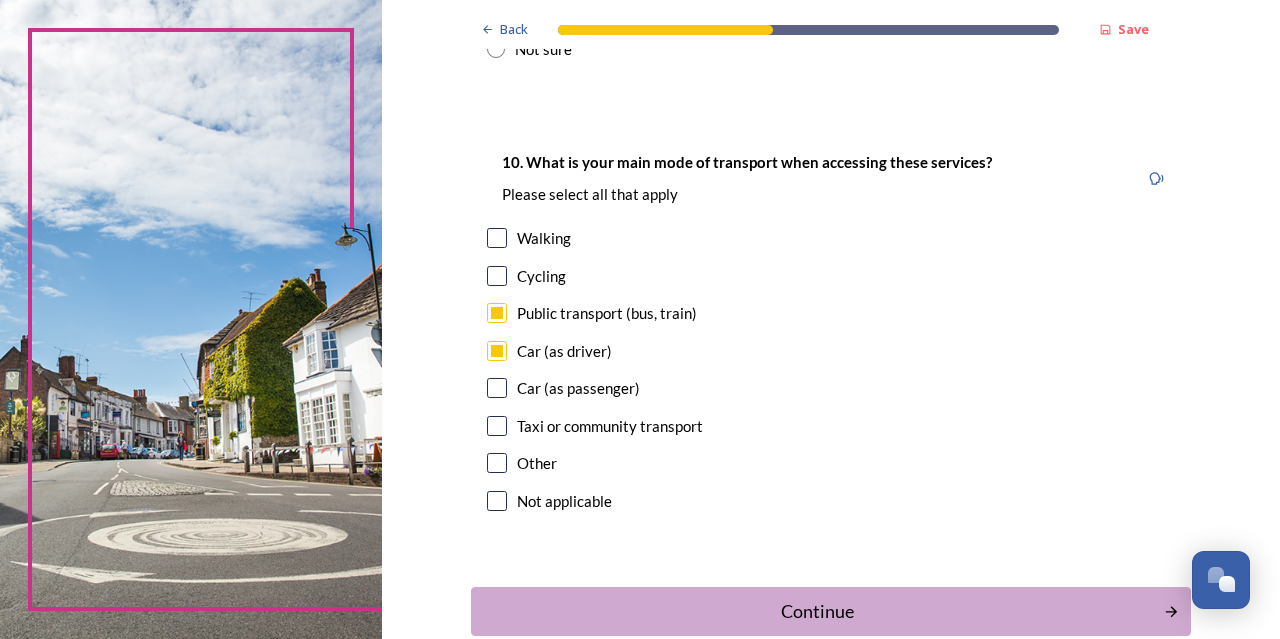 scroll, scrollTop: 1859, scrollLeft: 0, axis: vertical 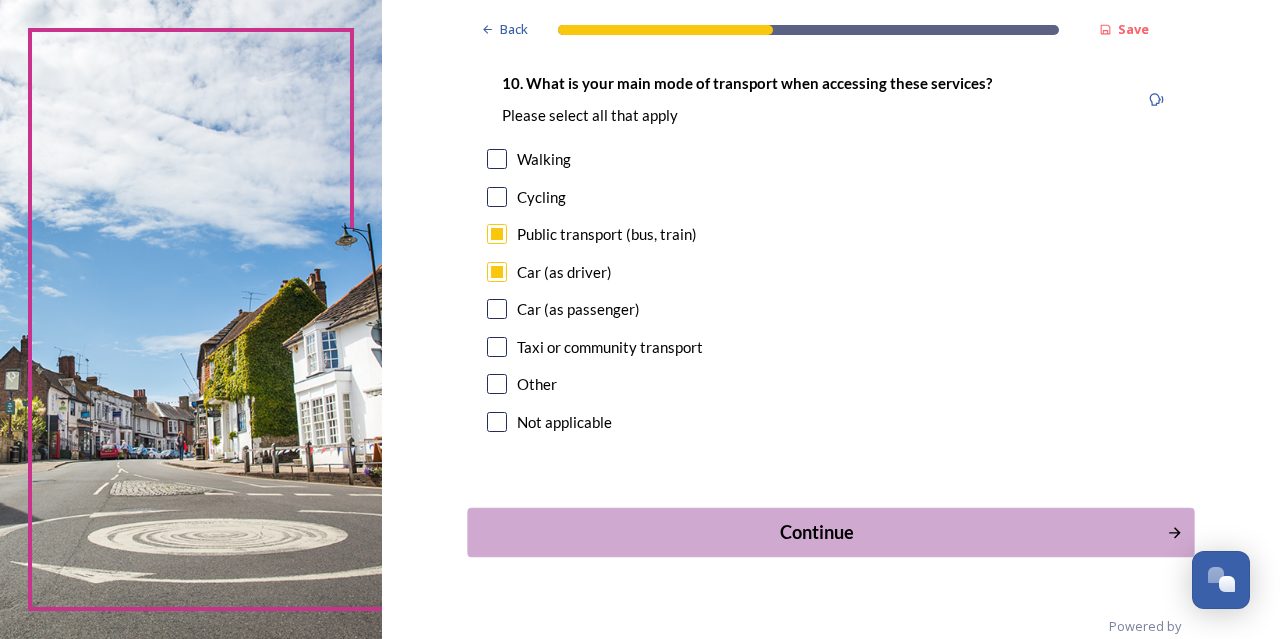 click on "Continue" at bounding box center [816, 532] 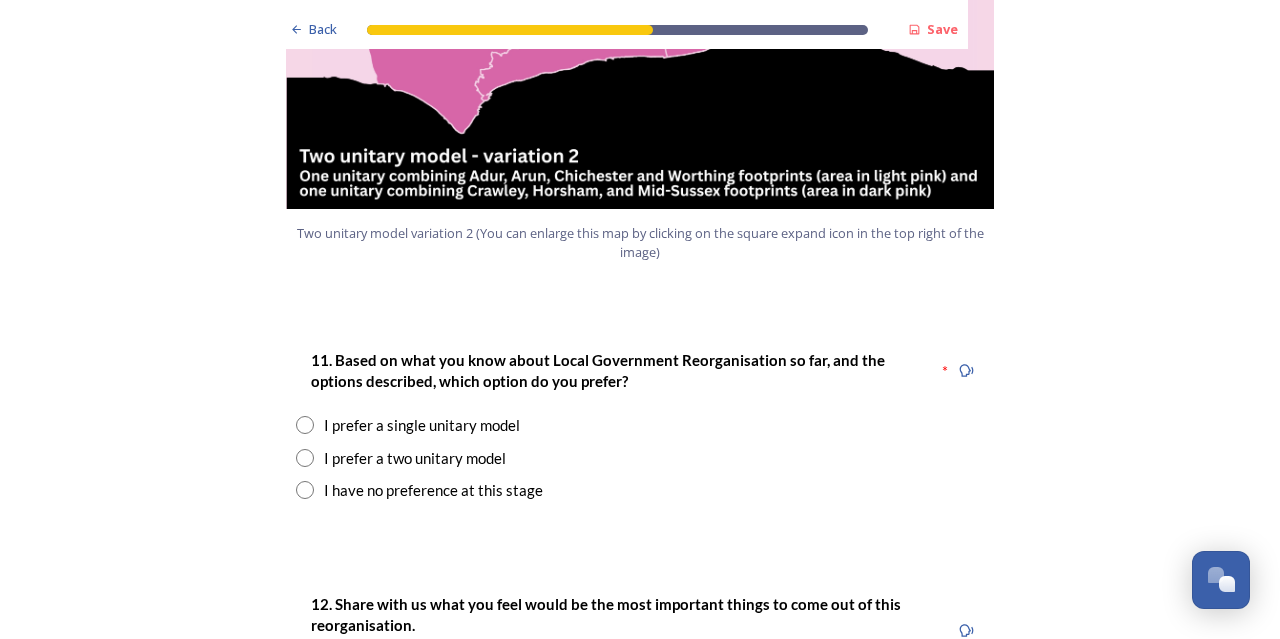 scroll, scrollTop: 2430, scrollLeft: 0, axis: vertical 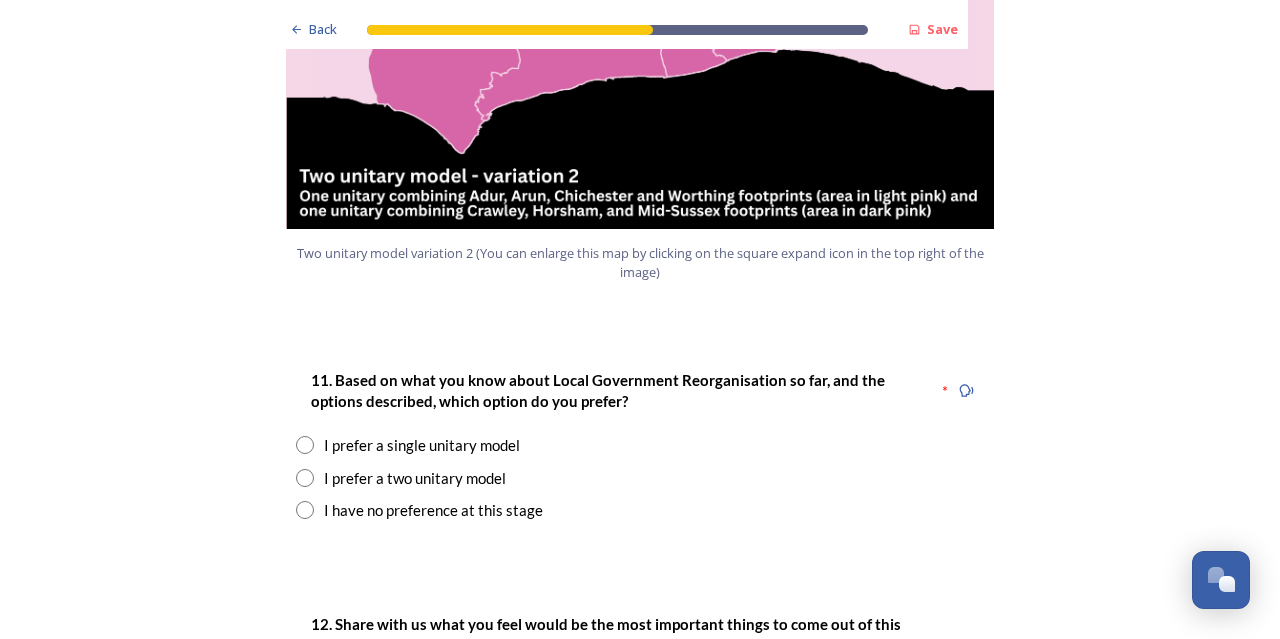 click at bounding box center [305, 478] 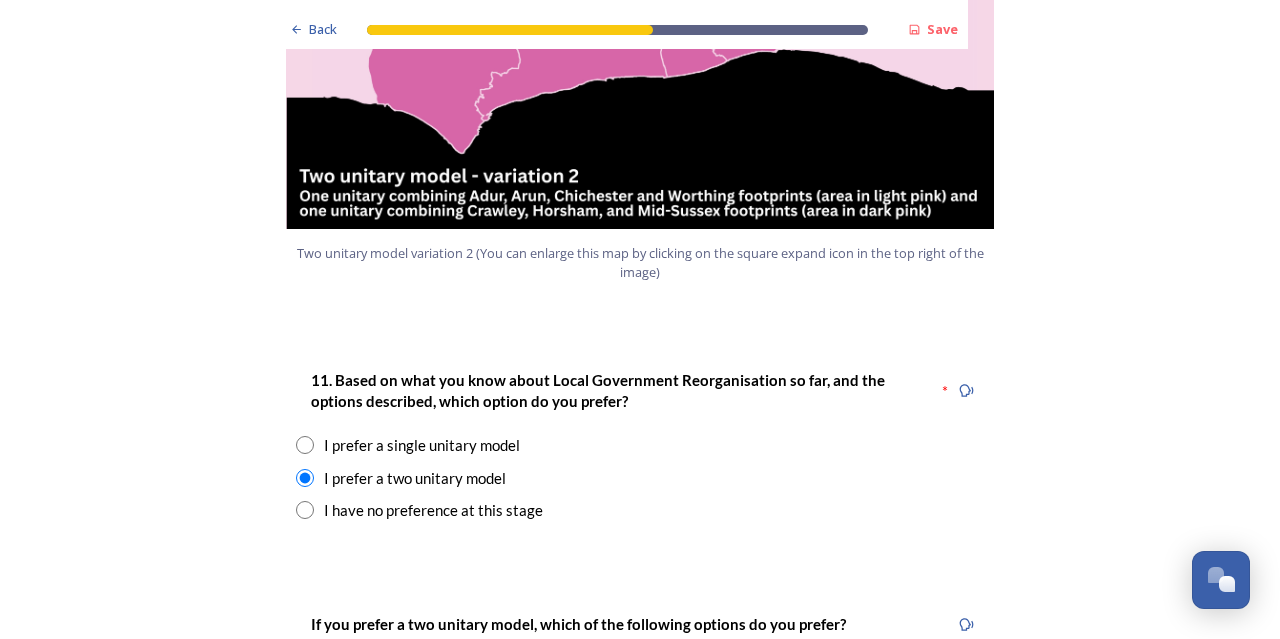 click on "Back Save Prioritising future services As explained on our  Shaping West Sussex hub , Local Government Reorganisation for West Sussex means that the county, district and borough councils will be replaced with one, or more than one, single-tier council (referred to as a unitary council) to deliver all your services.  Options currently being explored within West Sussex are detailed on our  hub , but map visuals can be found below. A single county unitary , bringing the County Council and all seven District and Borough Councils services together to form a new unitary council for West Sussex. Single unitary model (You can enlarge this map by clicking on the square expand icon in the top right of the image) Two unitary option, variation 1  -   one unitary combining Arun, Chichester and Worthing footprints and one unitary combining Adur, Crawley, Horsham, and Mid-Sussex footprints. Two unitary model variation 1 (You can enlarge this map by clicking on the square expand icon in the top right of the image) * Other 5" at bounding box center (640, 1064) 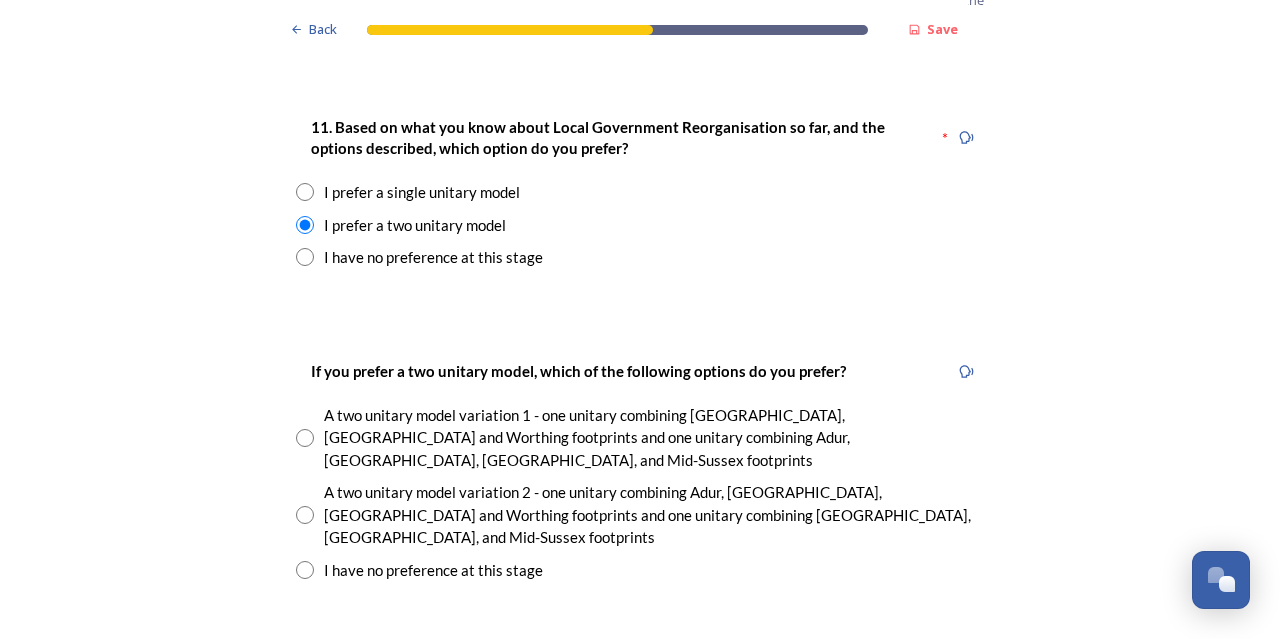 scroll, scrollTop: 2684, scrollLeft: 0, axis: vertical 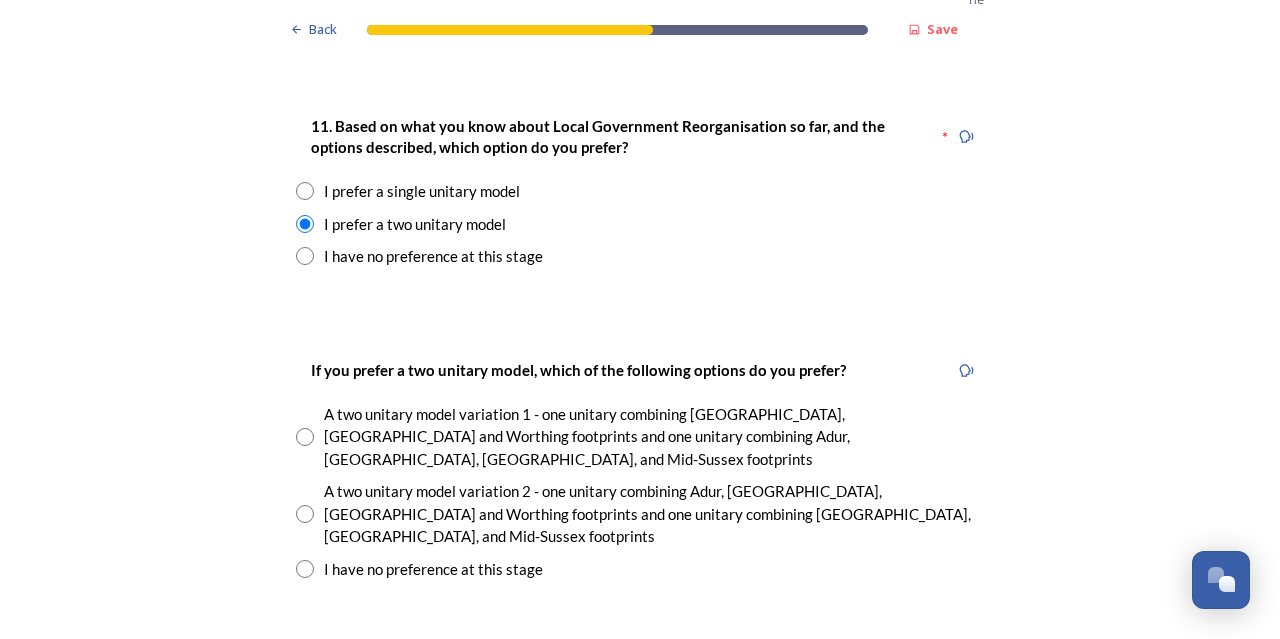 click at bounding box center (305, 514) 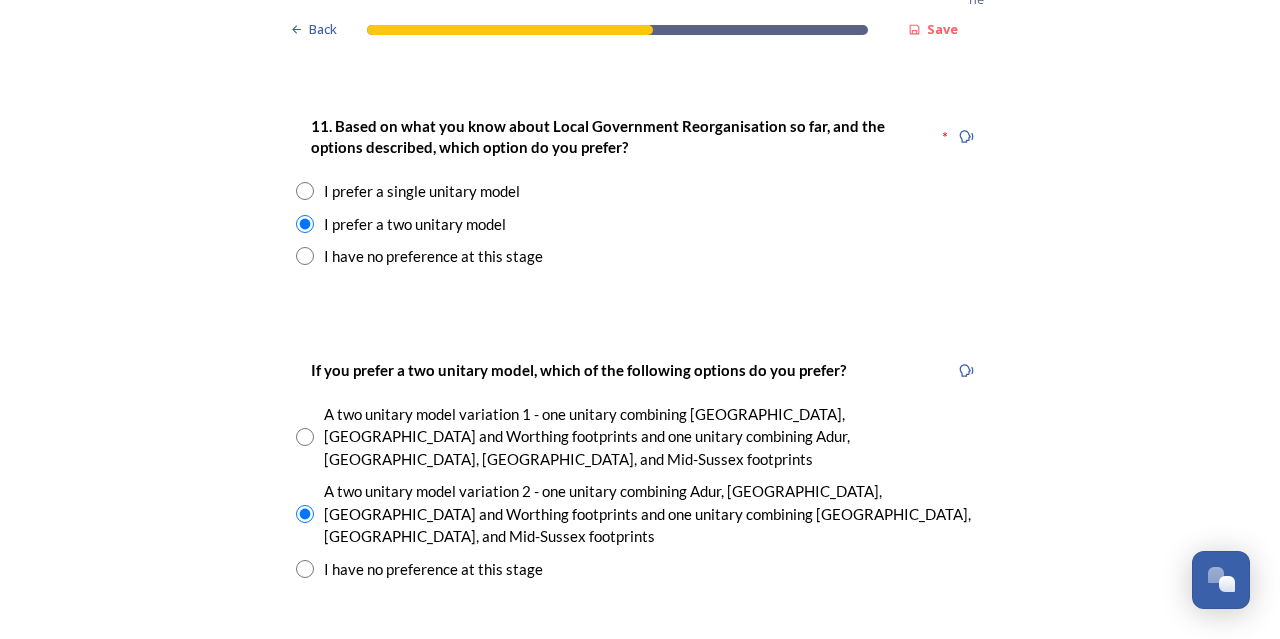 click on "Back Save Prioritising future services As explained on our  Shaping West Sussex hub , Local Government Reorganisation for West Sussex means that the county, district and borough councils will be replaced with one, or more than one, single-tier council (referred to as a unitary council) to deliver all your services.  Options currently being explored within West Sussex are detailed on our  hub , but map visuals can be found below. A single county unitary , bringing the County Council and all seven District and Borough Councils services together to form a new unitary council for West Sussex. Single unitary model (You can enlarge this map by clicking on the square expand icon in the top right of the image) Two unitary option, variation 1  -   one unitary combining Arun, Chichester and Worthing footprints and one unitary combining Adur, Crawley, Horsham, and Mid-Sussex footprints. Two unitary model variation 1 (You can enlarge this map by clicking on the square expand icon in the top right of the image) * Other 5" at bounding box center (640, 810) 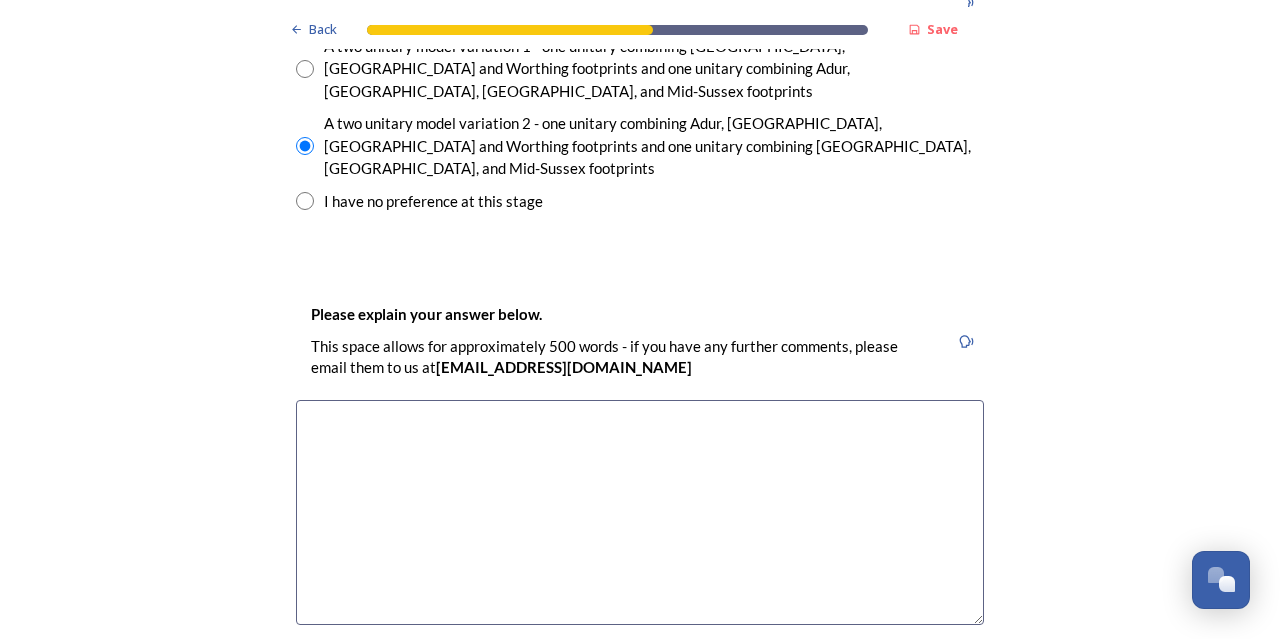 scroll, scrollTop: 3053, scrollLeft: 0, axis: vertical 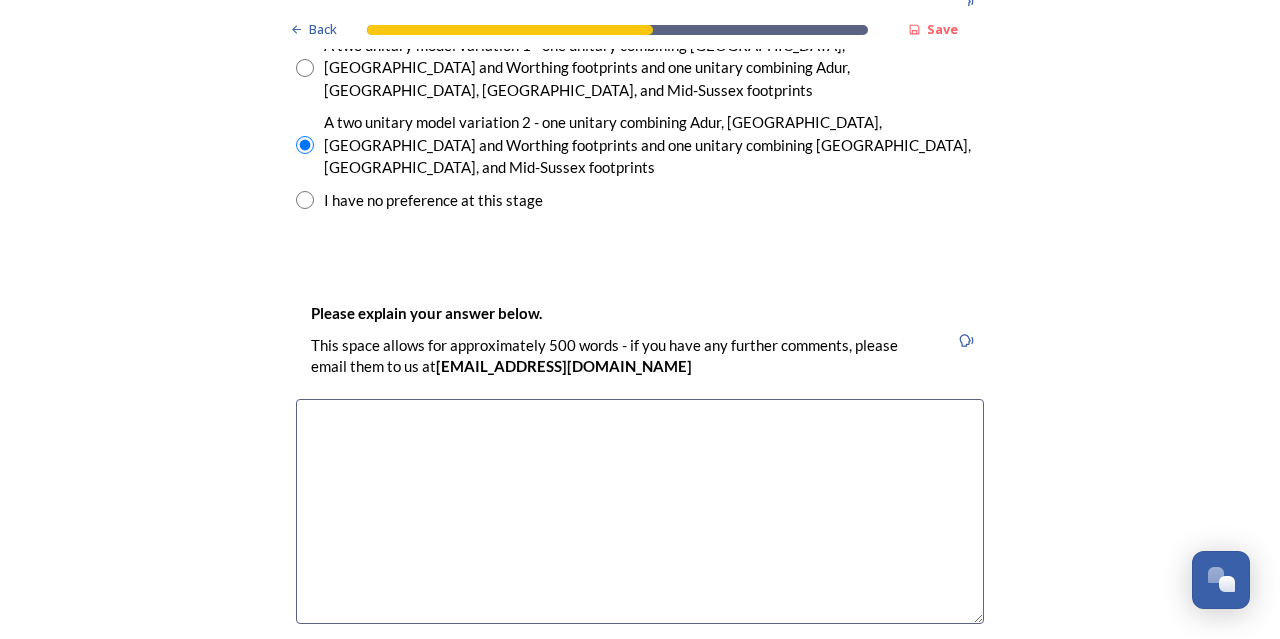click at bounding box center (640, 511) 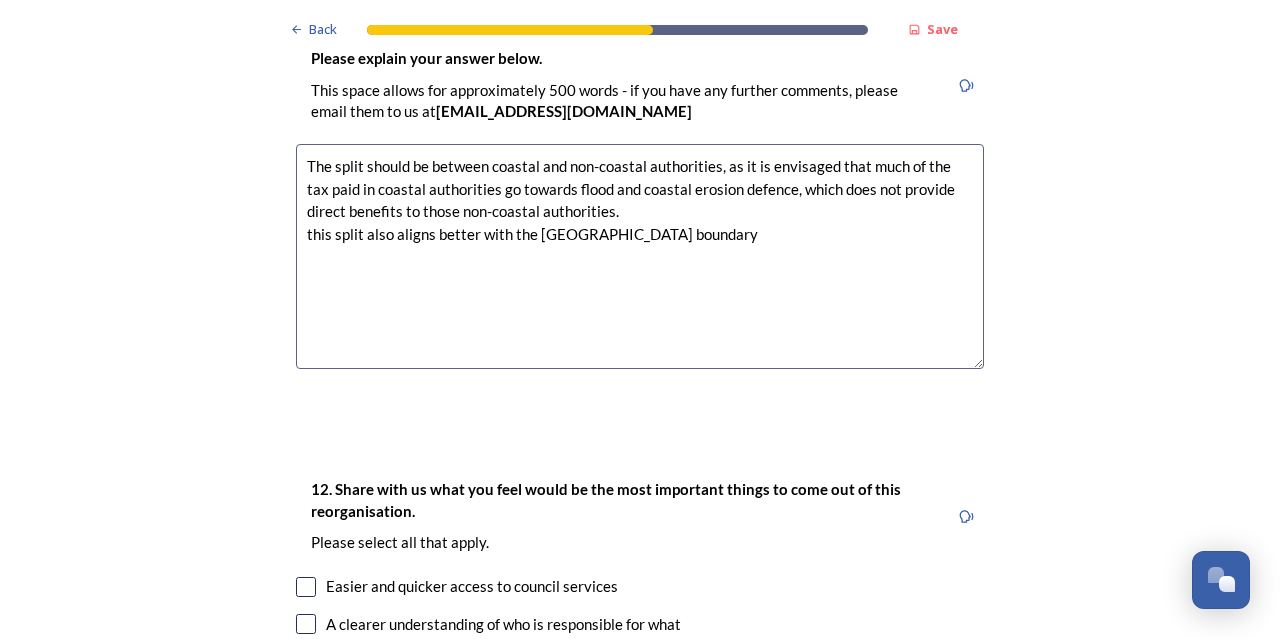 scroll, scrollTop: 3309, scrollLeft: 0, axis: vertical 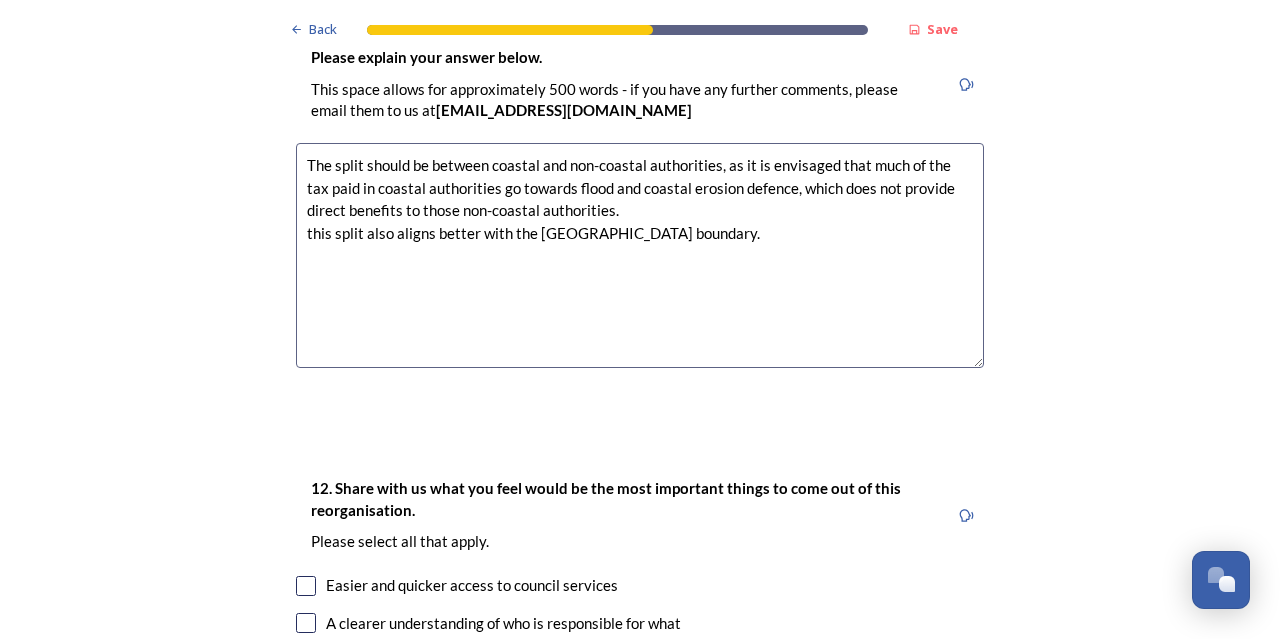 click on "Back Save Prioritising future services As explained on our  Shaping West Sussex hub , Local Government Reorganisation for West Sussex means that the county, district and borough councils will be replaced with one, or more than one, single-tier council (referred to as a unitary council) to deliver all your services.  Options currently being explored within West Sussex are detailed on our  hub , but map visuals can be found below. A single county unitary , bringing the County Council and all seven District and Borough Councils services together to form a new unitary council for West Sussex. Single unitary model (You can enlarge this map by clicking on the square expand icon in the top right of the image) Two unitary option, variation 1  -   one unitary combining Arun, Chichester and Worthing footprints and one unitary combining Adur, Crawley, Horsham, and Mid-Sussex footprints. Two unitary model variation 1 (You can enlarge this map by clicking on the square expand icon in the top right of the image) * Other 5" at bounding box center (640, 185) 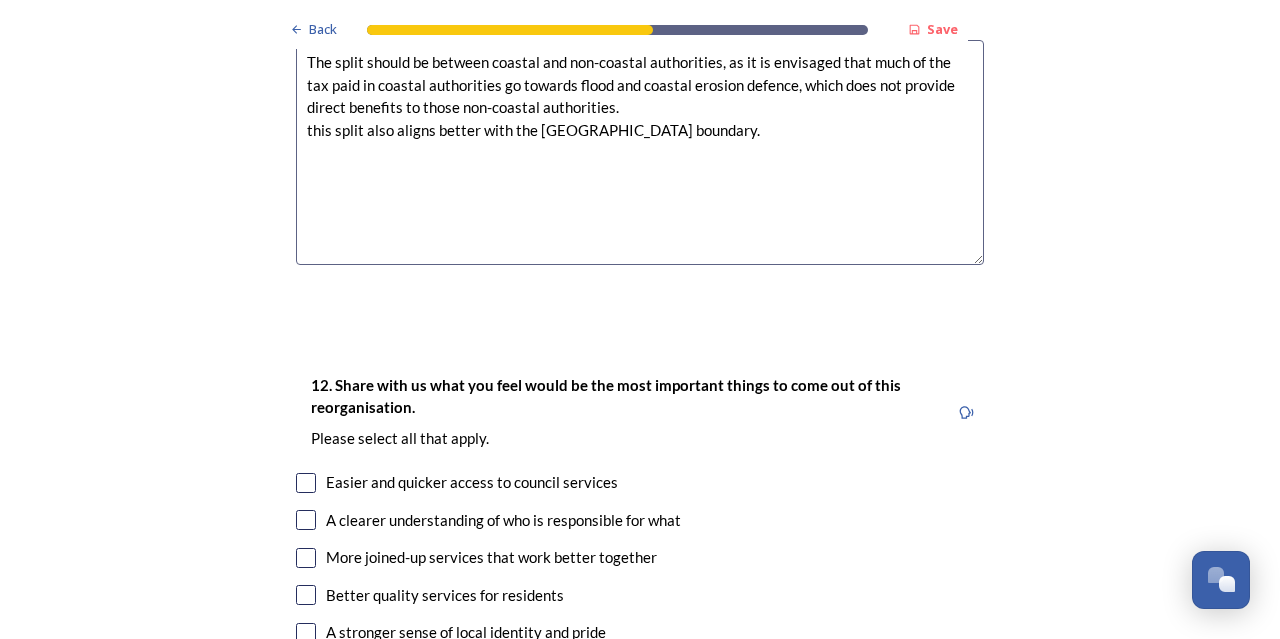 scroll, scrollTop: 3102, scrollLeft: 0, axis: vertical 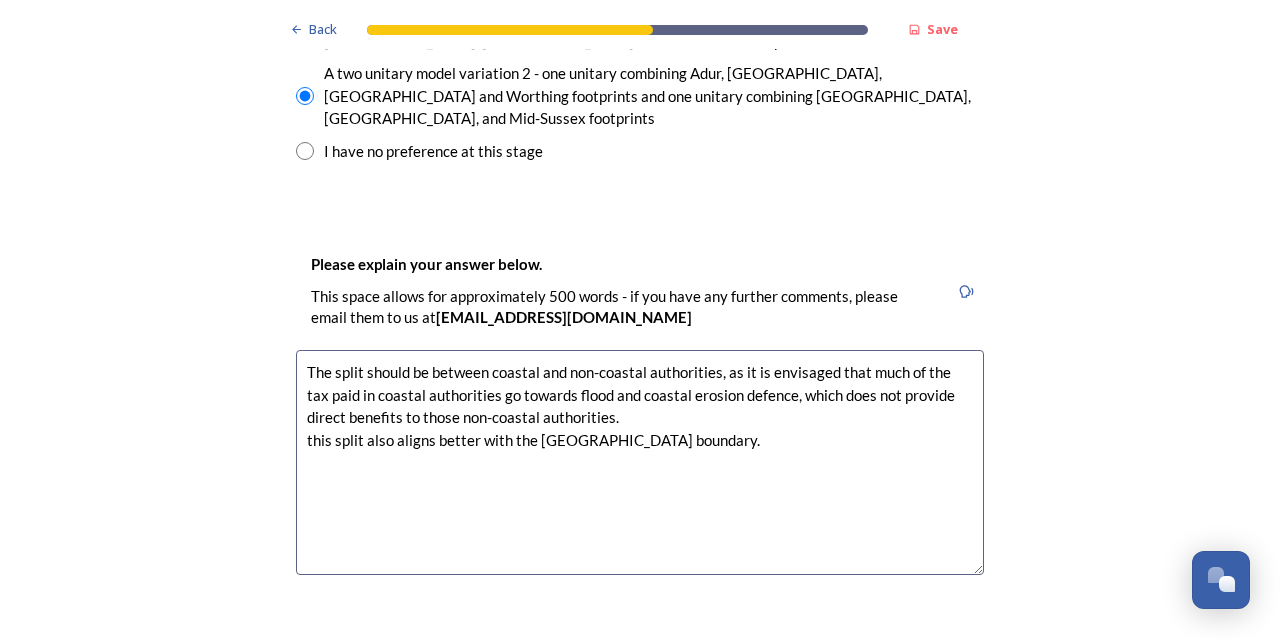 click on "The split should be between coastal and non-coastal authorities, as it is envisaged that much of the tax paid in coastal authorities go towards flood and coastal erosion defence, which does not provide direct benefits to those non-coastal authorities.
this split also aligns better with the south downs national park boundary." at bounding box center (640, 462) 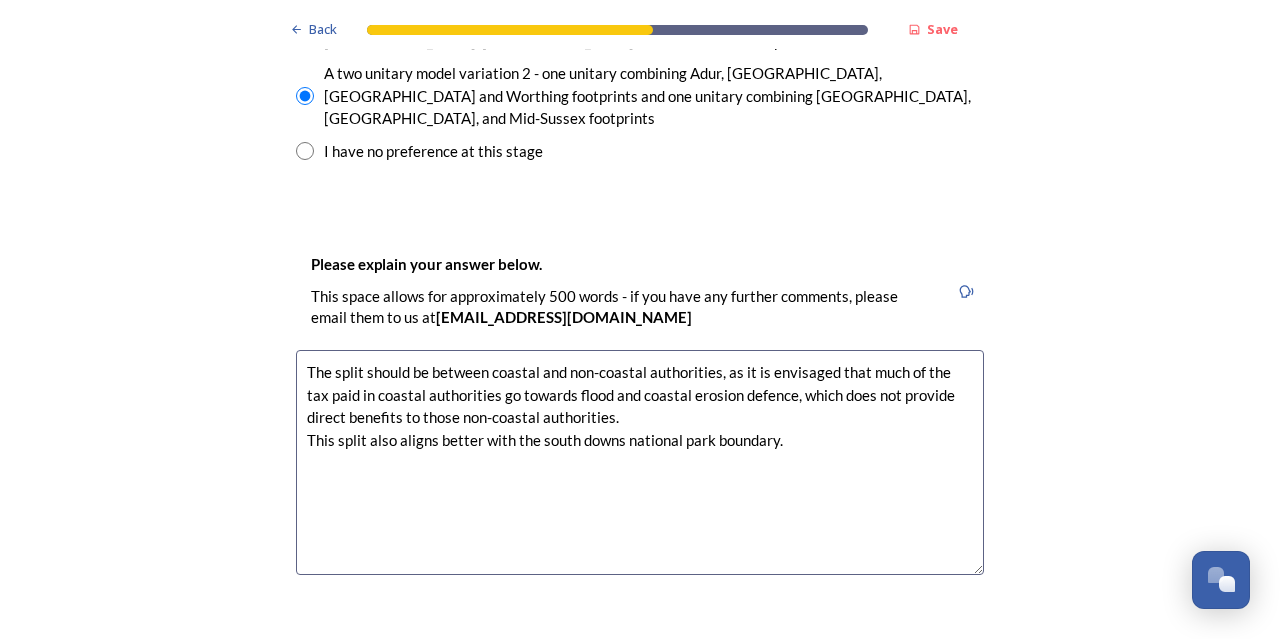 click on "The split should be between coastal and non-coastal authorities, as it is envisaged that much of the tax paid in coastal authorities go towards flood and coastal erosion defence, which does not provide direct benefits to those non-coastal authorities.
This split also aligns better with the south downs national park boundary." at bounding box center (640, 462) 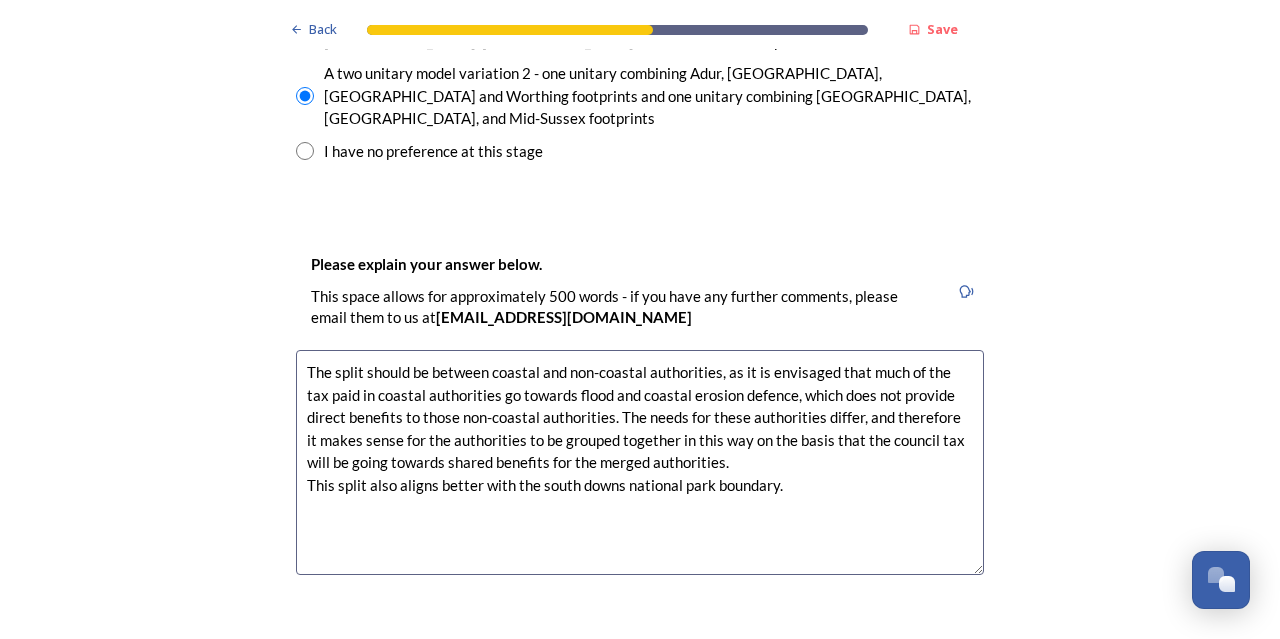 click on "The split should be between coastal and non-coastal authorities, as it is envisaged that much of the tax paid in coastal authorities go towards flood and coastal erosion defence, which does not provide direct benefits to those non-coastal authorities. The needs for these authorities differ, and therefore it makes sense for the authorities to be grouped together in this way on the basis that the council tax will be going towards shared benefits for the merged authorities.
This split also aligns better with the south downs national park boundary." at bounding box center (640, 462) 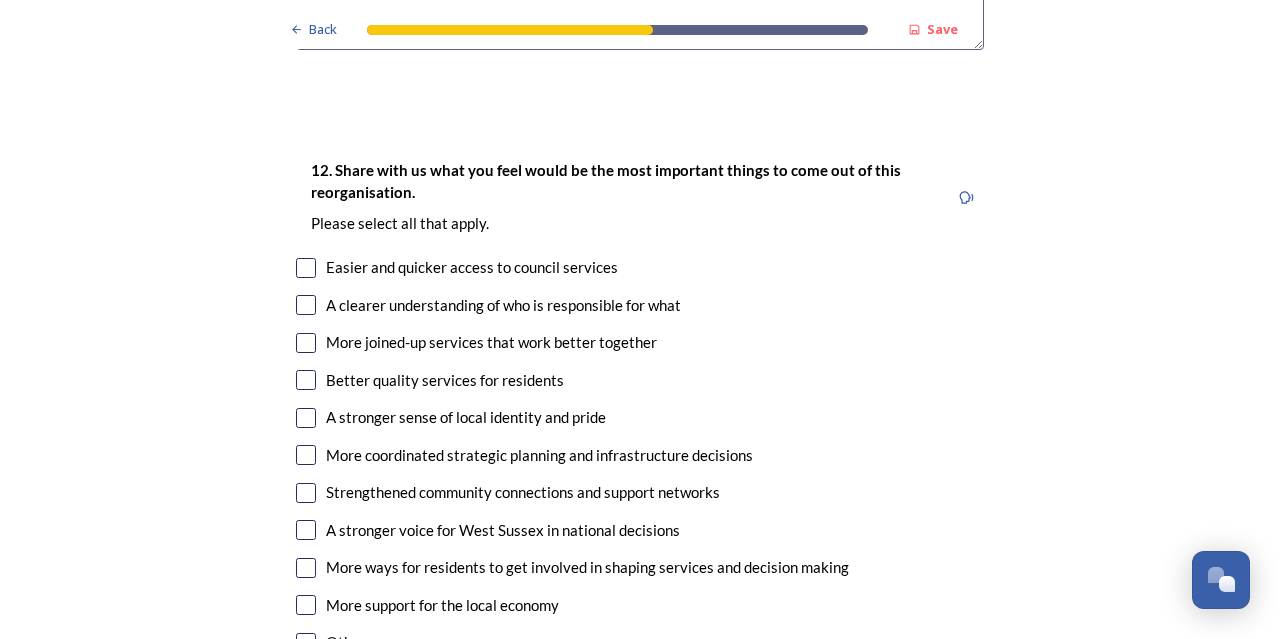scroll, scrollTop: 3626, scrollLeft: 0, axis: vertical 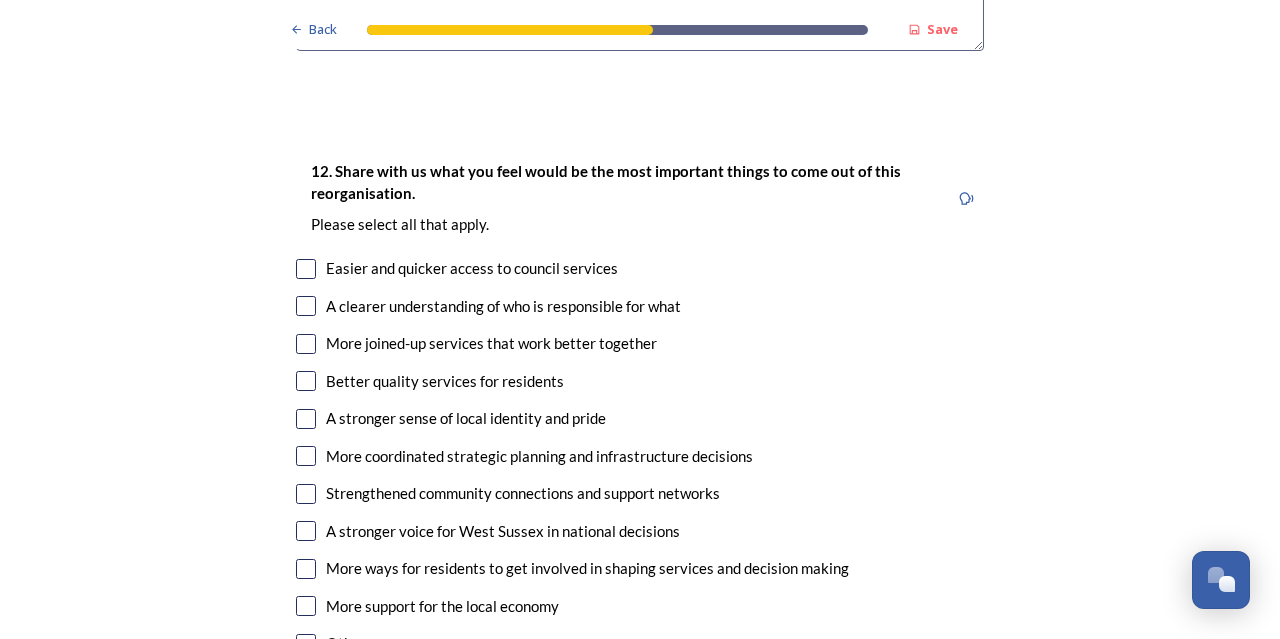 click at bounding box center (306, 306) 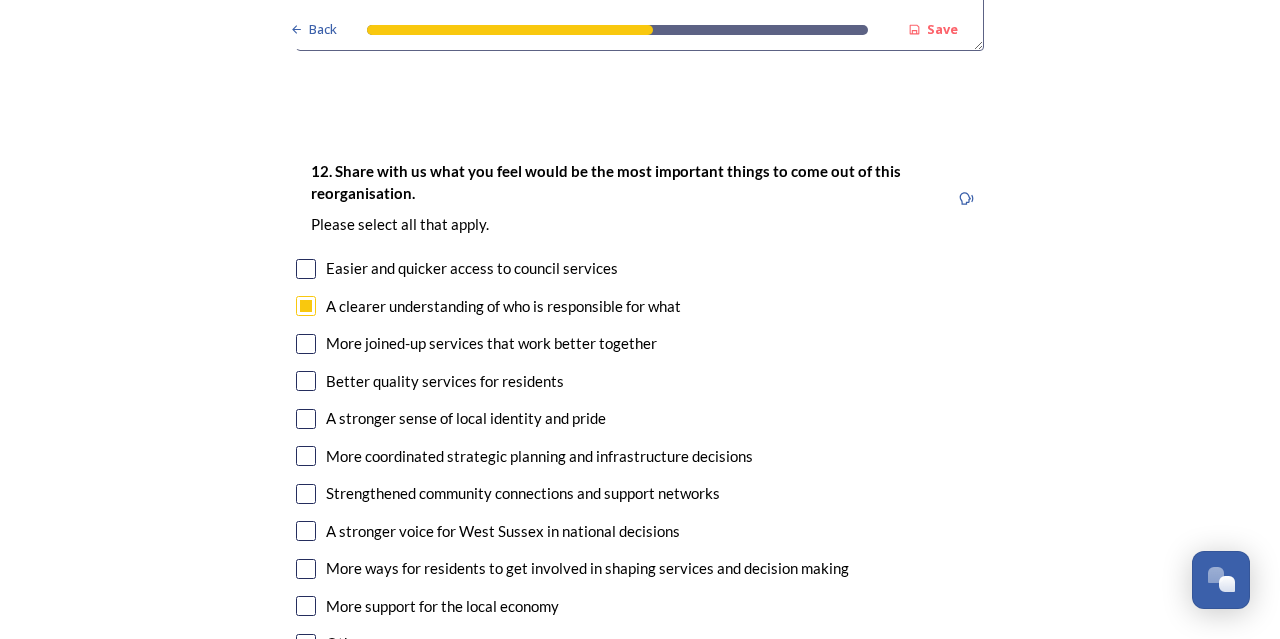 click at bounding box center (306, 344) 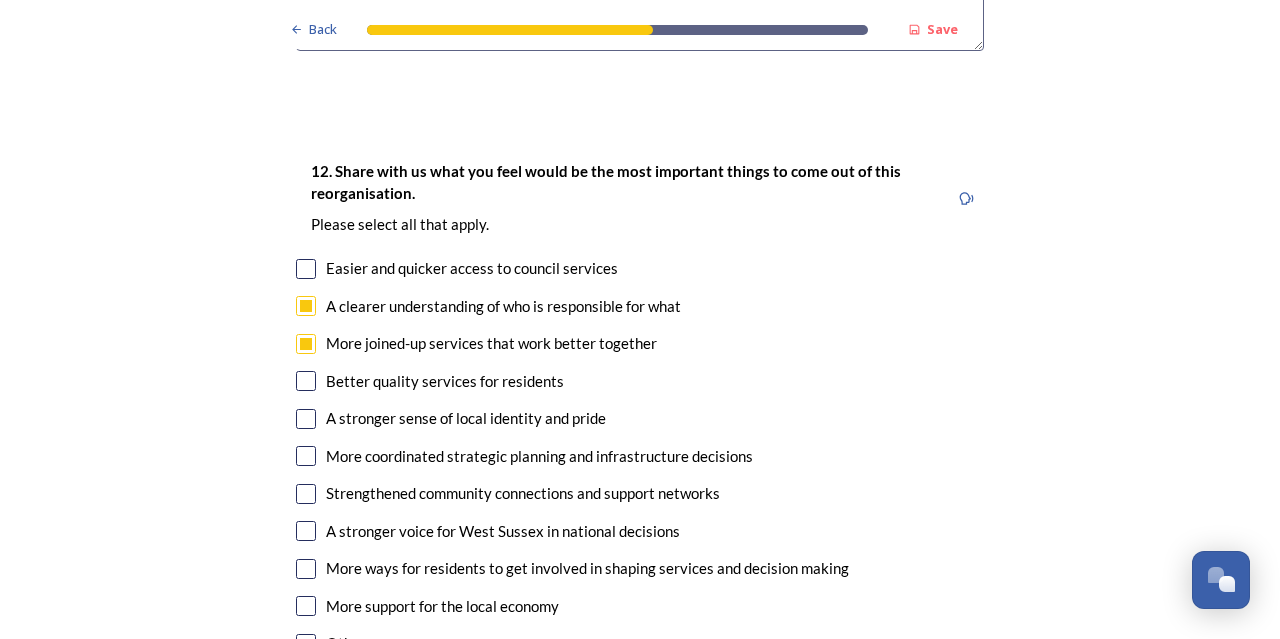 click on "Back Save Prioritising future services As explained on our  Shaping West Sussex hub , Local Government Reorganisation for West Sussex means that the county, district and borough councils will be replaced with one, or more than one, single-tier council (referred to as a unitary council) to deliver all your services.  Options currently being explored within West Sussex are detailed on our  hub , but map visuals can be found below. A single county unitary , bringing the County Council and all seven District and Borough Councils services together to form a new unitary council for West Sussex. Single unitary model (You can enlarge this map by clicking on the square expand icon in the top right of the image) Two unitary option, variation 1  -   one unitary combining Arun, Chichester and Worthing footprints and one unitary combining Adur, Crawley, Horsham, and Mid-Sussex footprints. Two unitary model variation 1 (You can enlarge this map by clicking on the square expand icon in the top right of the image) * Other 5" at bounding box center [640, -132] 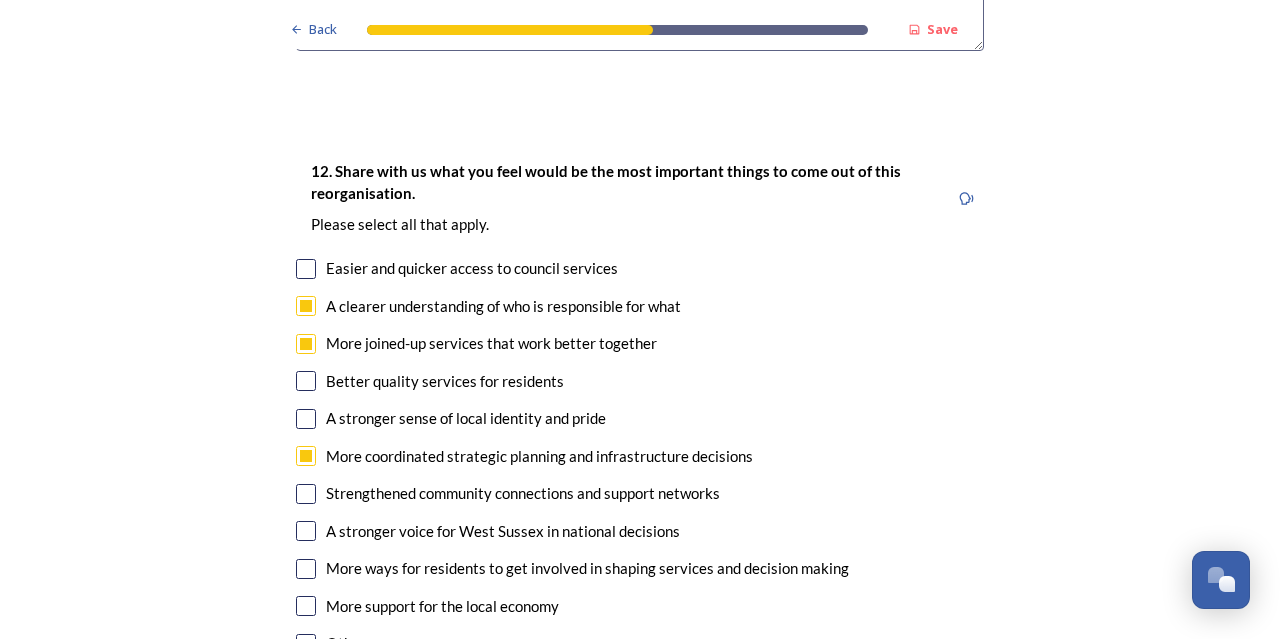 click on "Back Save Prioritising future services As explained on our  Shaping West Sussex hub , Local Government Reorganisation for West Sussex means that the county, district and borough councils will be replaced with one, or more than one, single-tier council (referred to as a unitary council) to deliver all your services.  Options currently being explored within West Sussex are detailed on our  hub , but map visuals can be found below. A single county unitary , bringing the County Council and all seven District and Borough Councils services together to form a new unitary council for West Sussex. Single unitary model (You can enlarge this map by clicking on the square expand icon in the top right of the image) Two unitary option, variation 1  -   one unitary combining Arun, Chichester and Worthing footprints and one unitary combining Adur, Crawley, Horsham, and Mid-Sussex footprints. Two unitary model variation 1 (You can enlarge this map by clicking on the square expand icon in the top right of the image) * Other 5" at bounding box center (640, -132) 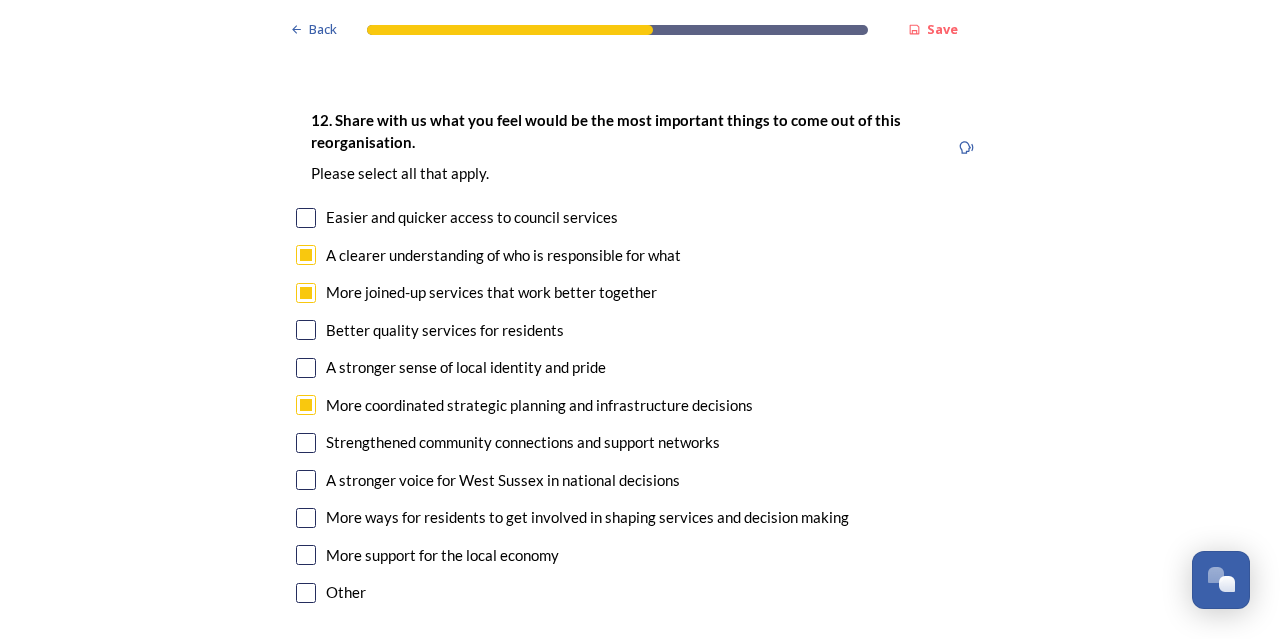 click at bounding box center [306, 480] 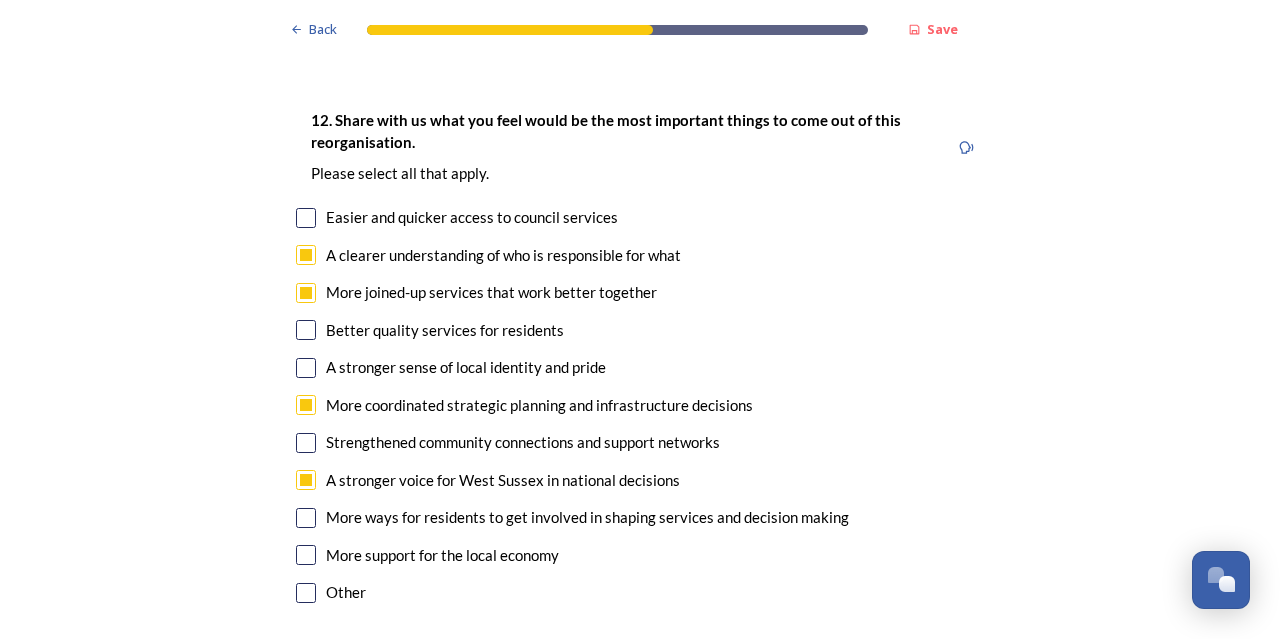 click on "Back Save Prioritising future services As explained on our  Shaping West Sussex hub , Local Government Reorganisation for West Sussex means that the county, district and borough councils will be replaced with one, or more than one, single-tier council (referred to as a unitary council) to deliver all your services.  Options currently being explored within West Sussex are detailed on our  hub , but map visuals can be found below. A single county unitary , bringing the County Council and all seven District and Borough Councils services together to form a new unitary council for West Sussex. Single unitary model (You can enlarge this map by clicking on the square expand icon in the top right of the image) Two unitary option, variation 1  -   one unitary combining Arun, Chichester and Worthing footprints and one unitary combining Adur, Crawley, Horsham, and Mid-Sussex footprints. Two unitary model variation 1 (You can enlarge this map by clicking on the square expand icon in the top right of the image) * Other 5" at bounding box center (640, -183) 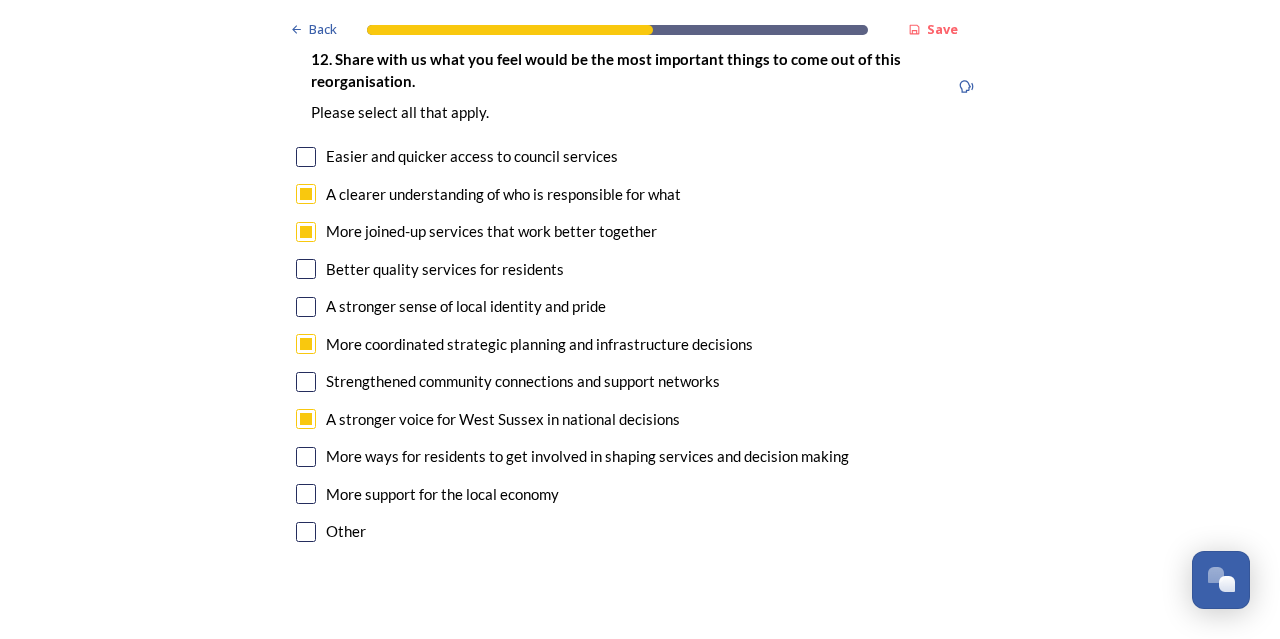 scroll, scrollTop: 3739, scrollLeft: 0, axis: vertical 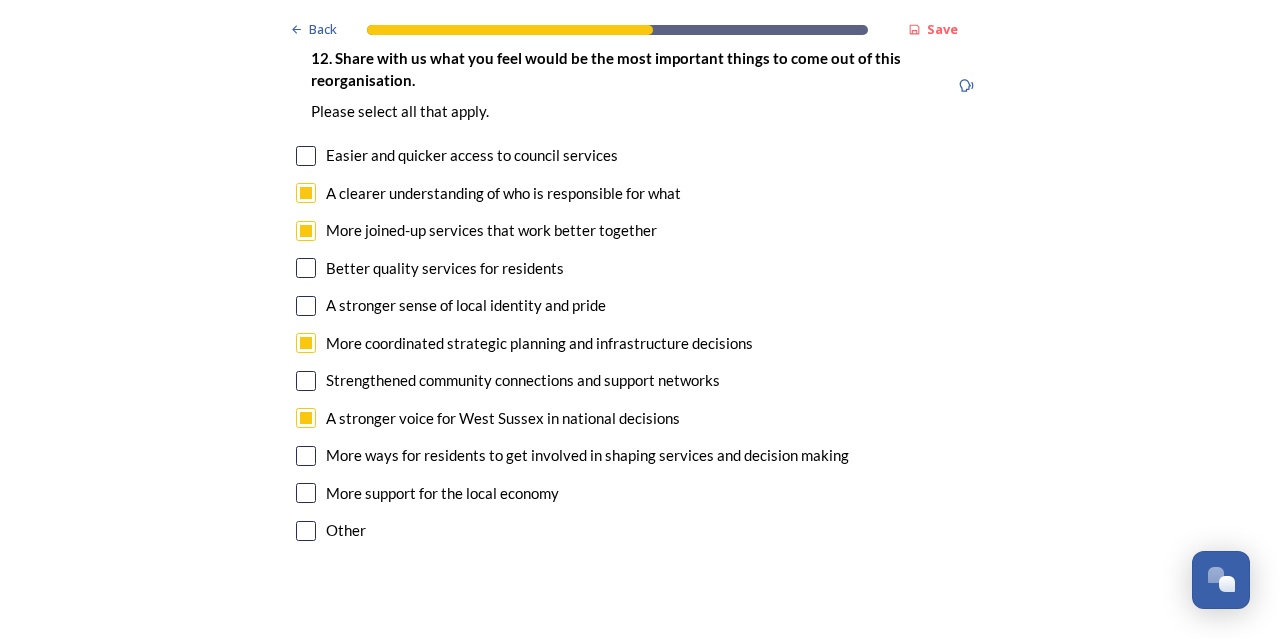 click on "Back Save Prioritising future services As explained on our  Shaping West Sussex hub , Local Government Reorganisation for West Sussex means that the county, district and borough councils will be replaced with one, or more than one, single-tier council (referred to as a unitary council) to deliver all your services.  Options currently being explored within West Sussex are detailed on our  hub , but map visuals can be found below. A single county unitary , bringing the County Council and all seven District and Borough Councils services together to form a new unitary council for West Sussex. Single unitary model (You can enlarge this map by clicking on the square expand icon in the top right of the image) Two unitary option, variation 1  -   one unitary combining Arun, Chichester and Worthing footprints and one unitary combining Adur, Crawley, Horsham, and Mid-Sussex footprints. Two unitary model variation 1 (You can enlarge this map by clicking on the square expand icon in the top right of the image) * Other 5" at bounding box center [640, -245] 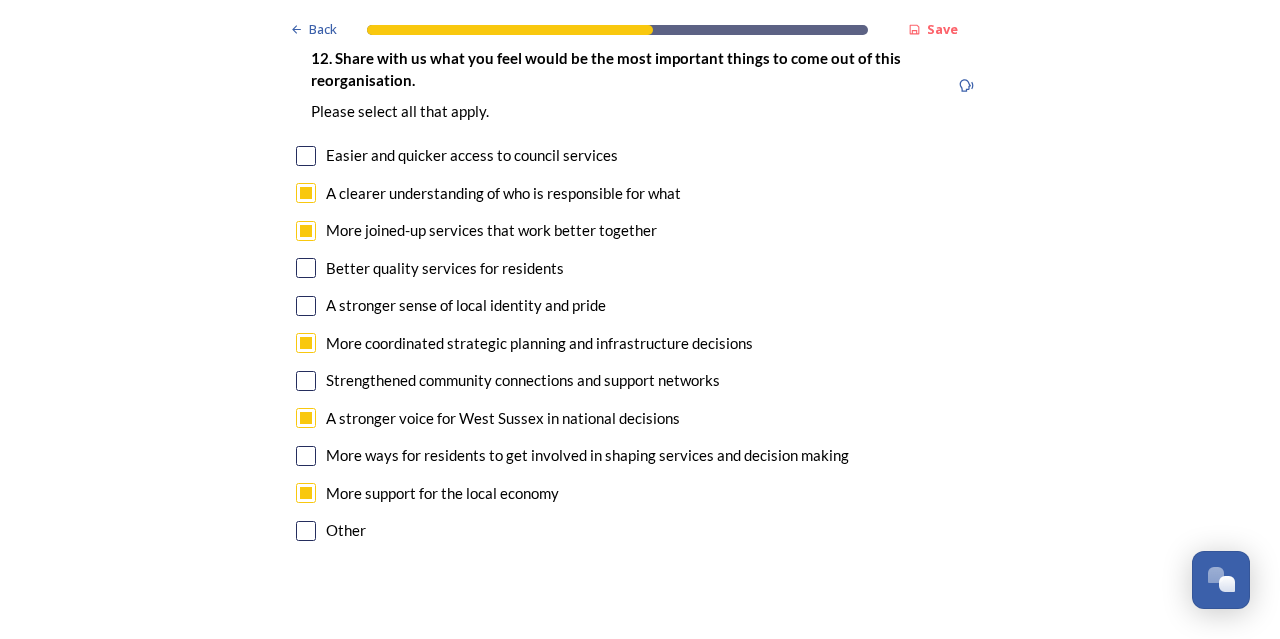 click on "Back Save Prioritising future services As explained on our  Shaping West Sussex hub , Local Government Reorganisation for West Sussex means that the county, district and borough councils will be replaced with one, or more than one, single-tier council (referred to as a unitary council) to deliver all your services.  Options currently being explored within West Sussex are detailed on our  hub , but map visuals can be found below. A single county unitary , bringing the County Council and all seven District and Borough Councils services together to form a new unitary council for West Sussex. Single unitary model (You can enlarge this map by clicking on the square expand icon in the top right of the image) Two unitary option, variation 1  -   one unitary combining Arun, Chichester and Worthing footprints and one unitary combining Adur, Crawley, Horsham, and Mid-Sussex footprints. Two unitary model variation 1 (You can enlarge this map by clicking on the square expand icon in the top right of the image) * Other 5" at bounding box center (640, -245) 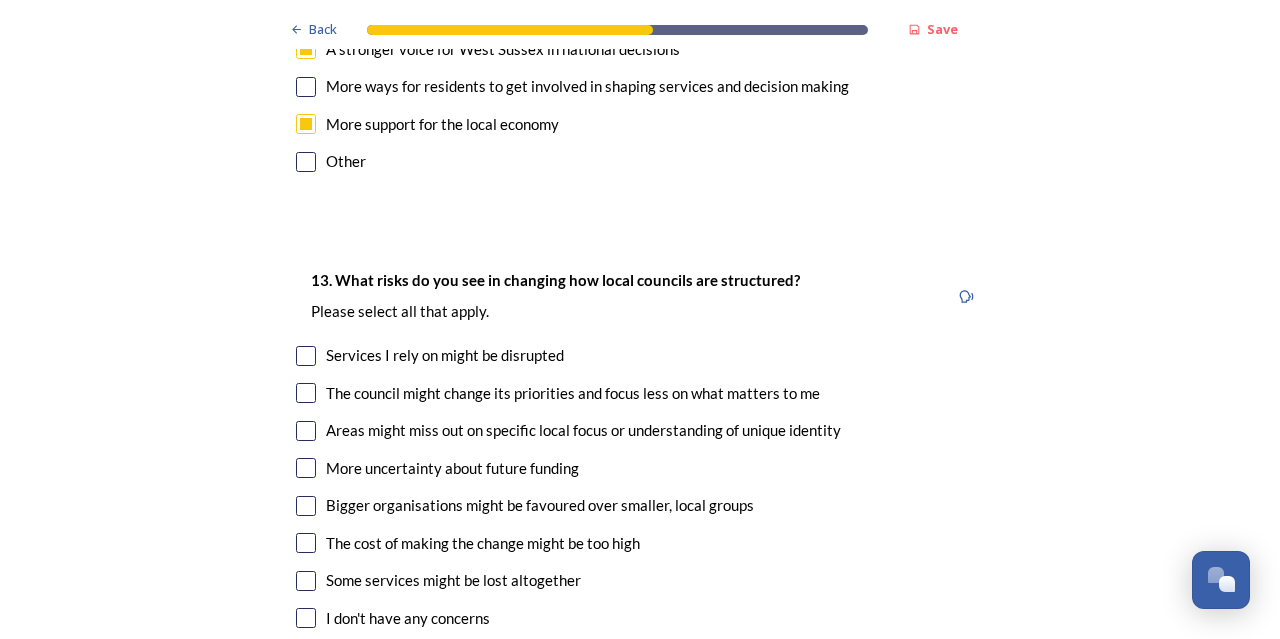 scroll, scrollTop: 4109, scrollLeft: 0, axis: vertical 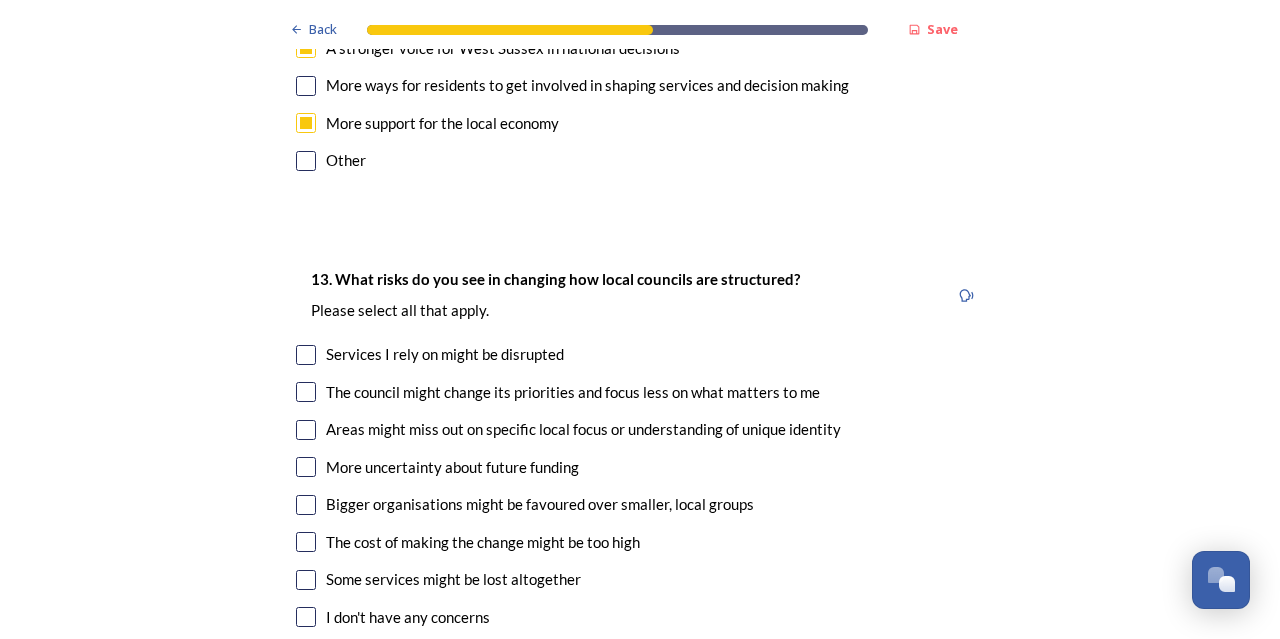 click at bounding box center [306, 355] 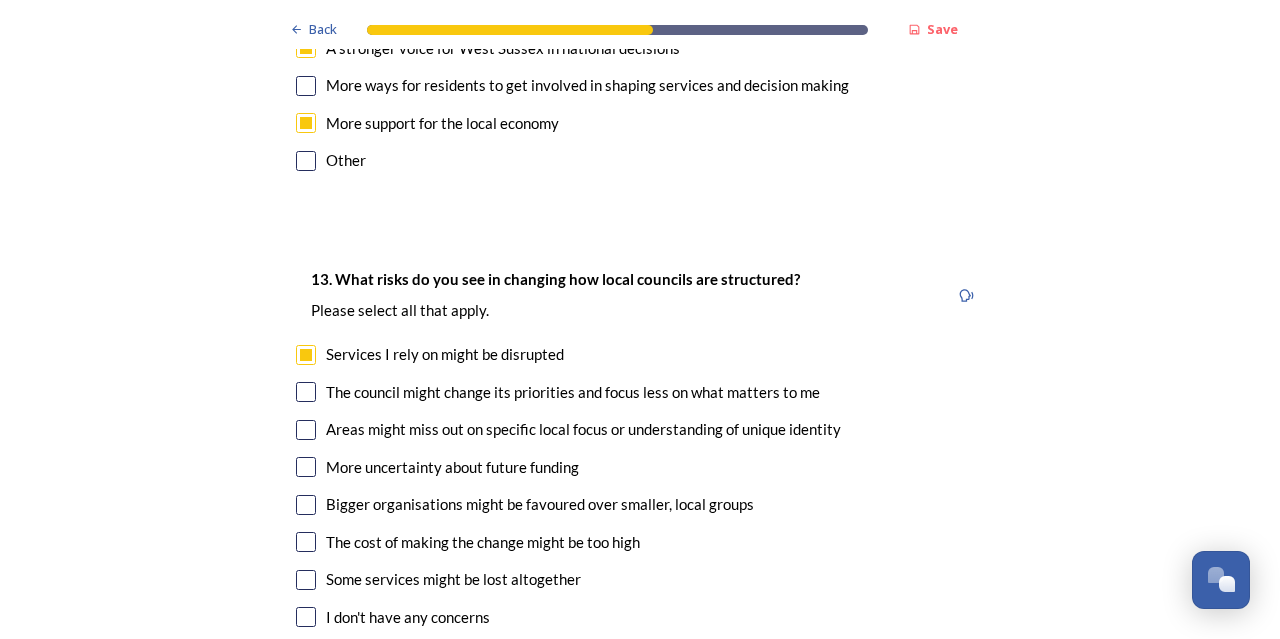 click at bounding box center (306, 392) 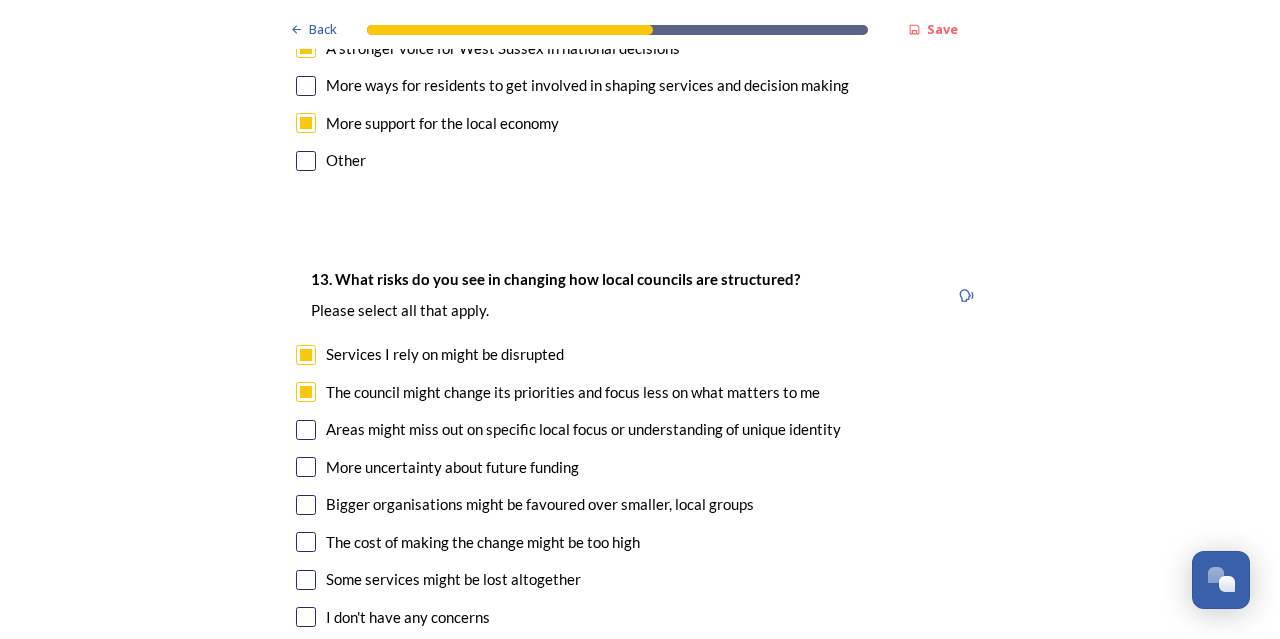 click at bounding box center [306, 430] 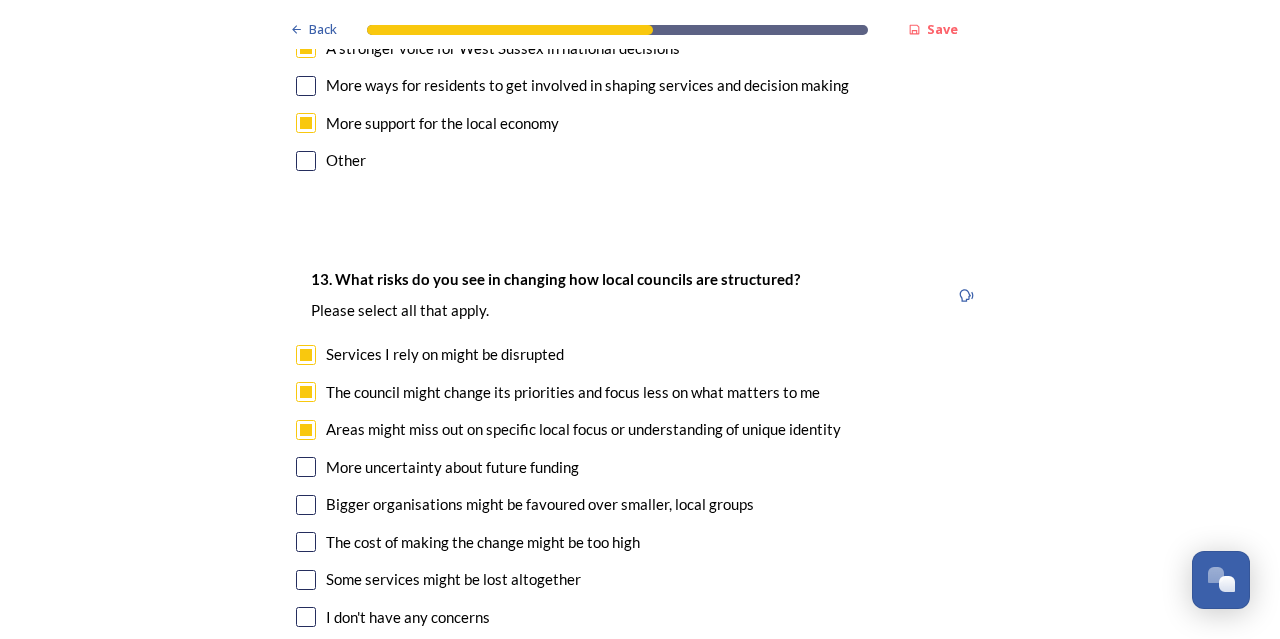 click at bounding box center (306, 505) 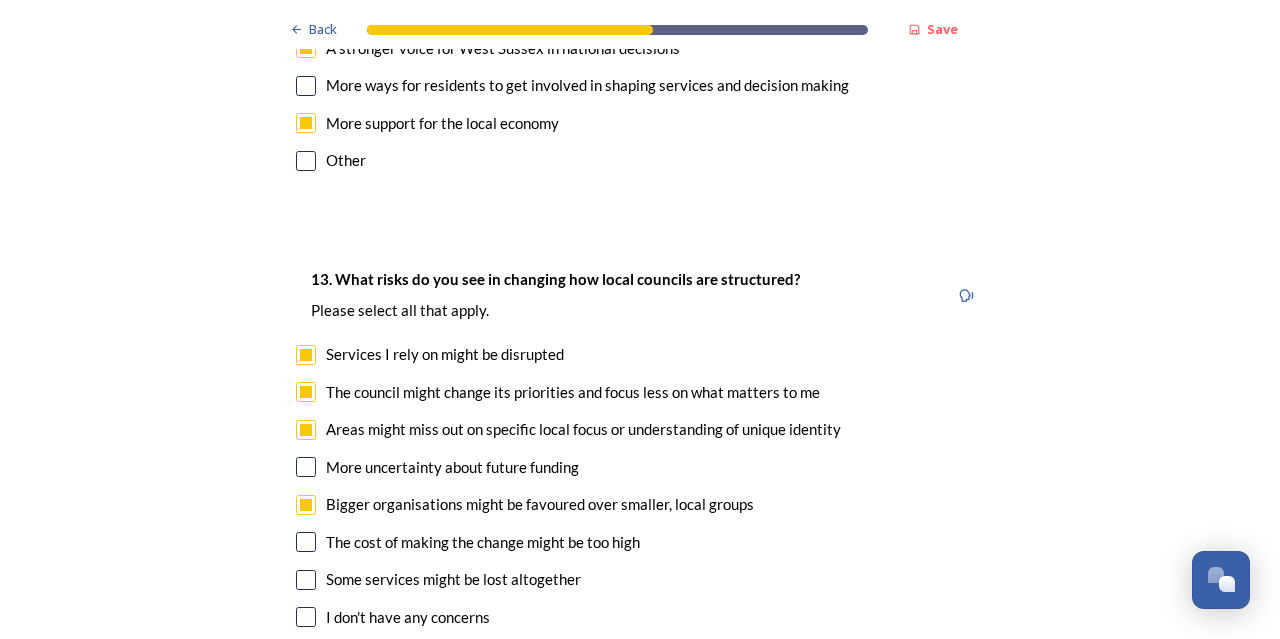 click at bounding box center [306, 542] 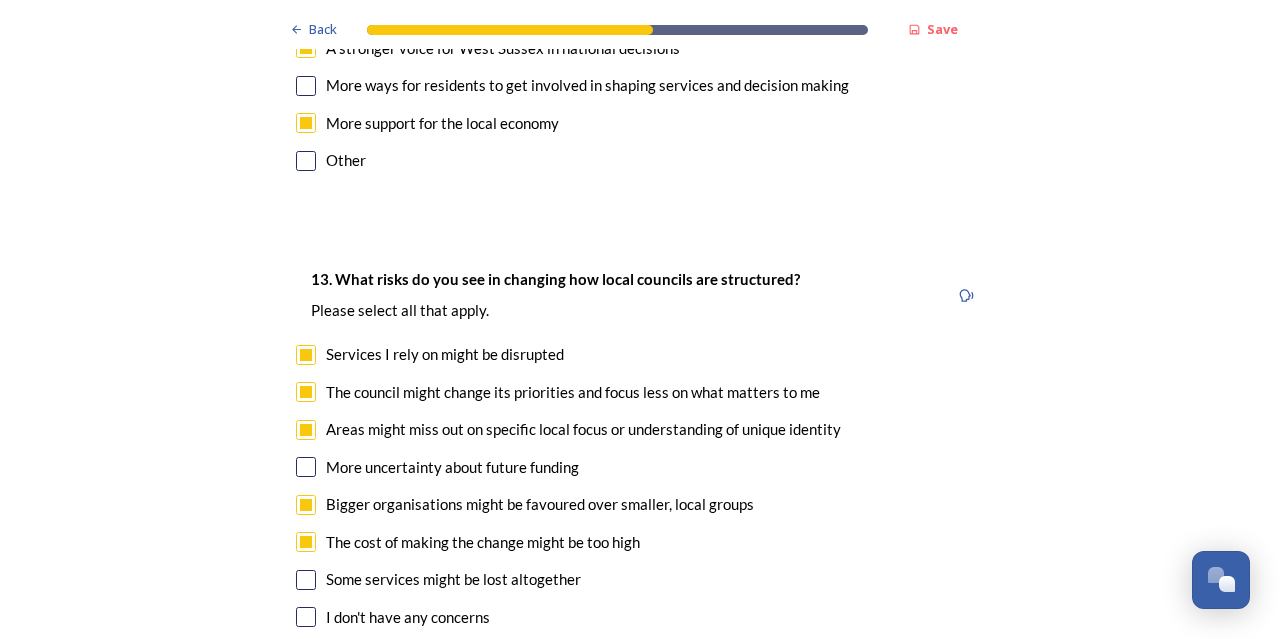 click at bounding box center (306, 580) 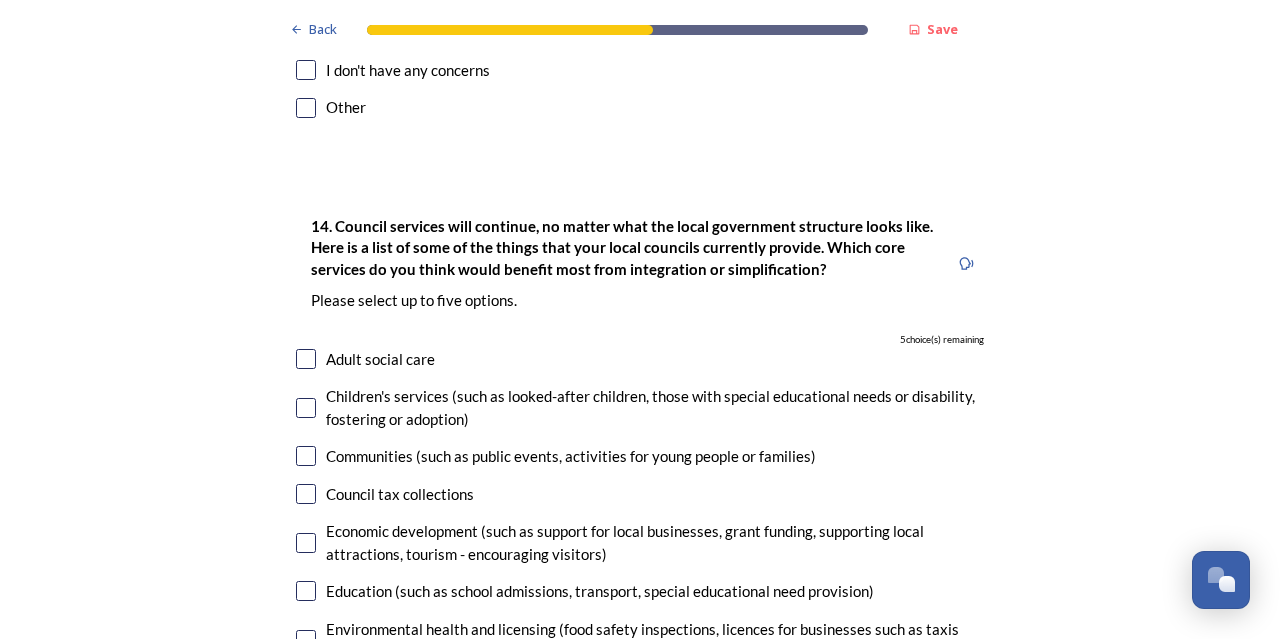 scroll, scrollTop: 4657, scrollLeft: 0, axis: vertical 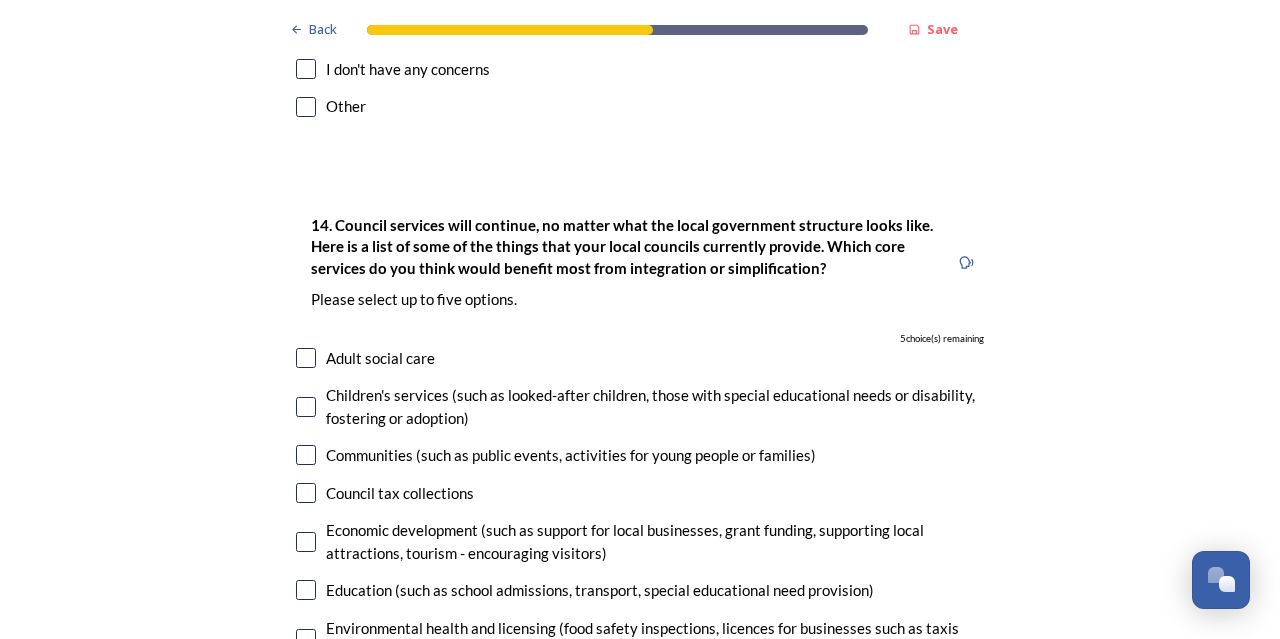 click at bounding box center [306, 407] 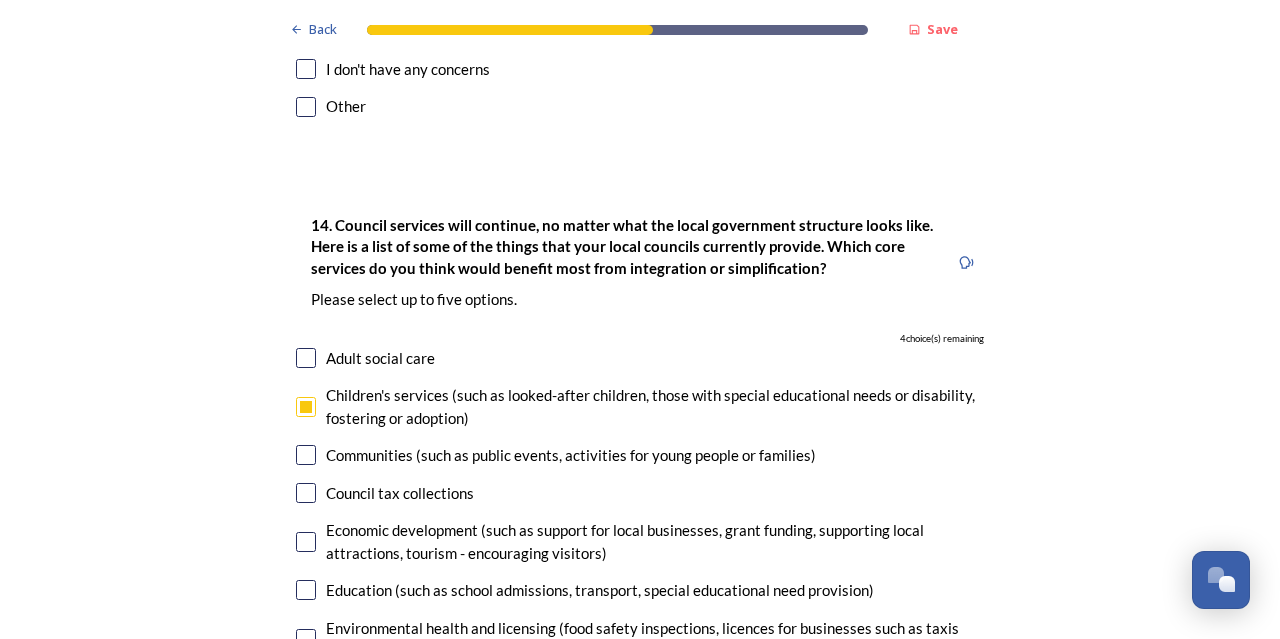 click on "Back Save Prioritising future services As explained on our  Shaping West Sussex hub , Local Government Reorganisation for West Sussex means that the county, district and borough councils will be replaced with one, or more than one, single-tier council (referred to as a unitary council) to deliver all your services.  Options currently being explored within West Sussex are detailed on our  hub , but map visuals can be found below. A single county unitary , bringing the County Council and all seven District and Borough Councils services together to form a new unitary council for West Sussex. Single unitary model (You can enlarge this map by clicking on the square expand icon in the top right of the image) Two unitary option, variation 1  -   one unitary combining Arun, Chichester and Worthing footprints and one unitary combining Adur, Crawley, Horsham, and Mid-Sussex footprints. Two unitary model variation 1 (You can enlarge this map by clicking on the square expand icon in the top right of the image) * Other 4" at bounding box center [640, -1163] 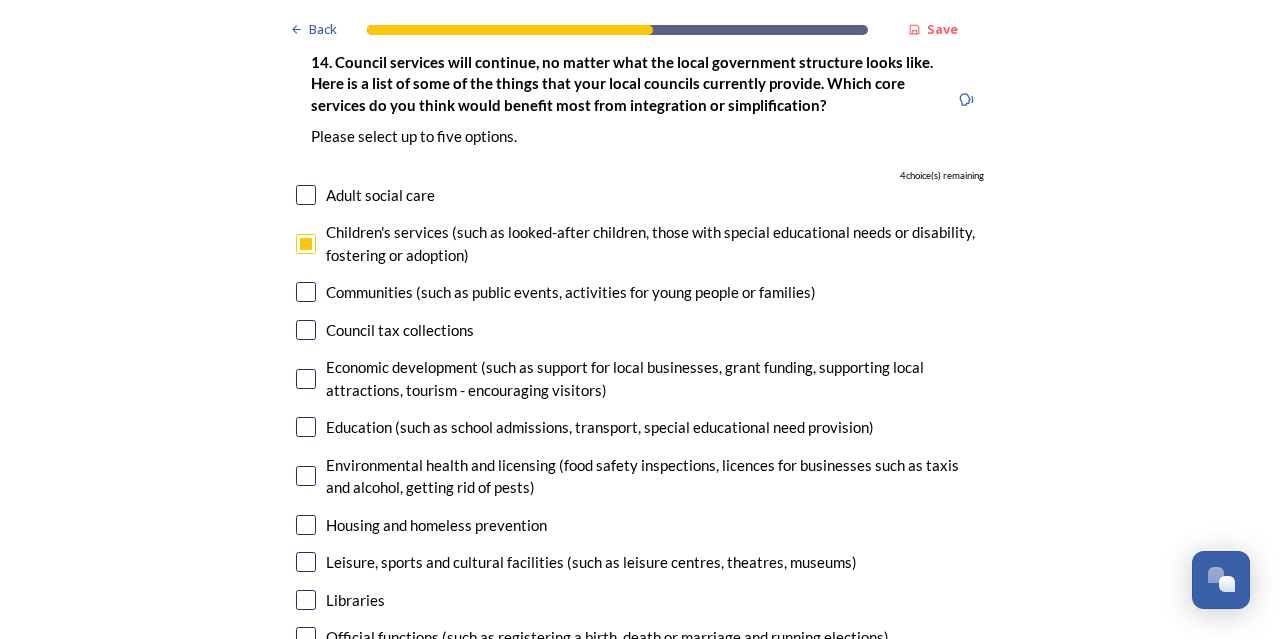 scroll, scrollTop: 4821, scrollLeft: 0, axis: vertical 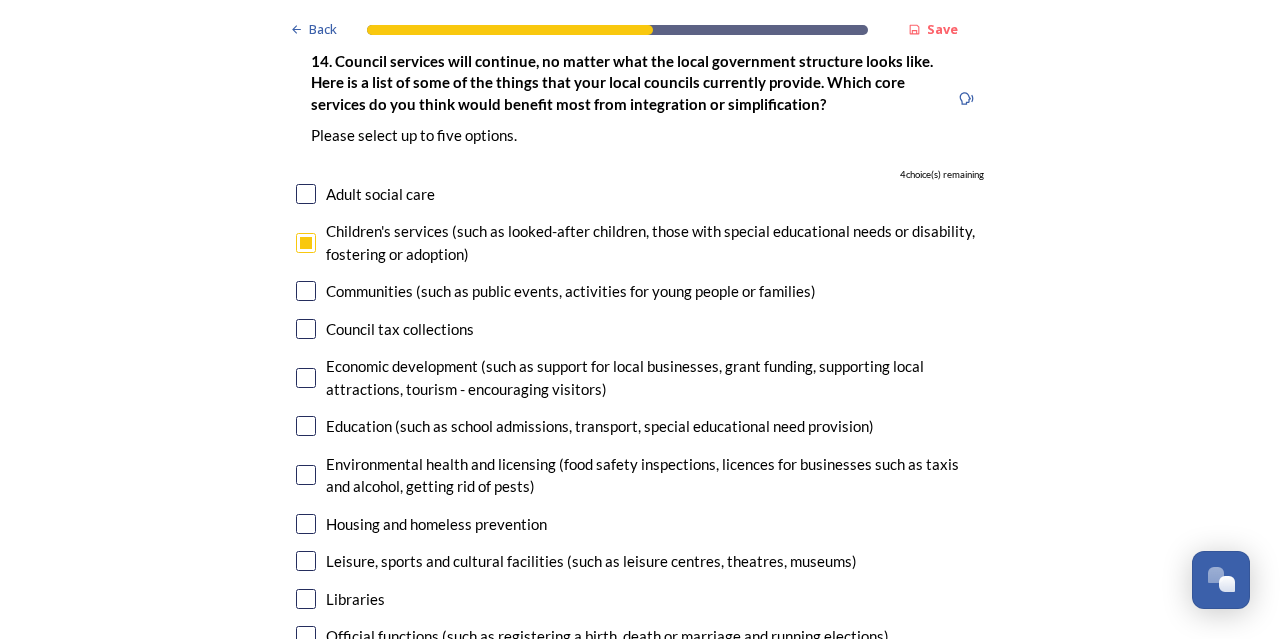 click at bounding box center [306, 426] 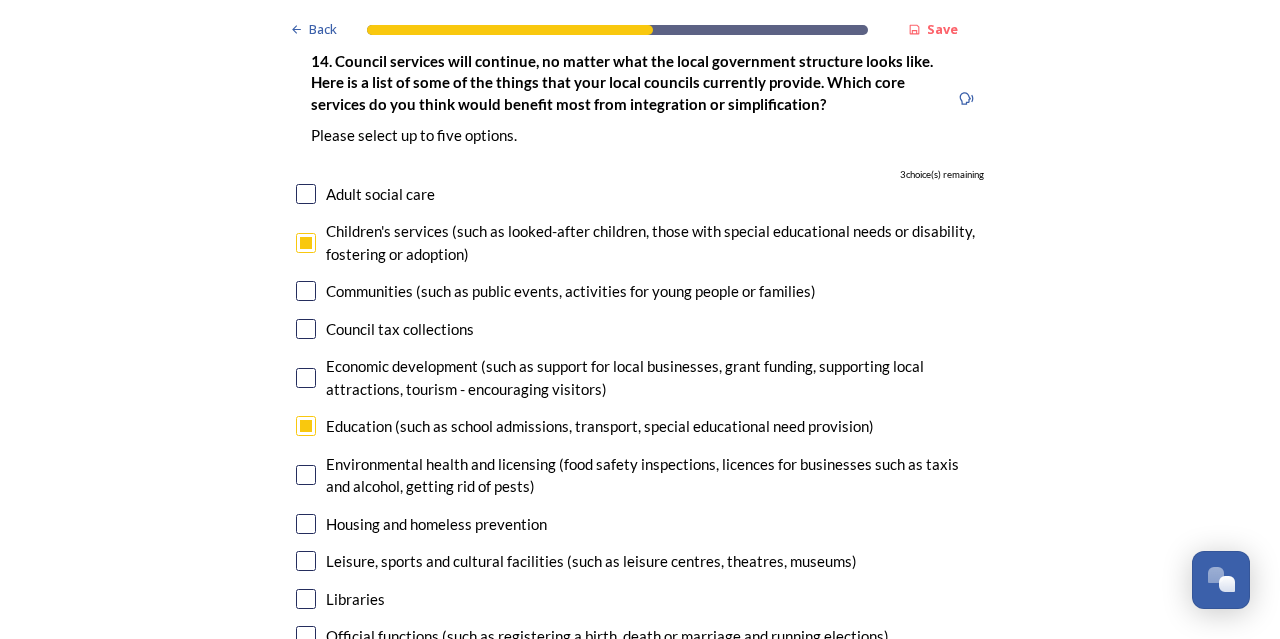 click on "Back Save Prioritising future services As explained on our  Shaping West Sussex hub , Local Government Reorganisation for West Sussex means that the county, district and borough councils will be replaced with one, or more than one, single-tier council (referred to as a unitary council) to deliver all your services.  Options currently being explored within West Sussex are detailed on our  hub , but map visuals can be found below. A single county unitary , bringing the County Council and all seven District and Borough Councils services together to form a new unitary council for West Sussex. Single unitary model (You can enlarge this map by clicking on the square expand icon in the top right of the image) Two unitary option, variation 1  -   one unitary combining Arun, Chichester and Worthing footprints and one unitary combining Adur, Crawley, Horsham, and Mid-Sussex footprints. Two unitary model variation 1 (You can enlarge this map by clicking on the square expand icon in the top right of the image) * Other 3" at bounding box center (640, -1327) 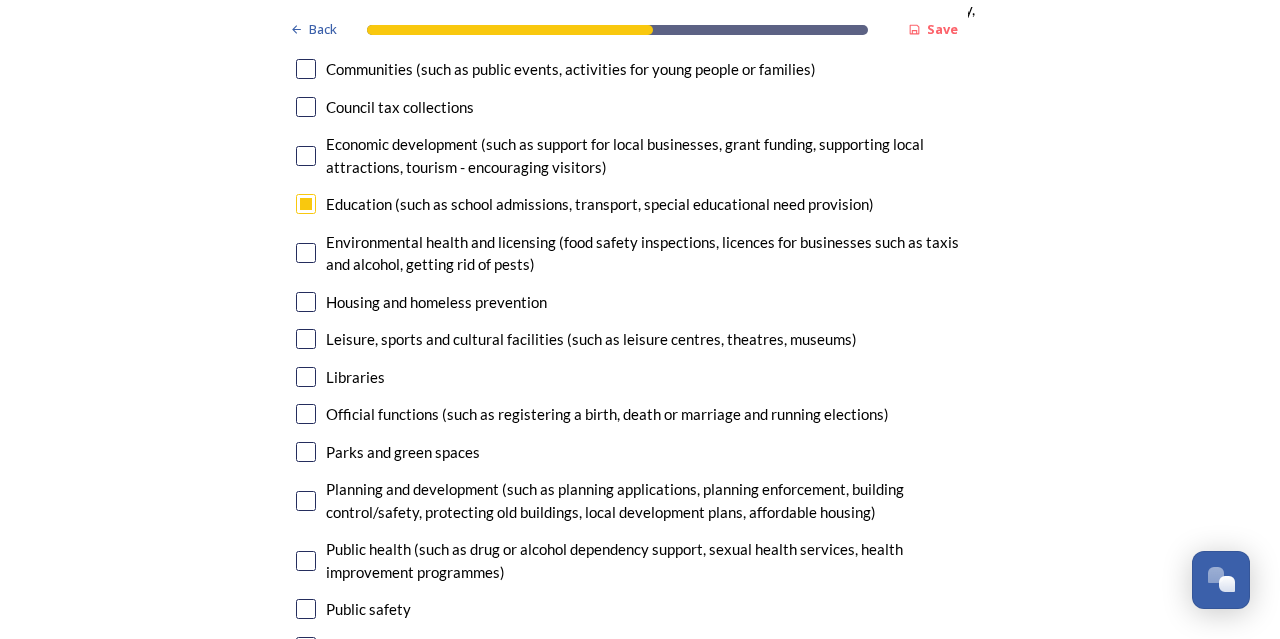 scroll, scrollTop: 5073, scrollLeft: 0, axis: vertical 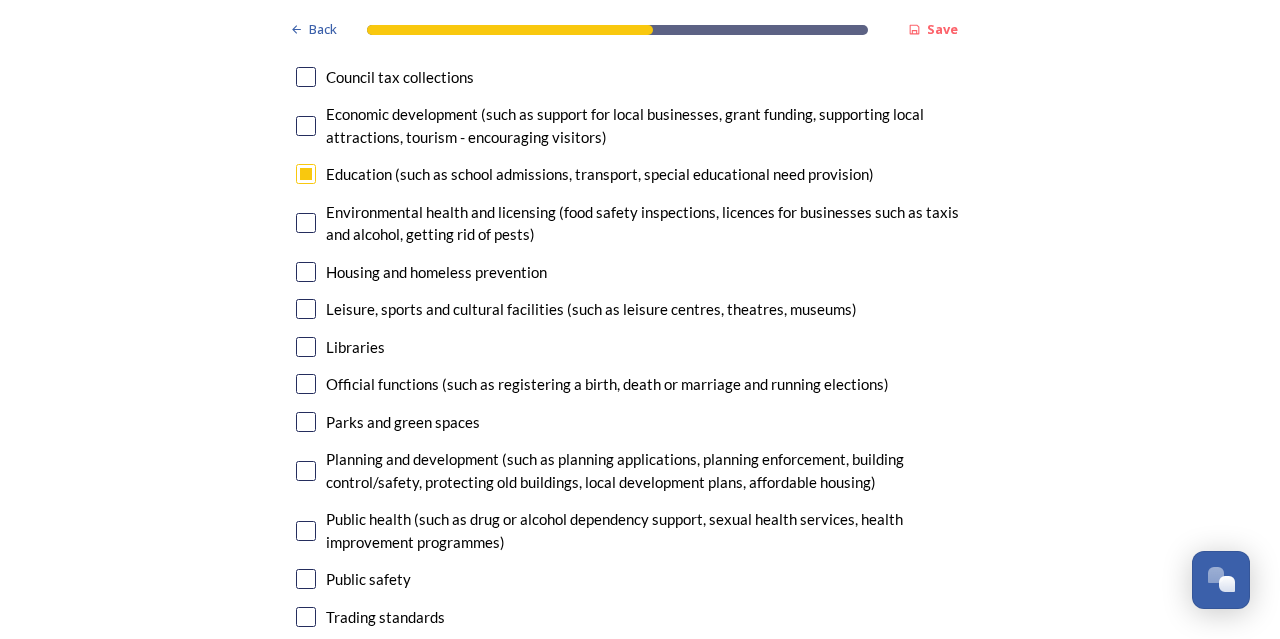 click on "Housing and homeless prevention" at bounding box center (640, 272) 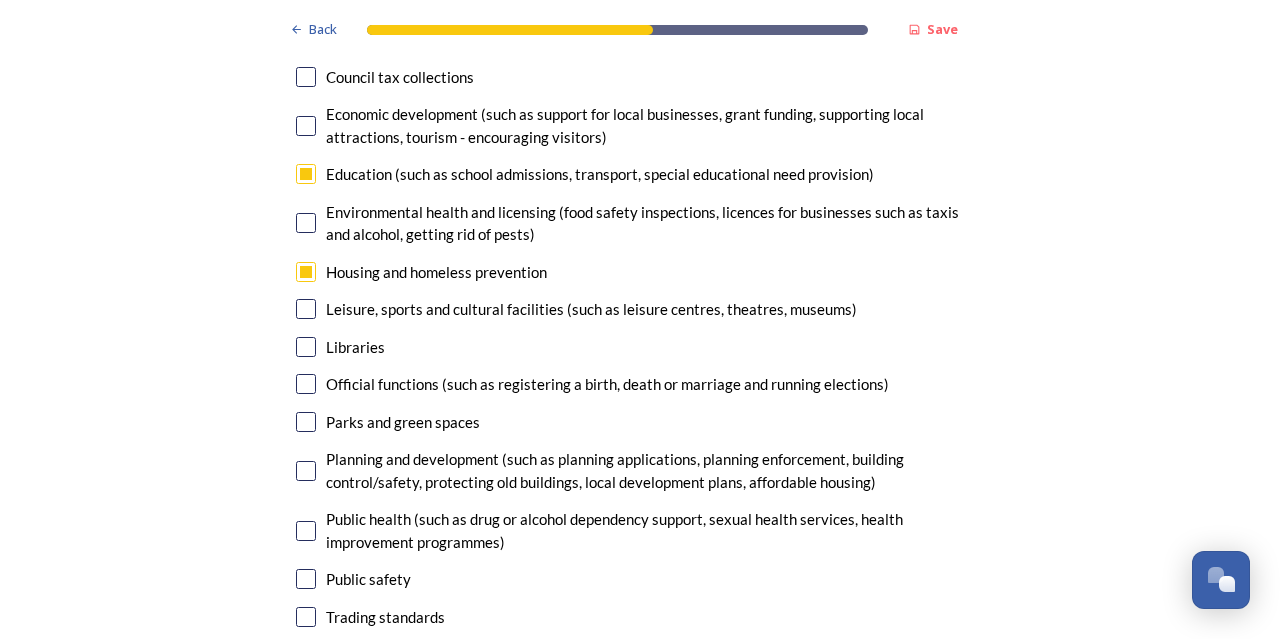 checkbox on "true" 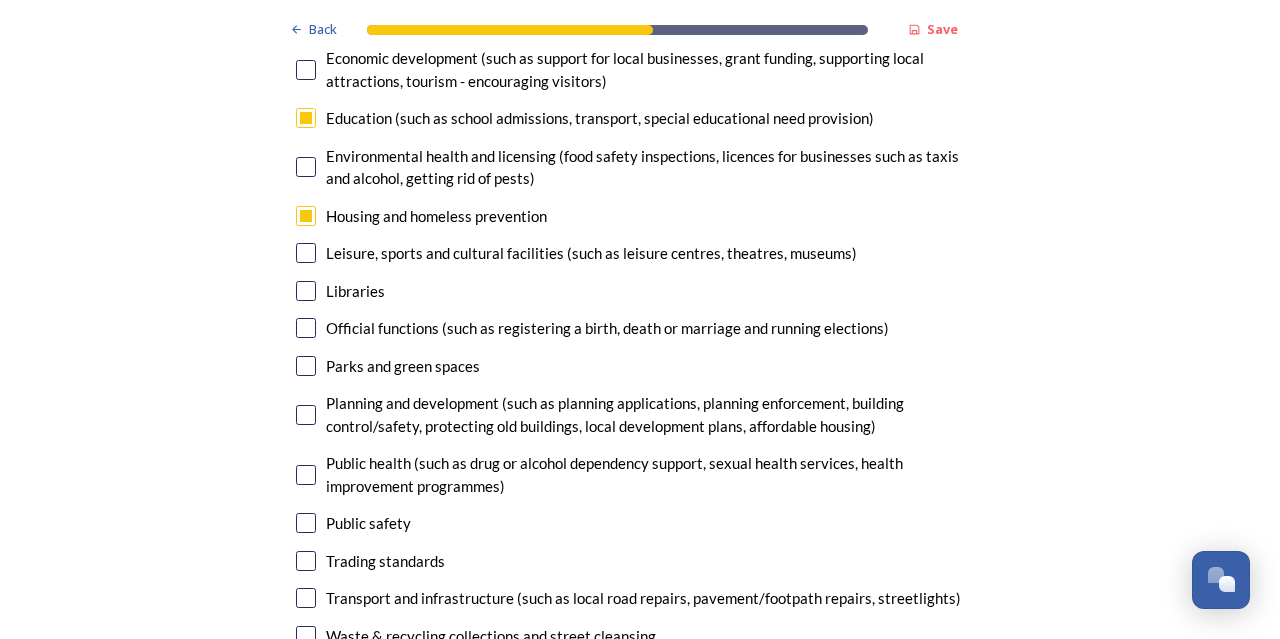scroll, scrollTop: 5131, scrollLeft: 0, axis: vertical 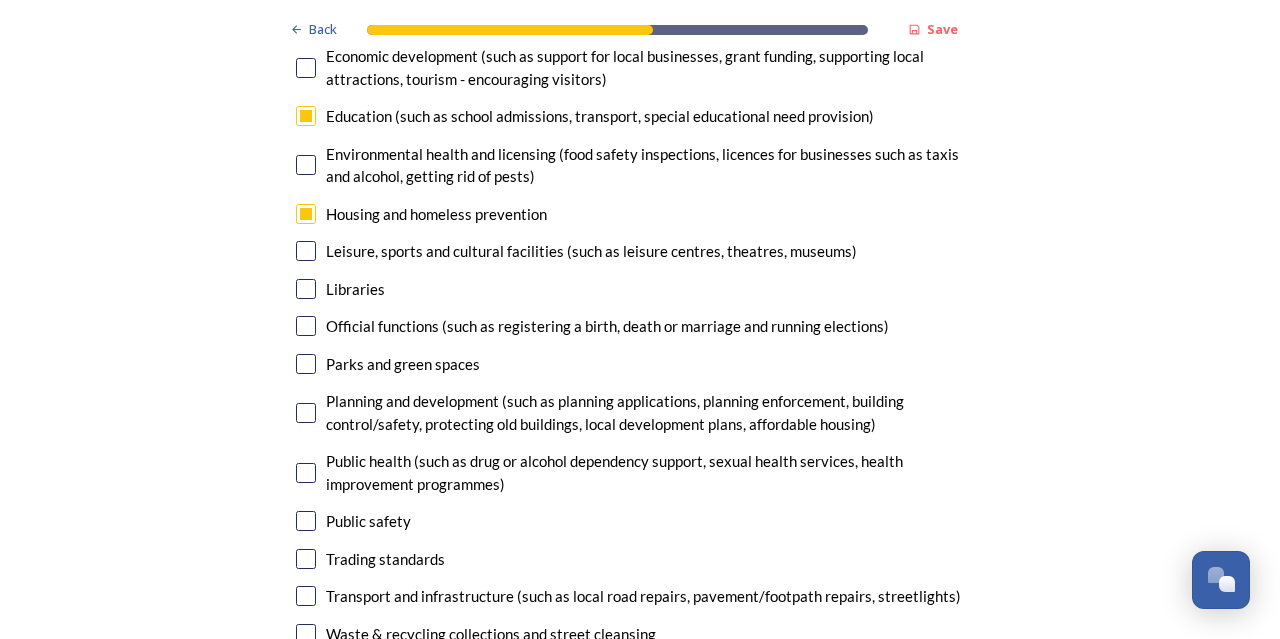 click at bounding box center [306, 413] 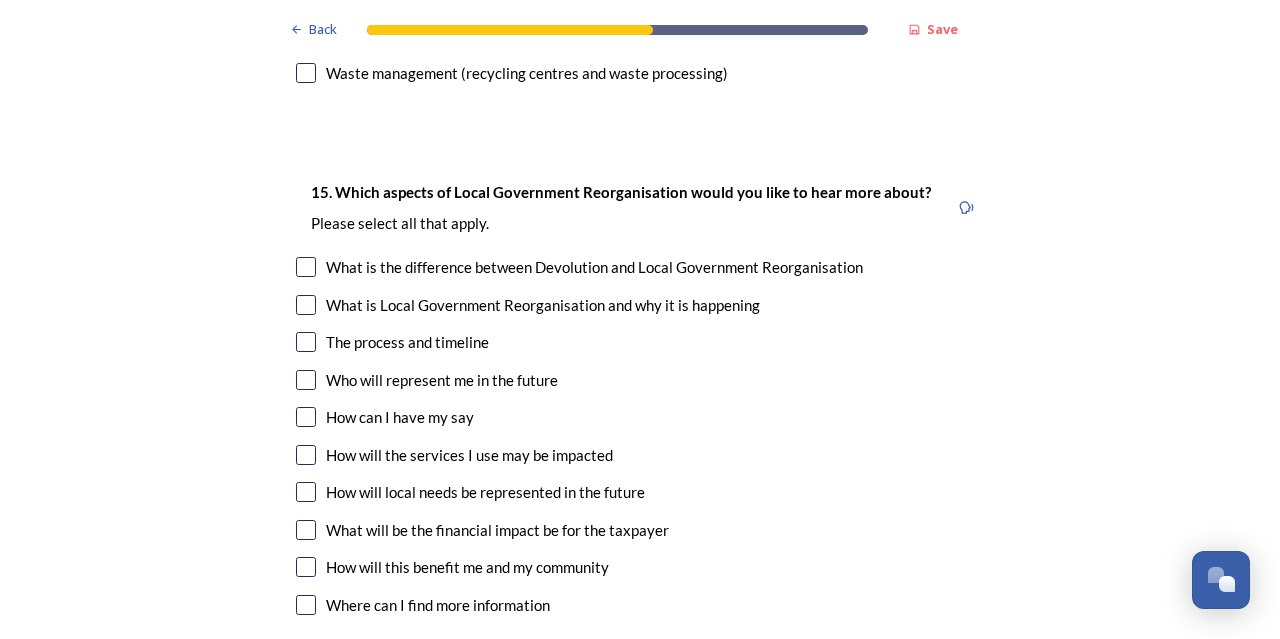 scroll, scrollTop: 5727, scrollLeft: 0, axis: vertical 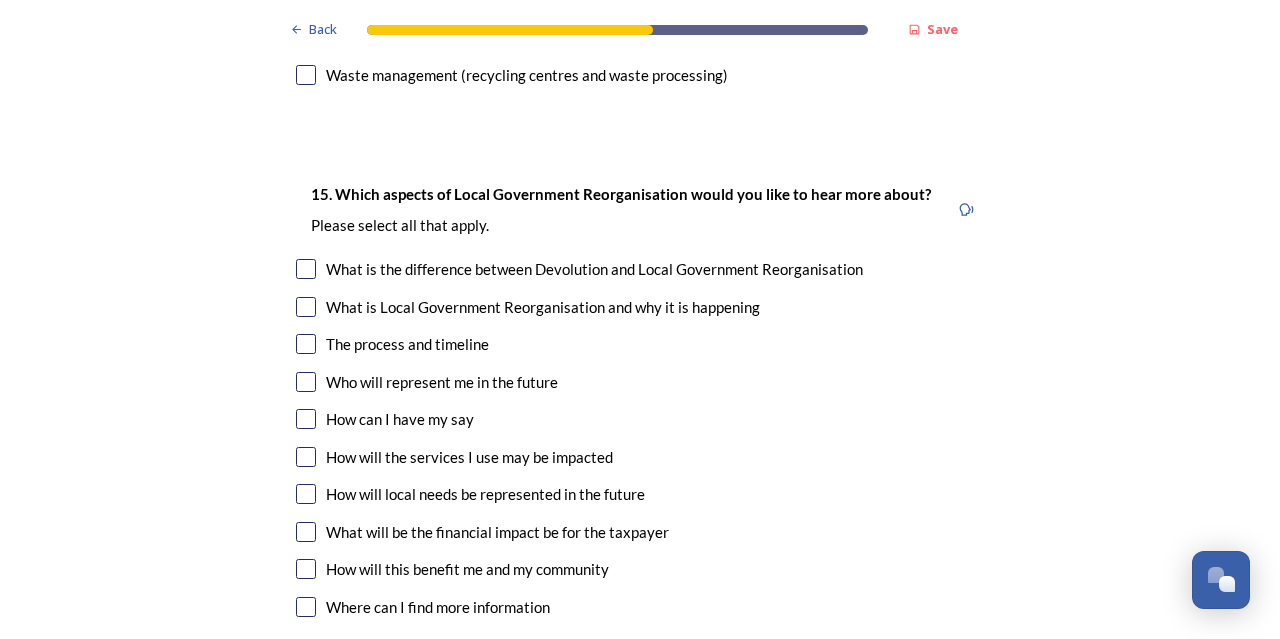 click at bounding box center [306, 269] 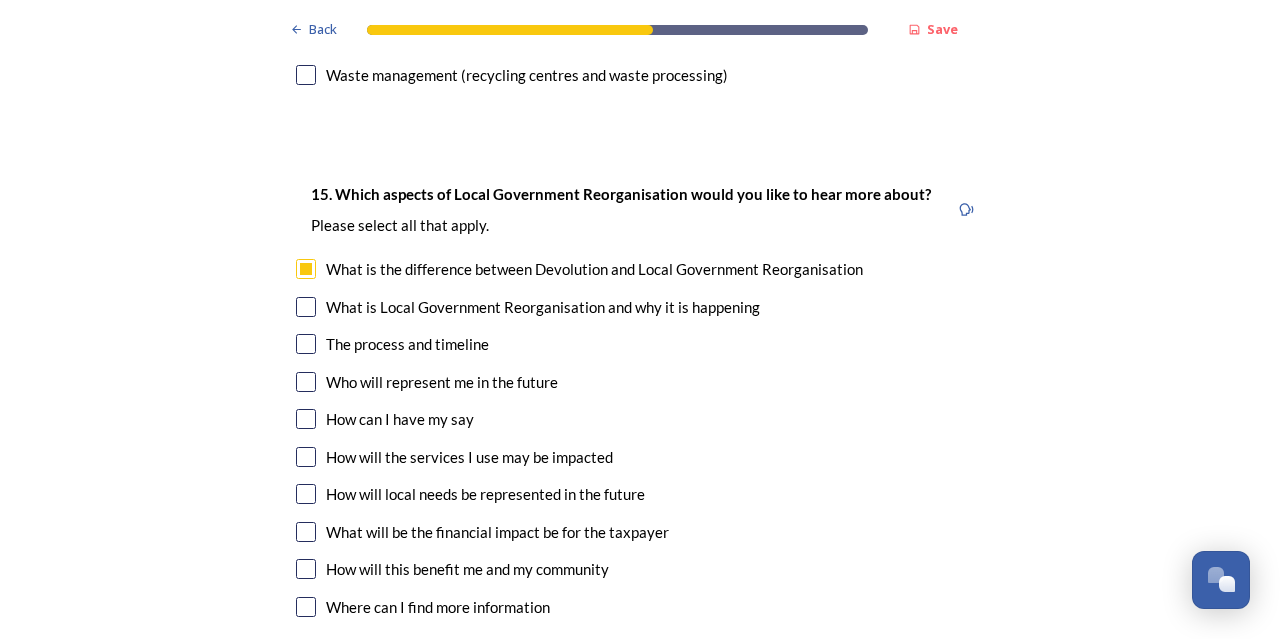 click at bounding box center (306, 344) 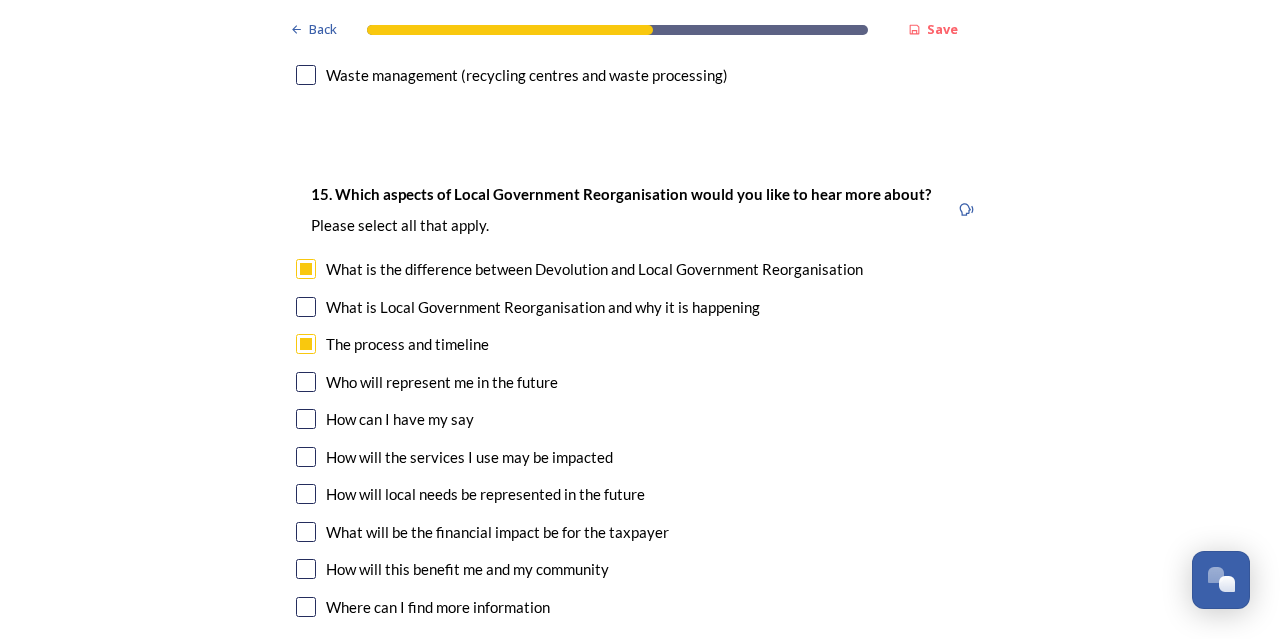 click at bounding box center (306, 382) 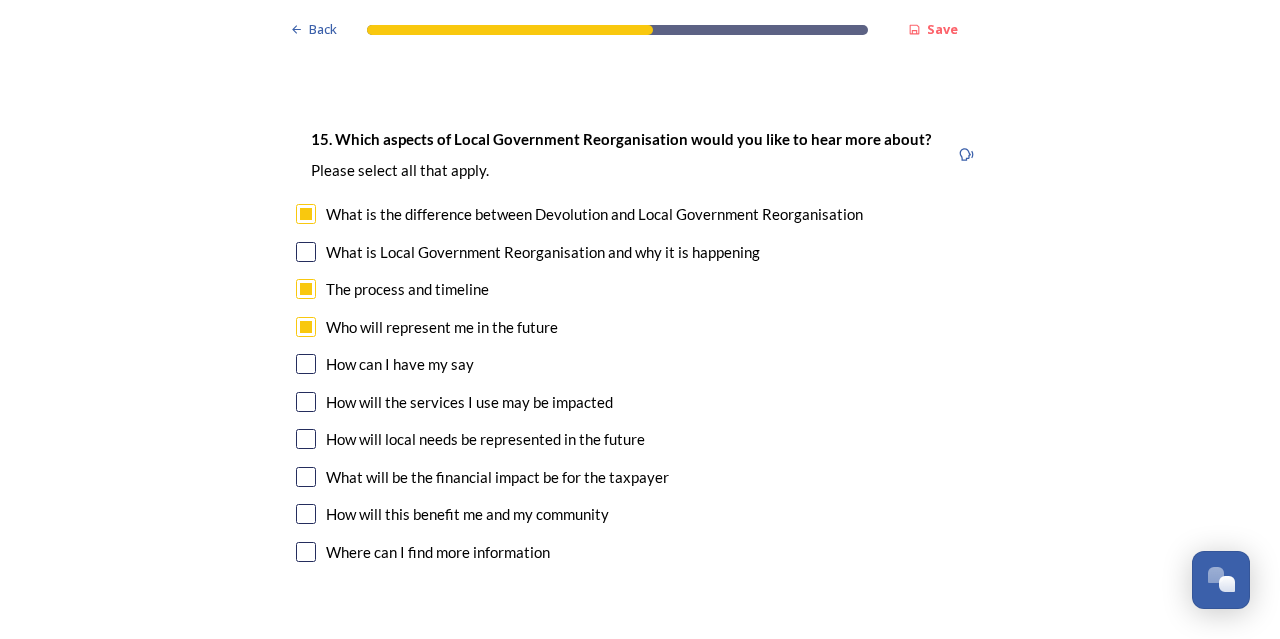 scroll, scrollTop: 5783, scrollLeft: 0, axis: vertical 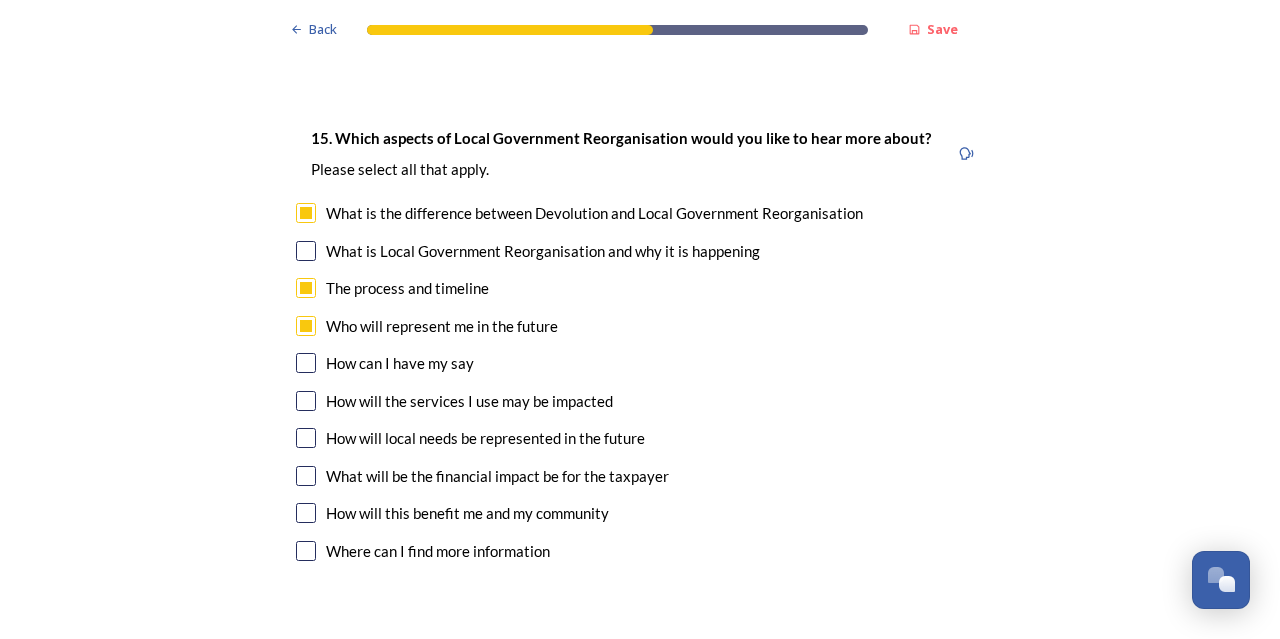 click at bounding box center (306, 401) 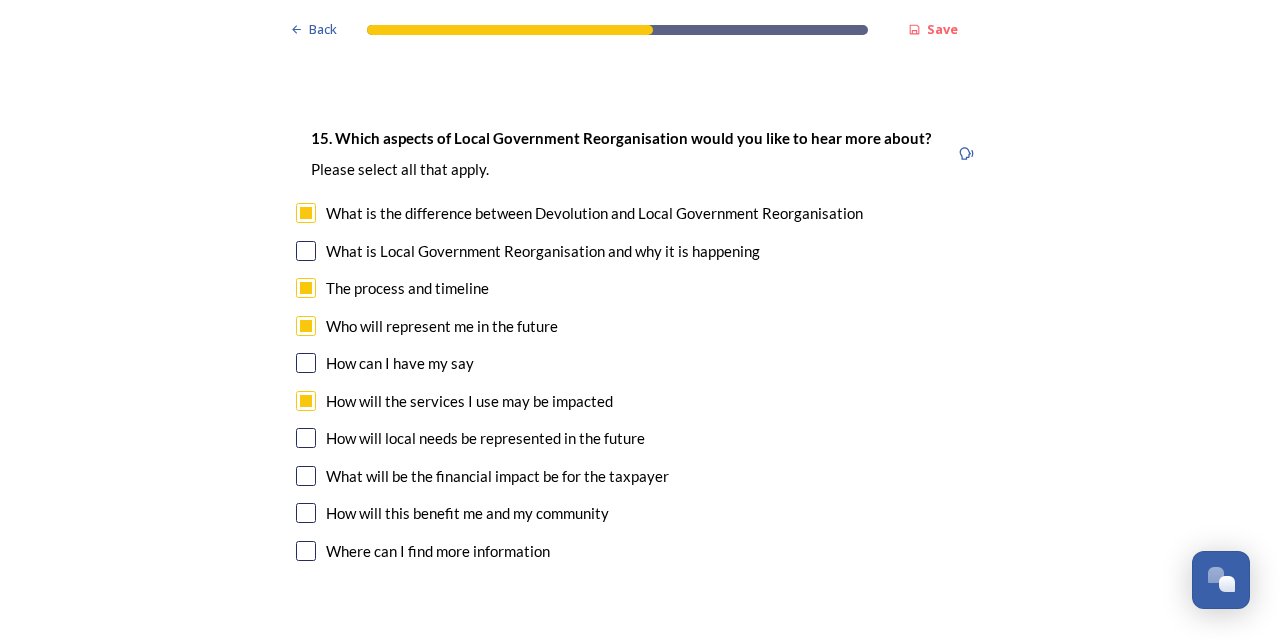 click at bounding box center [306, 363] 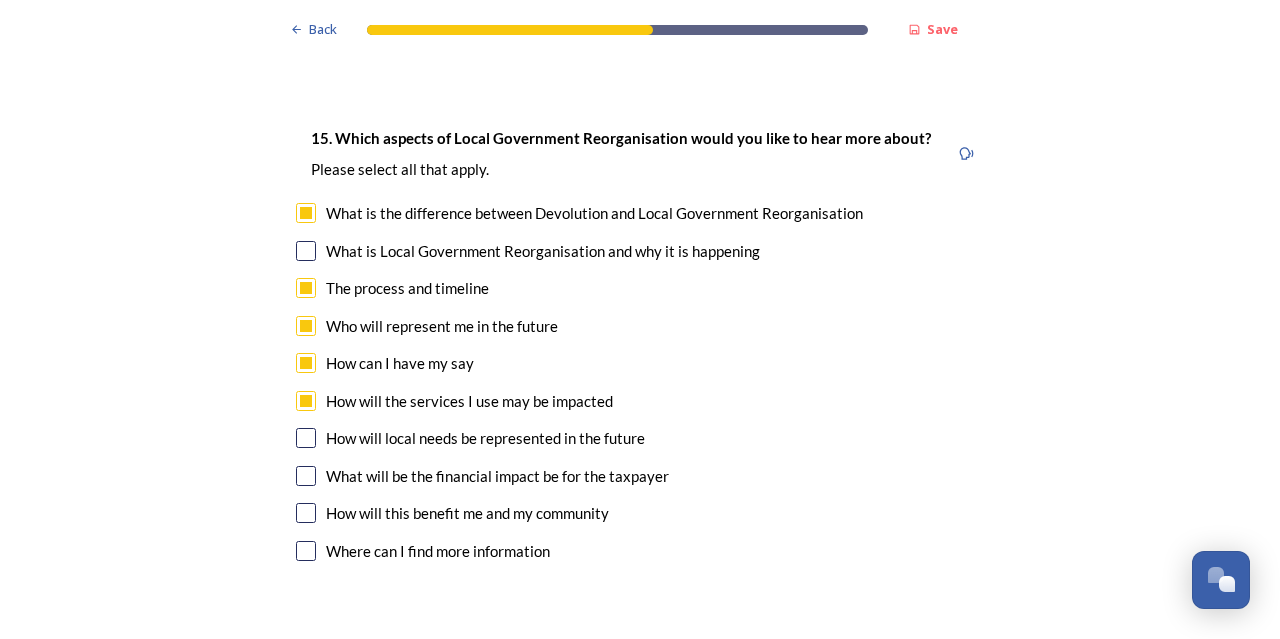 click at bounding box center (306, 438) 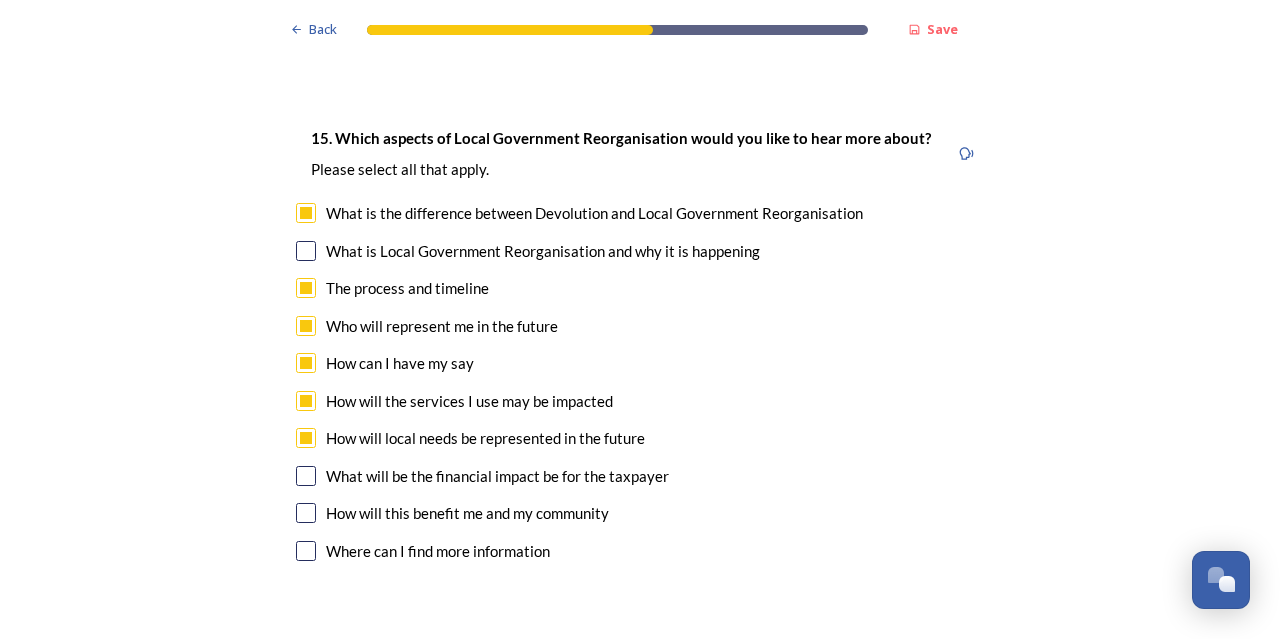 click at bounding box center [306, 476] 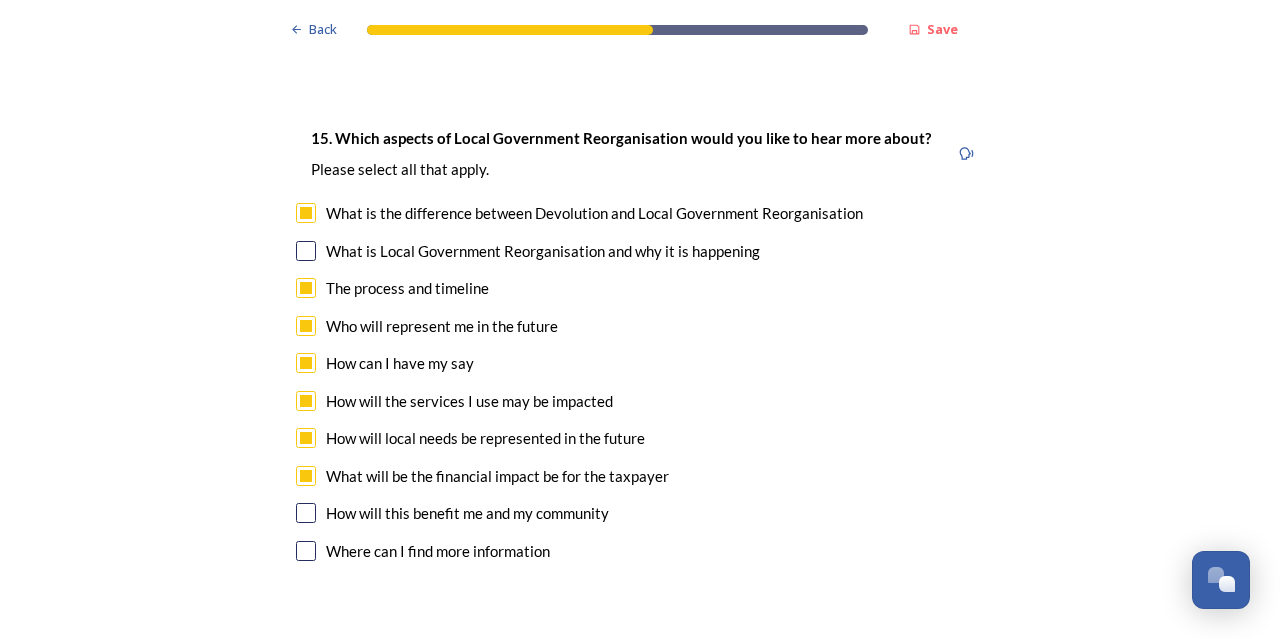click at bounding box center (306, 513) 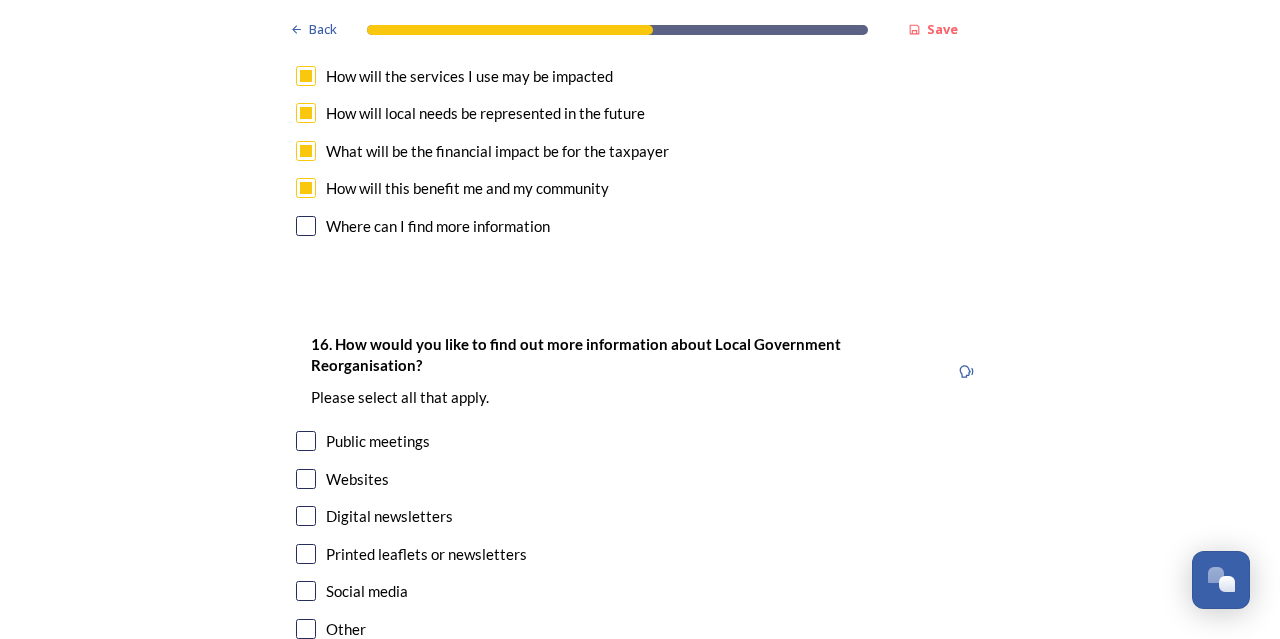 scroll, scrollTop: 6188, scrollLeft: 0, axis: vertical 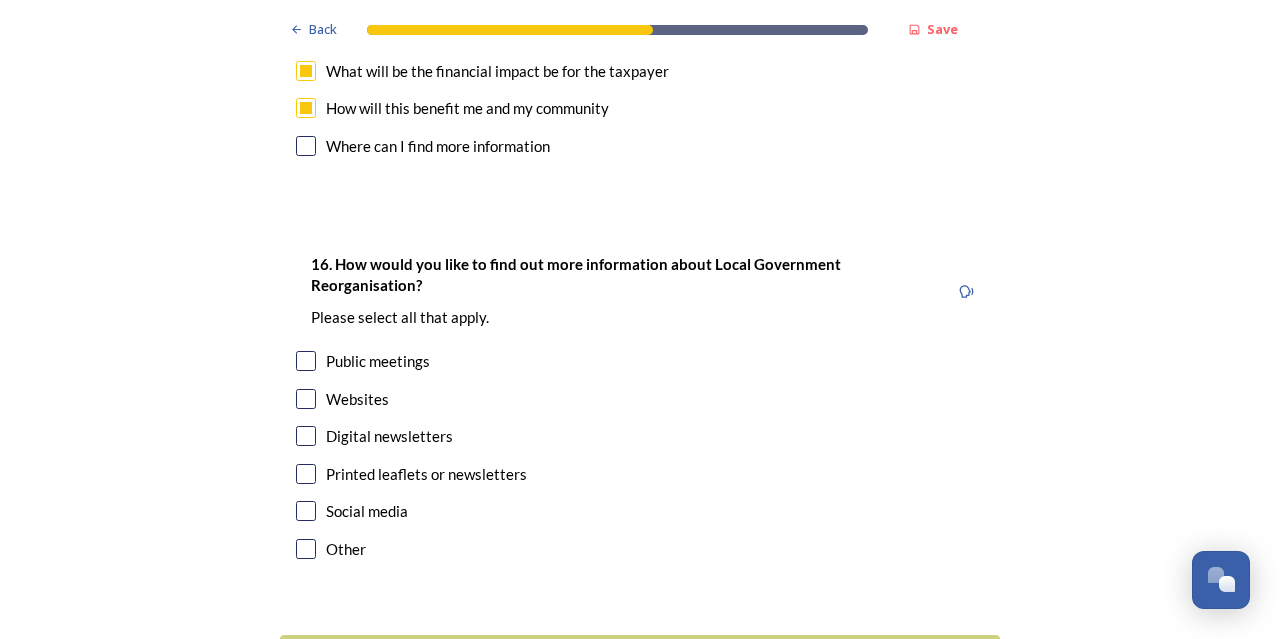 click at bounding box center [306, 399] 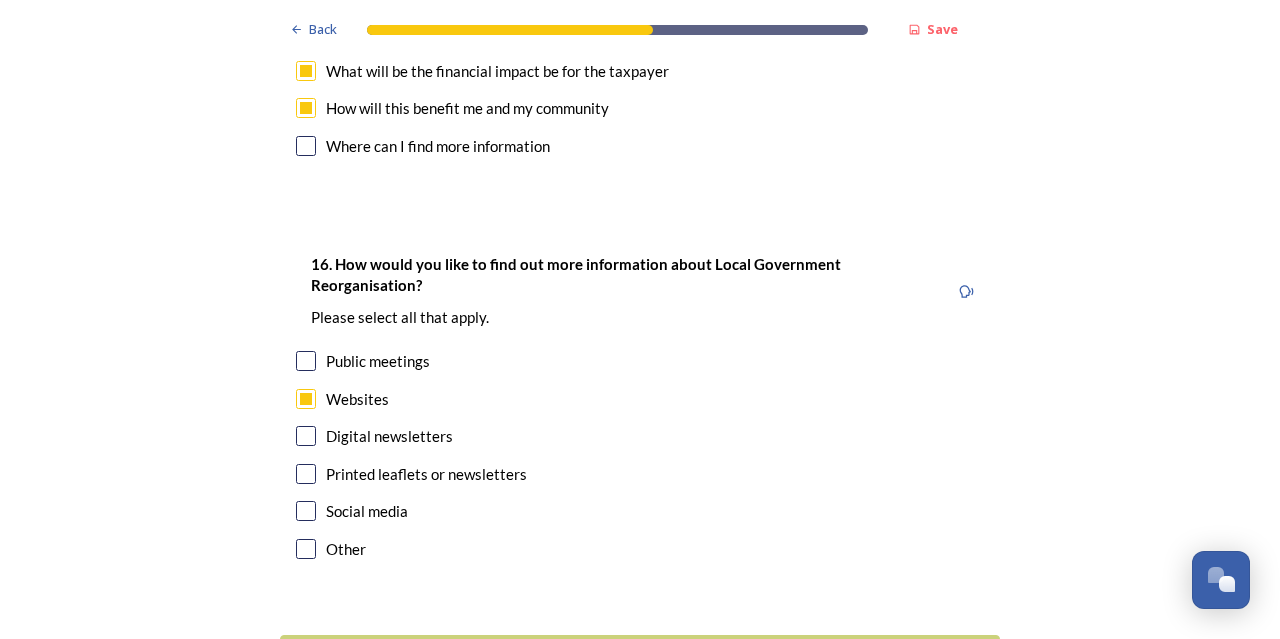 click at bounding box center [306, 474] 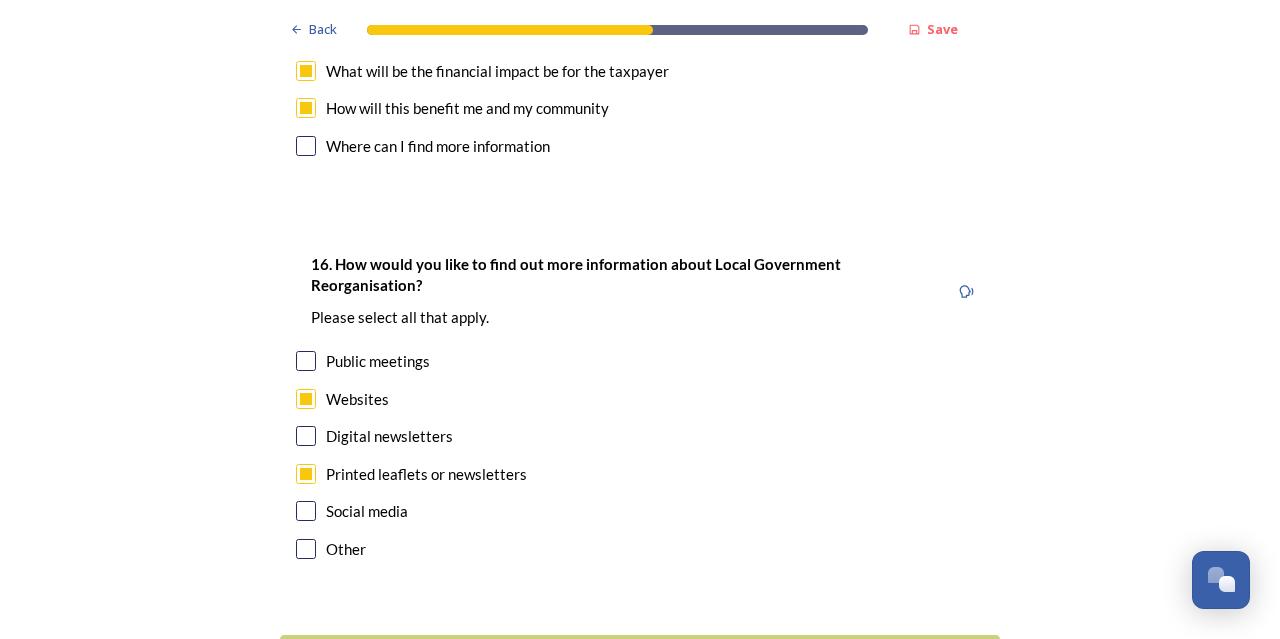 click at bounding box center [306, 436] 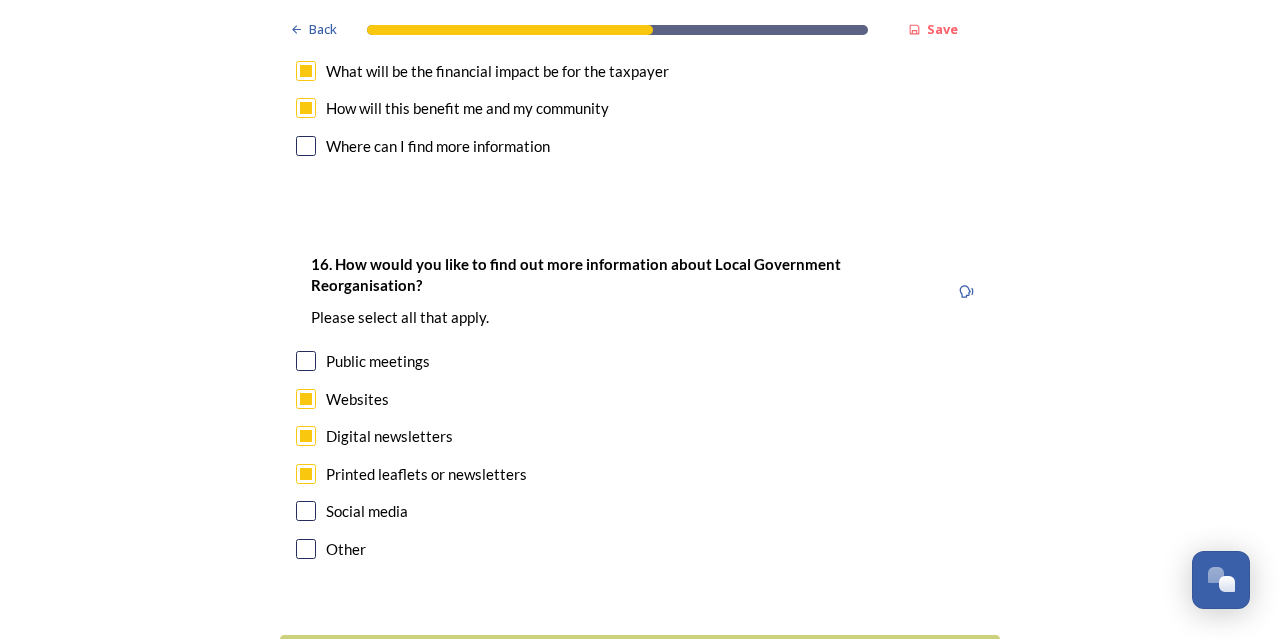 click at bounding box center (306, 511) 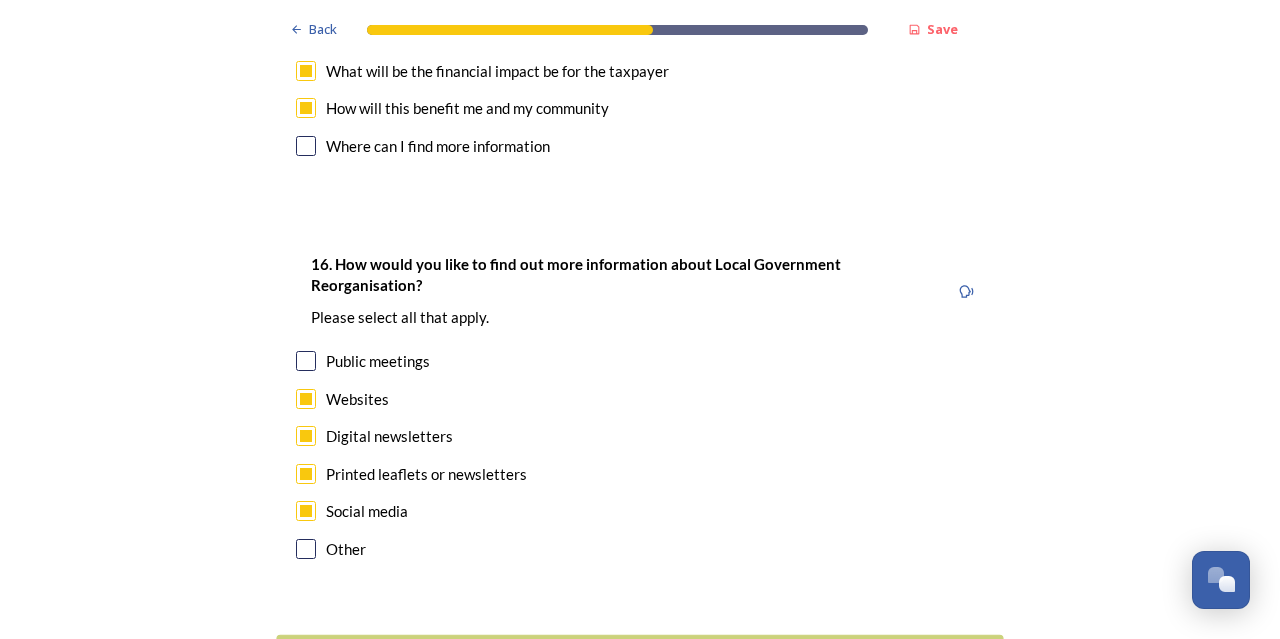 click on "Continue" at bounding box center (639, 659) 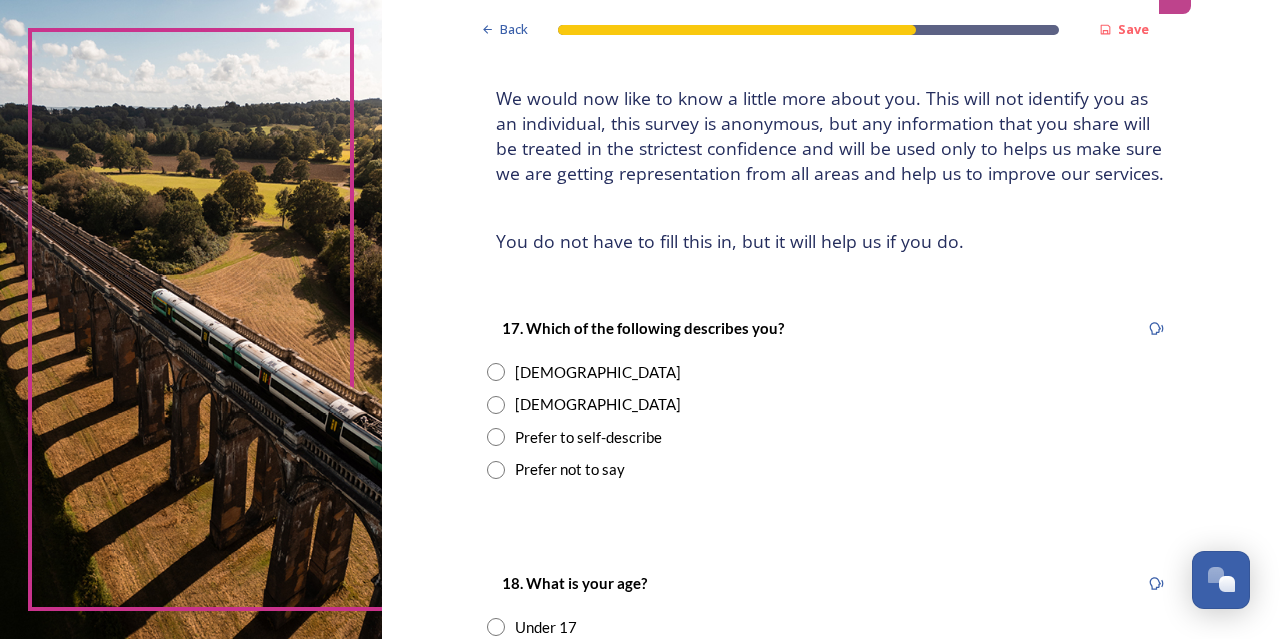 scroll, scrollTop: 112, scrollLeft: 0, axis: vertical 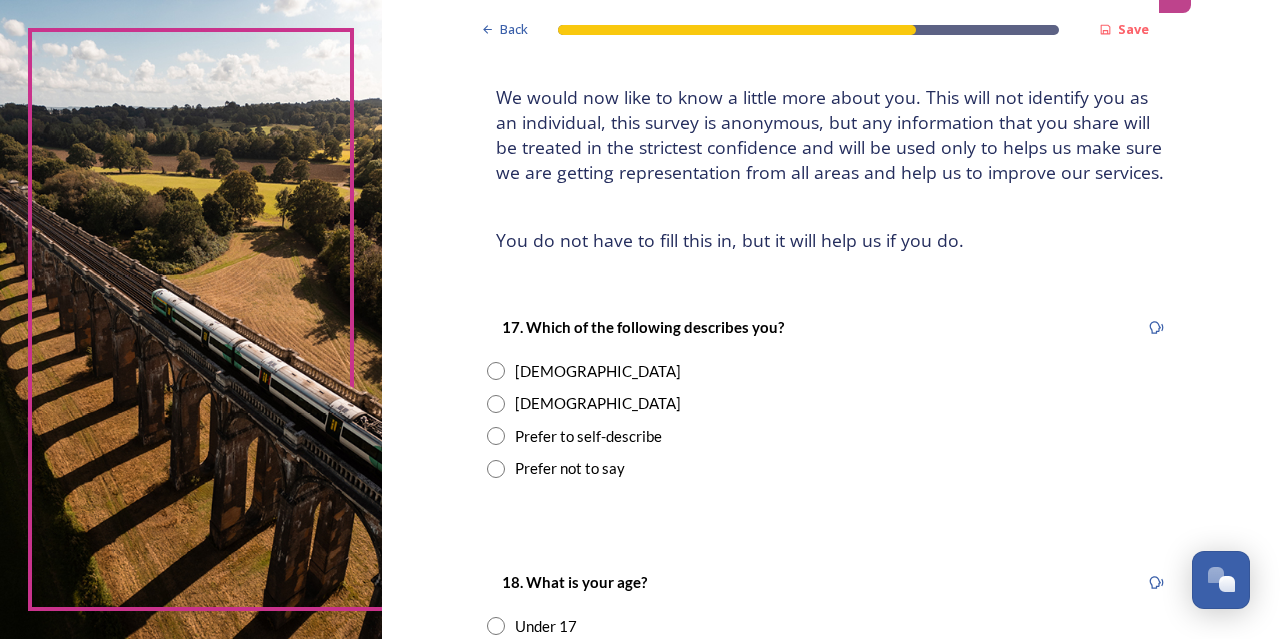 click at bounding box center (496, 371) 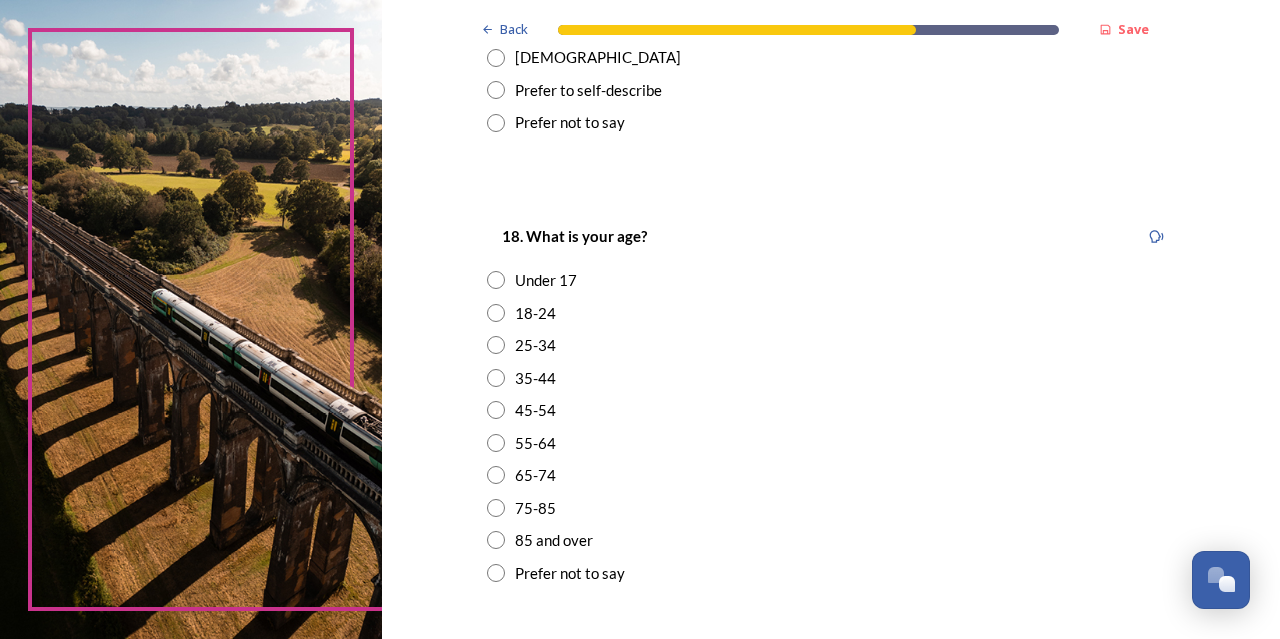 scroll, scrollTop: 459, scrollLeft: 0, axis: vertical 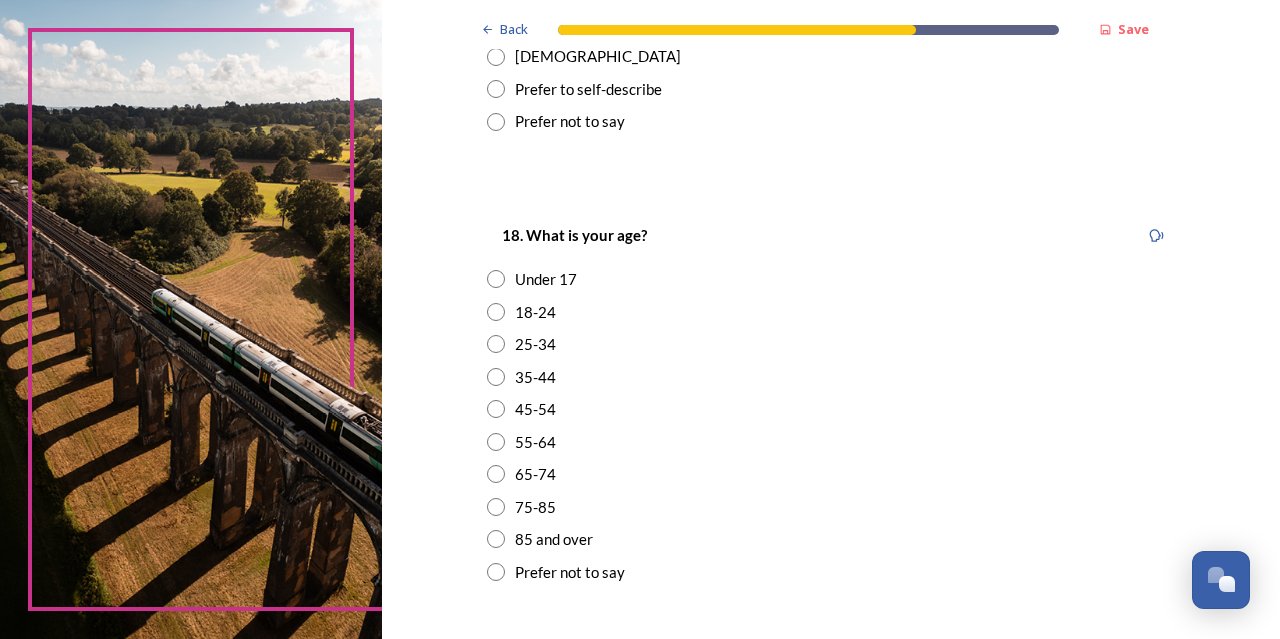 click at bounding box center (496, 344) 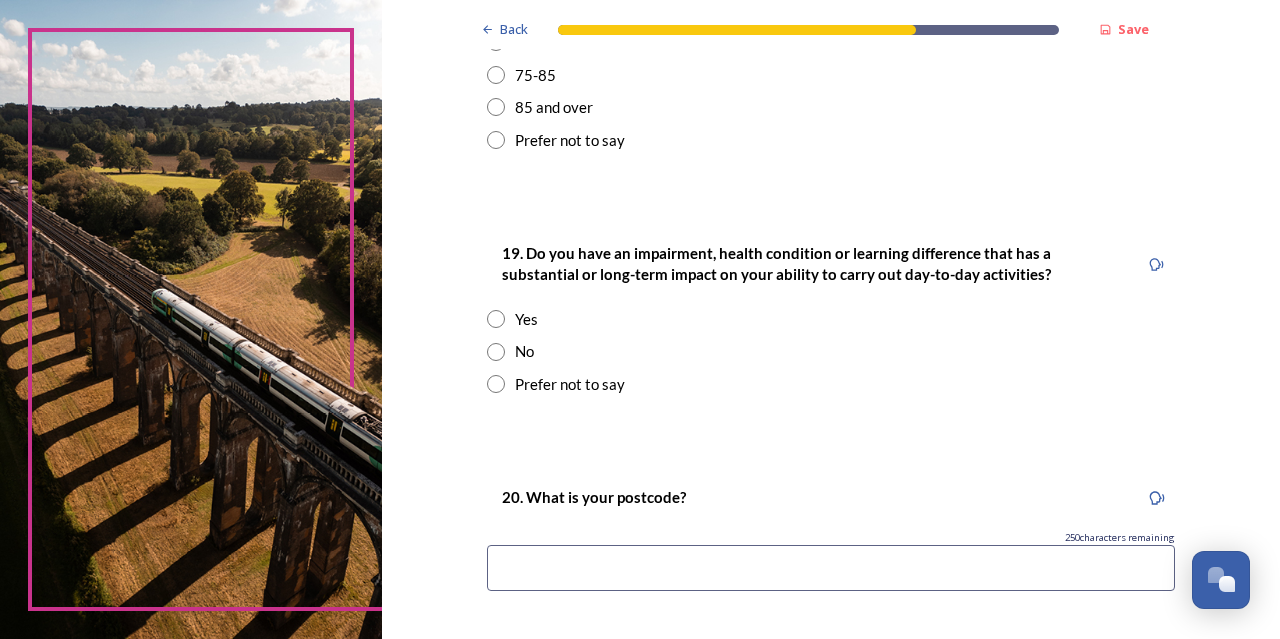 scroll, scrollTop: 892, scrollLeft: 0, axis: vertical 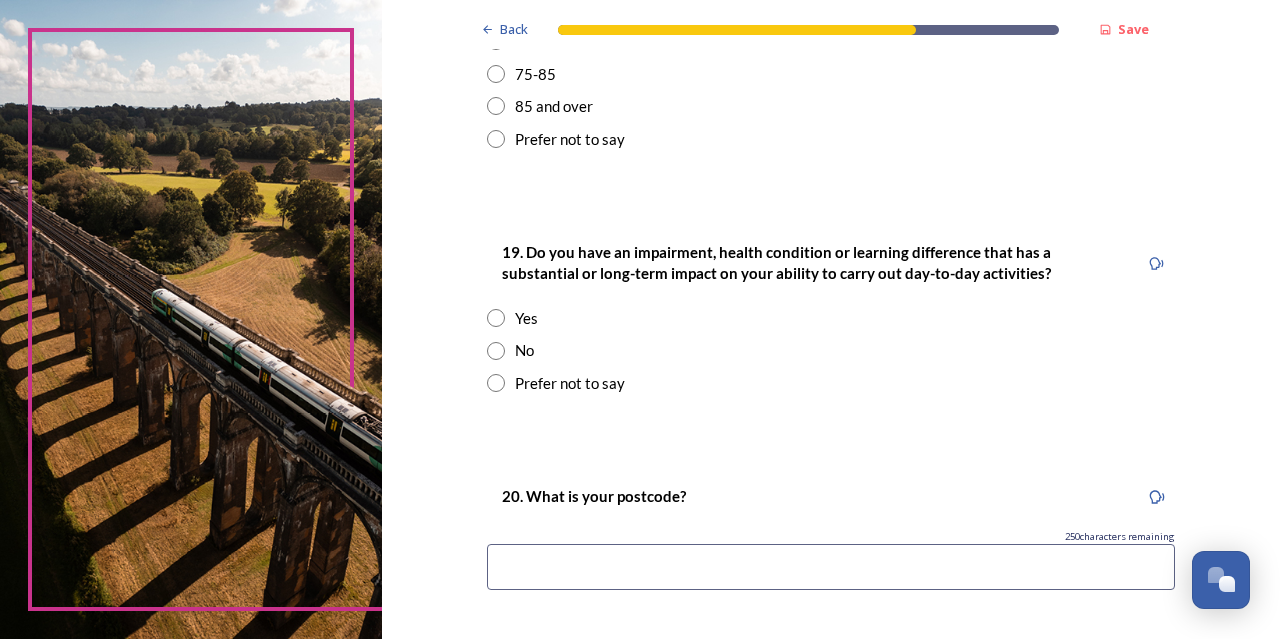 click at bounding box center [496, 351] 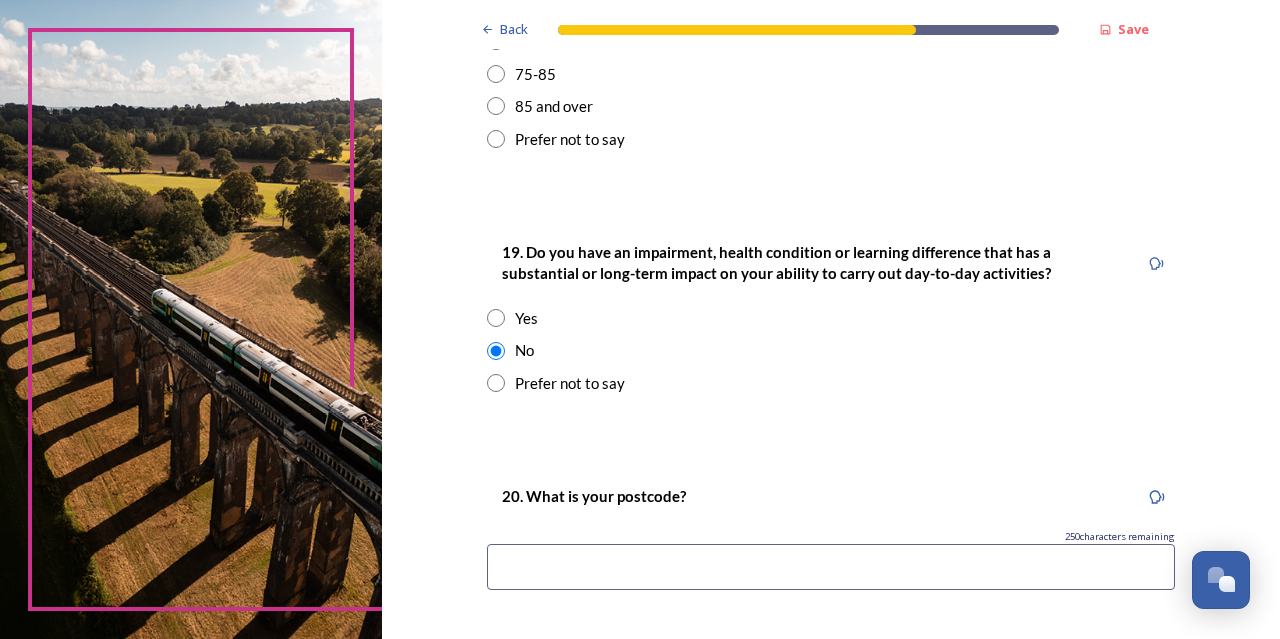 scroll, scrollTop: 1089, scrollLeft: 0, axis: vertical 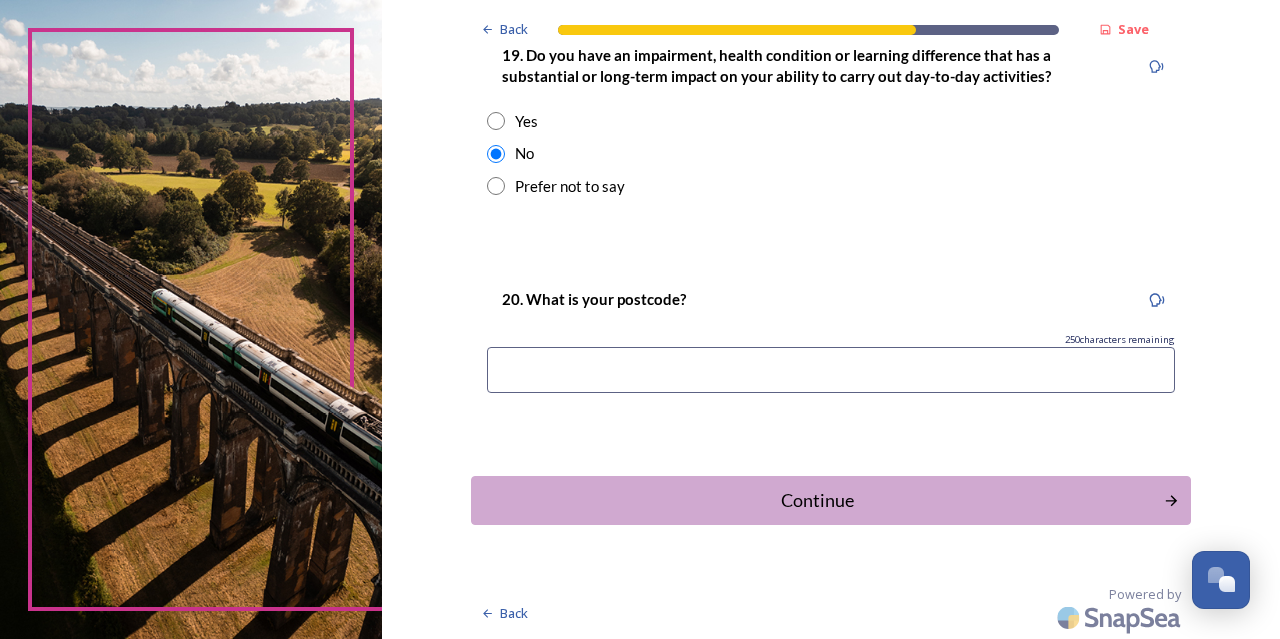 click at bounding box center (831, 370) 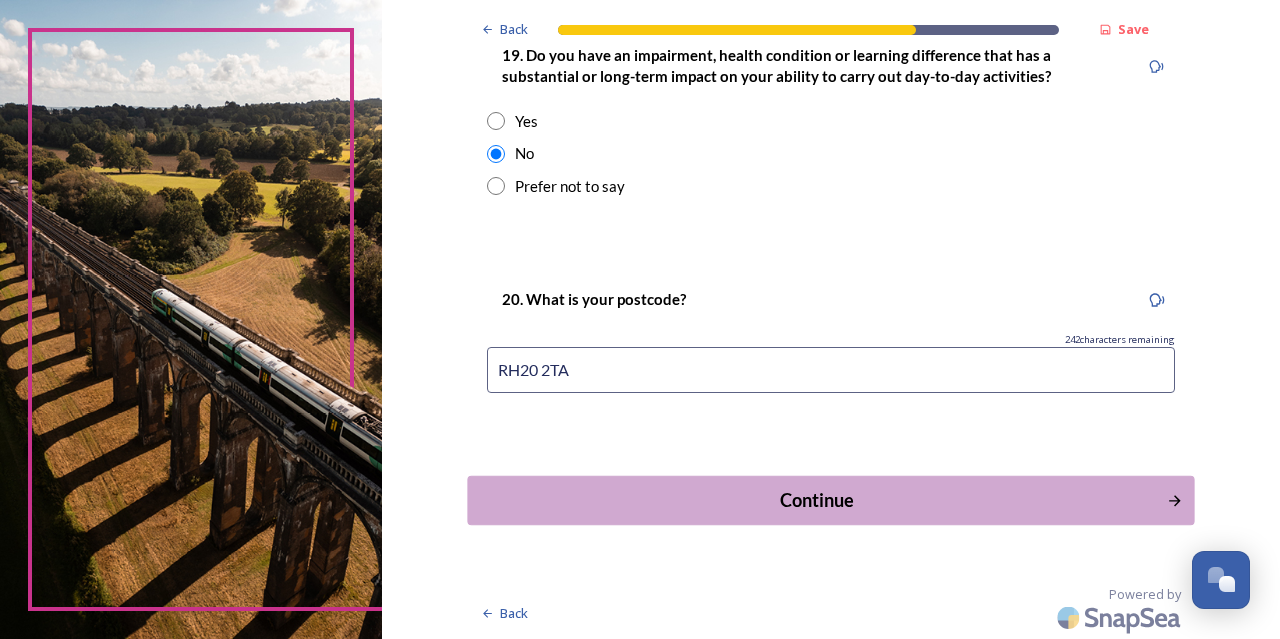type on "RH20 2TA" 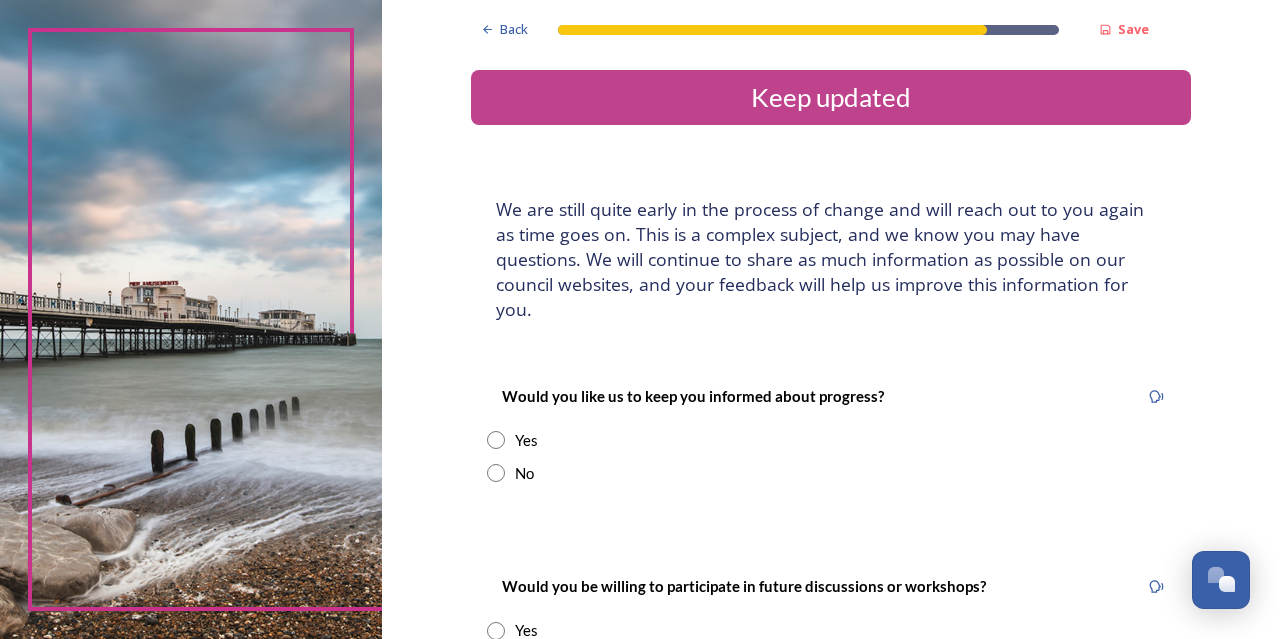 click at bounding box center (496, 440) 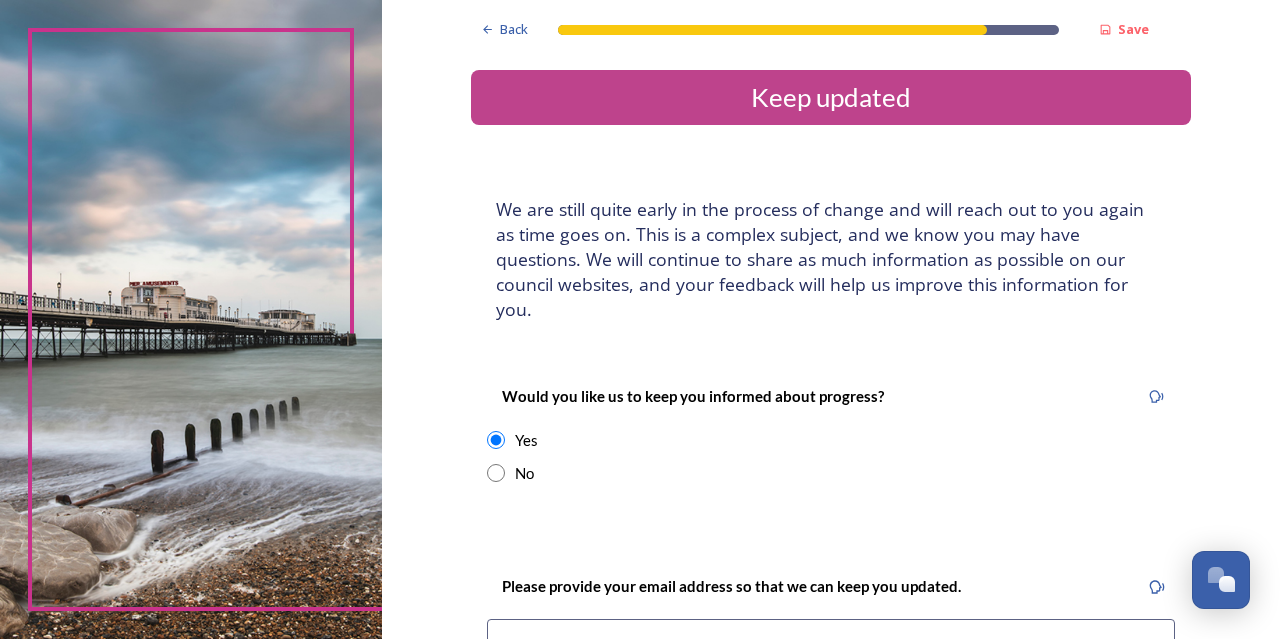 click at bounding box center [496, 473] 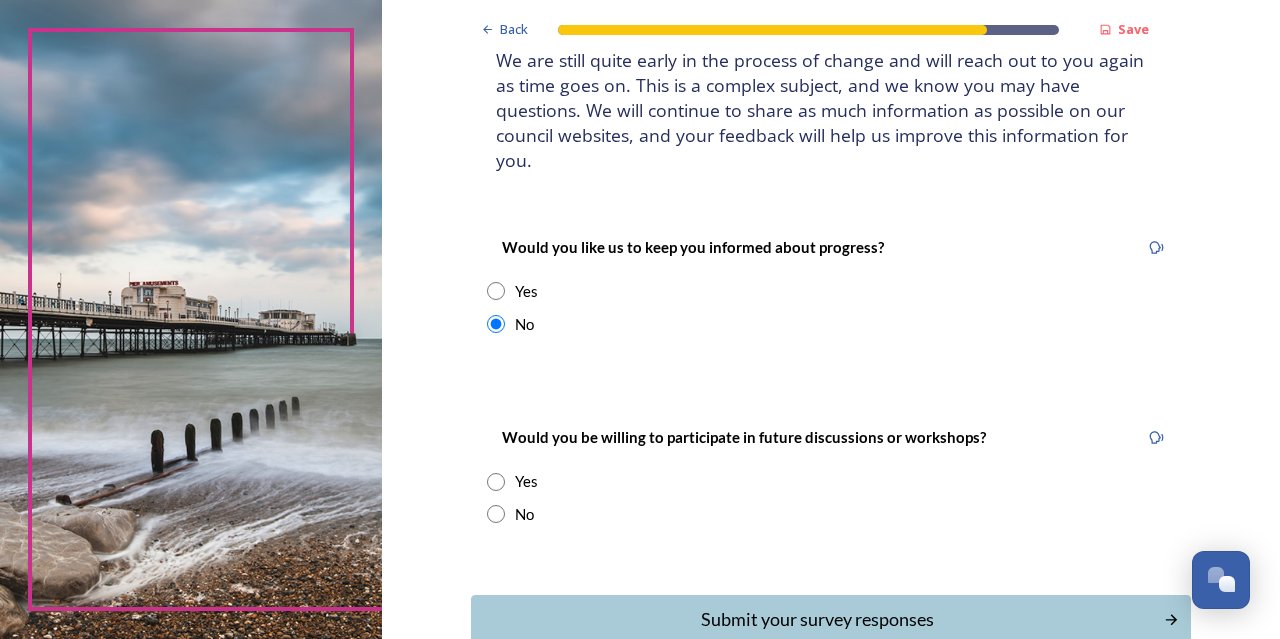 scroll, scrollTop: 151, scrollLeft: 0, axis: vertical 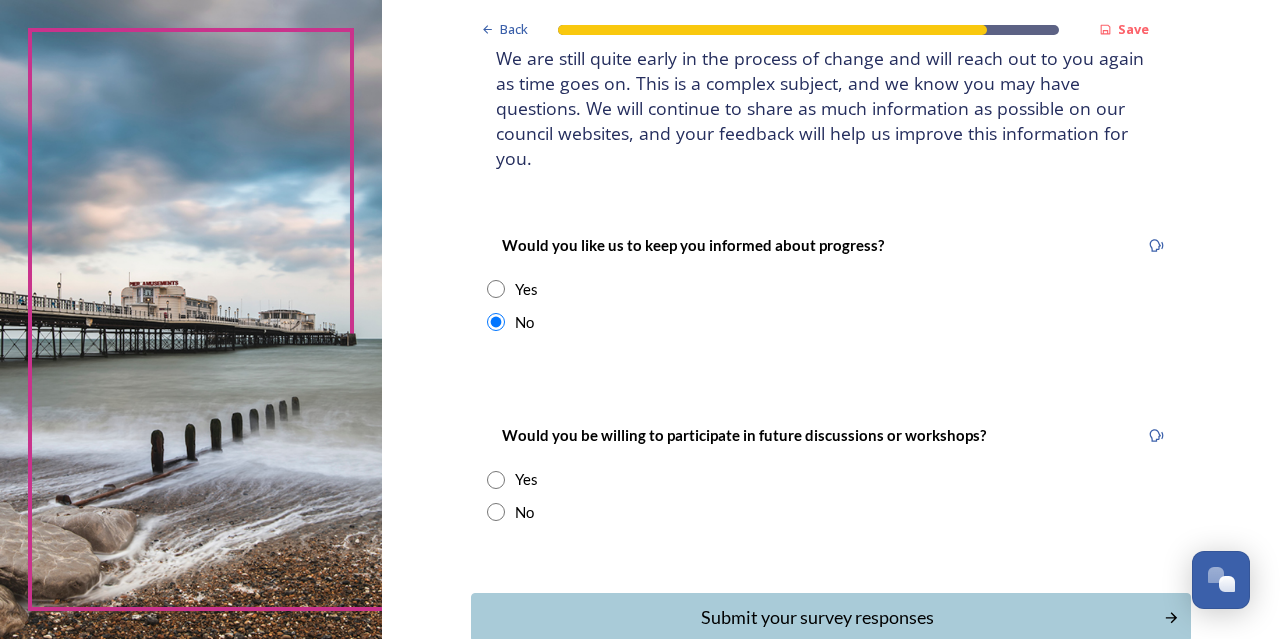click at bounding box center [496, 480] 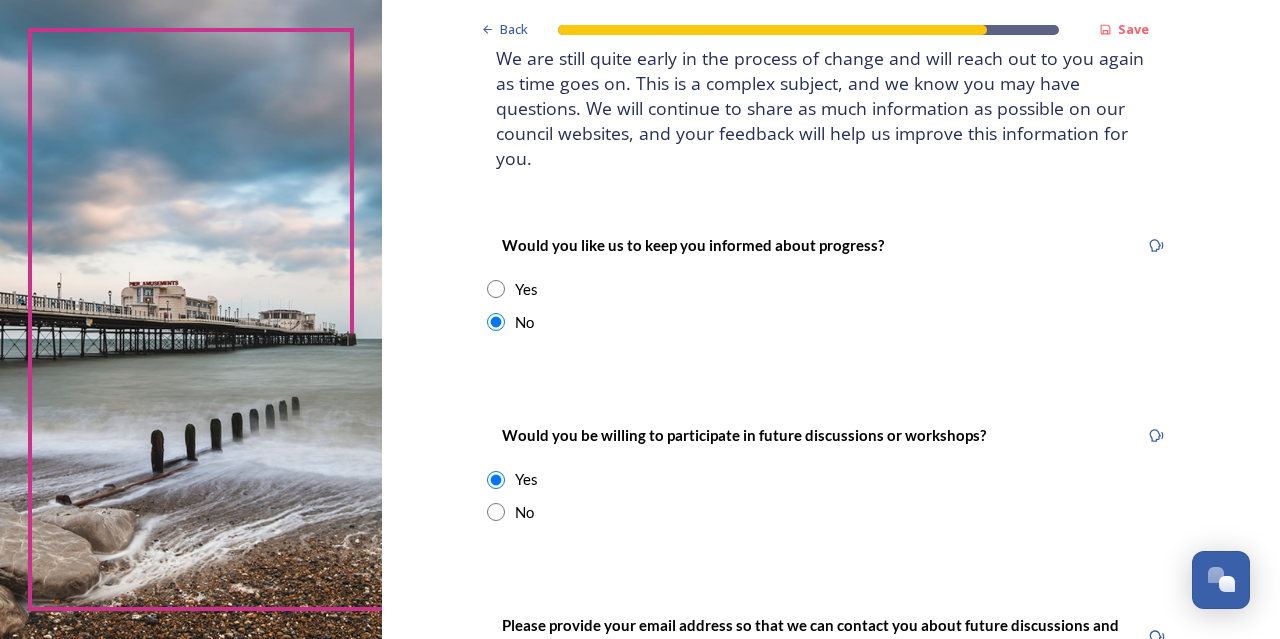 click on "Would you be willing to participate in future discussions or workshops? Yes No" at bounding box center (831, 473) 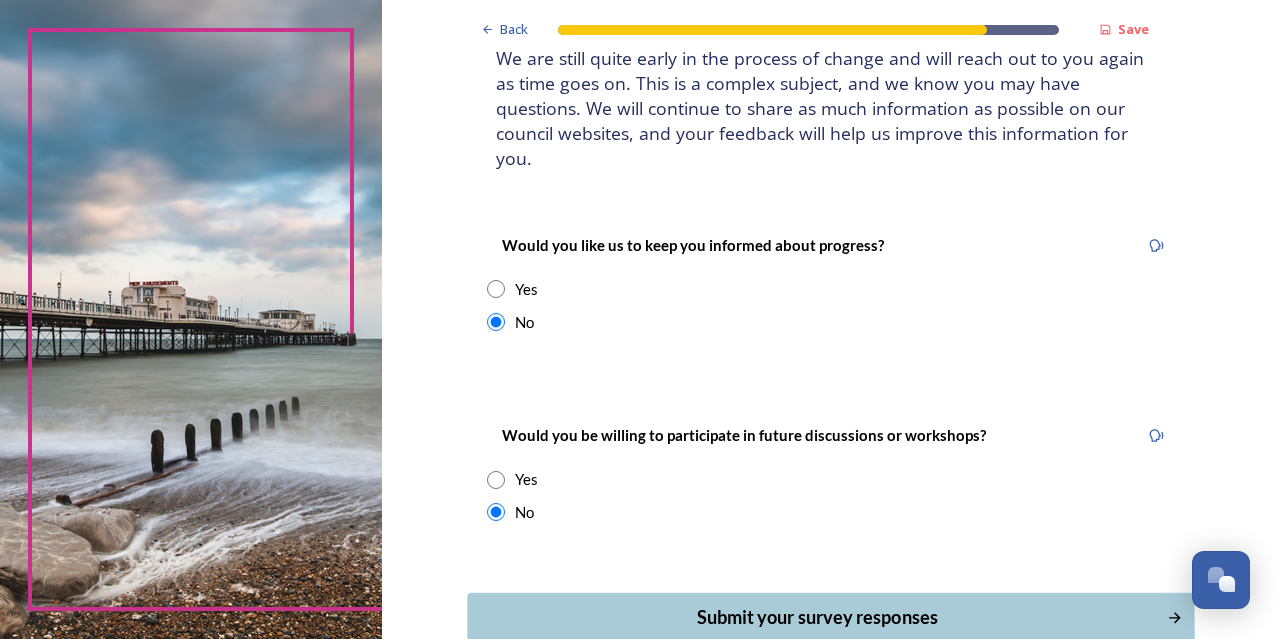 click on "Submit your survey responses" at bounding box center (816, 617) 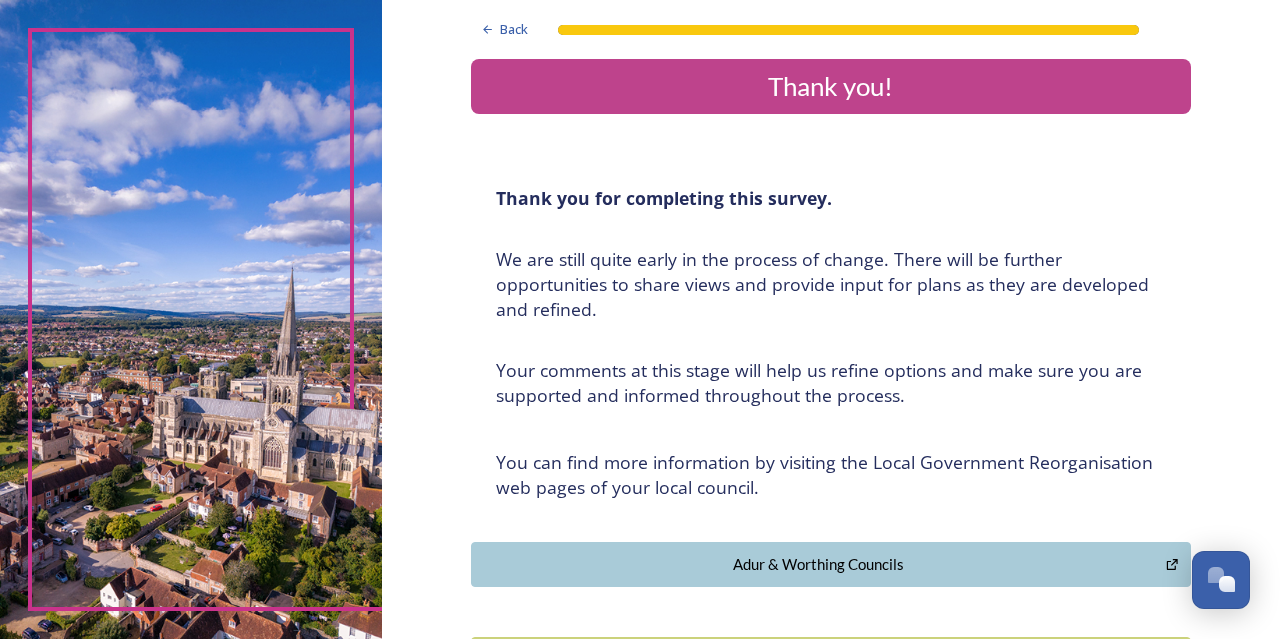 scroll, scrollTop: 0, scrollLeft: 0, axis: both 